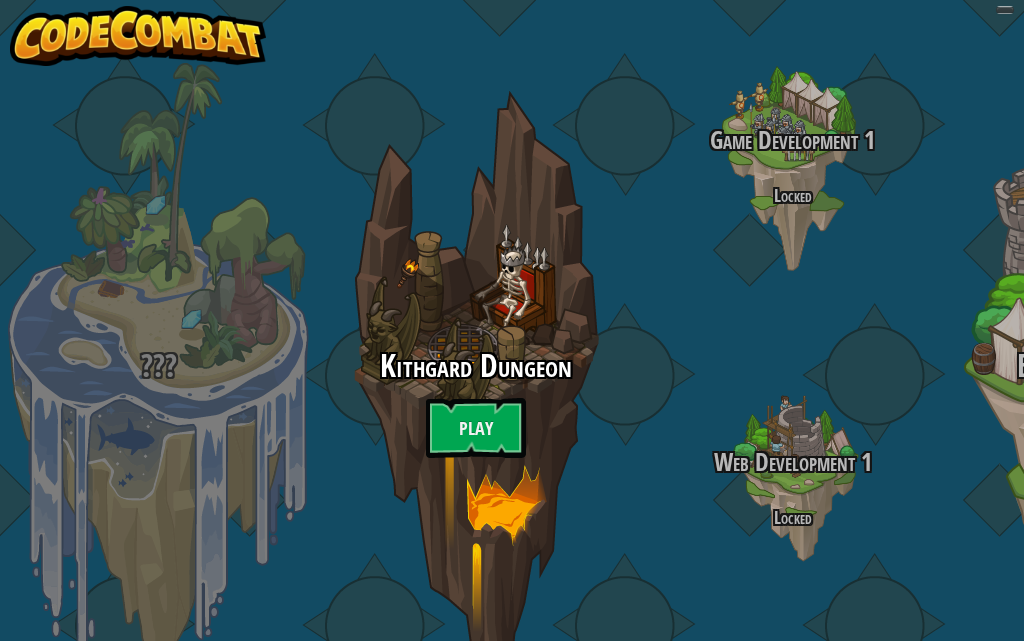 scroll, scrollTop: 0, scrollLeft: 0, axis: both 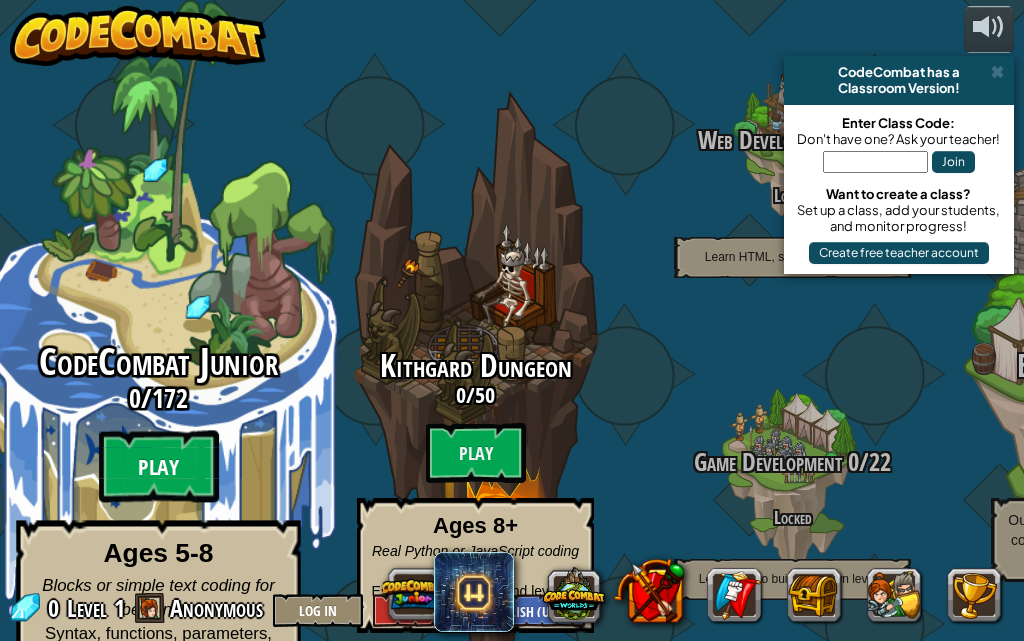 click on "Play" at bounding box center [159, 467] 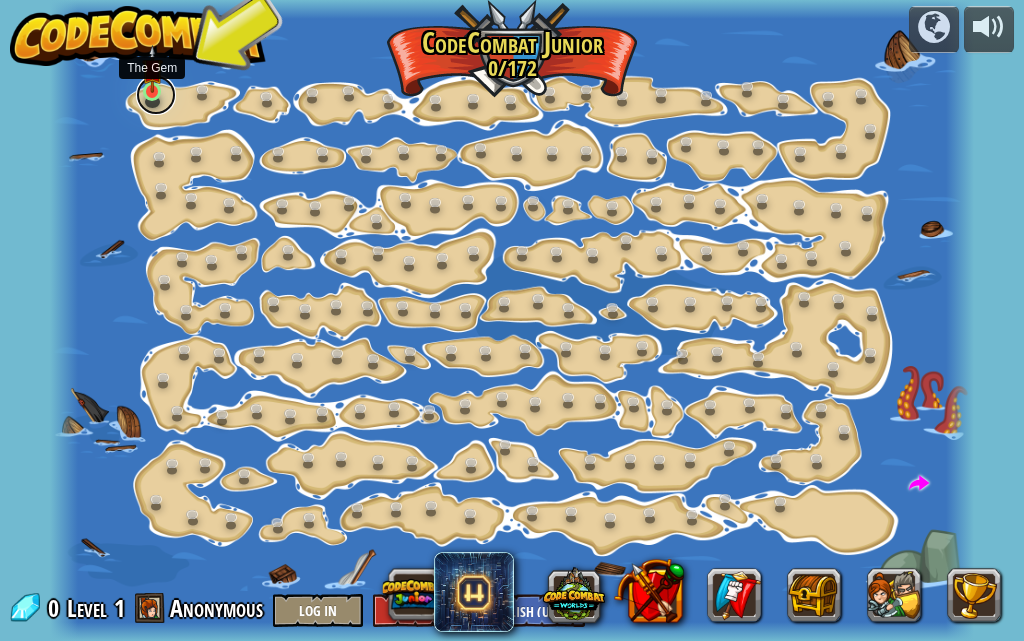 click at bounding box center [156, 95] 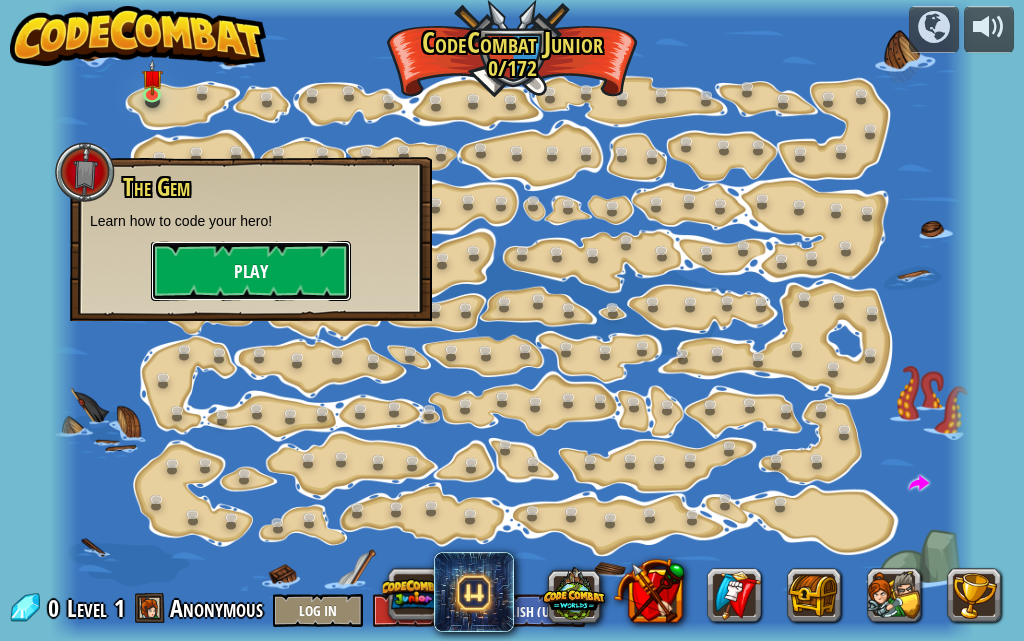 click on "Play" at bounding box center [251, 271] 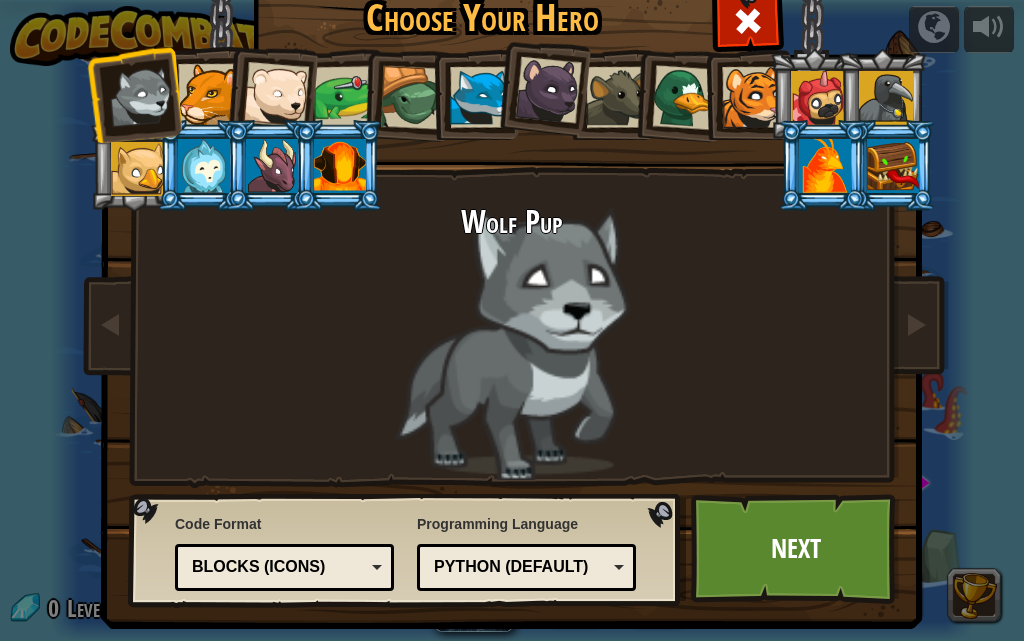 click on "Blocks (Icons)" at bounding box center [284, 567] 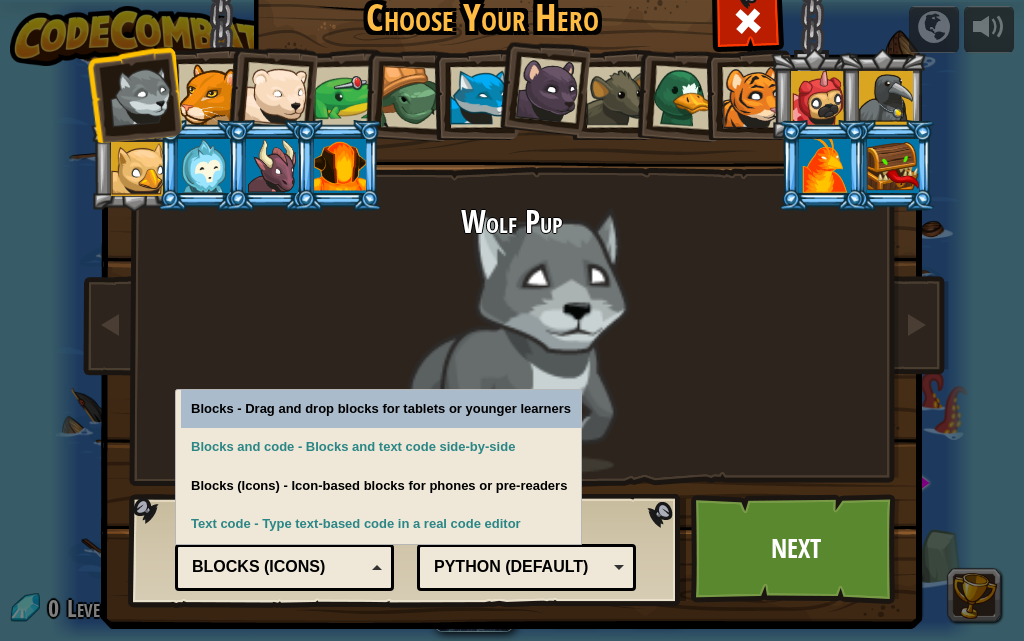 click on "Python (Default) JavaScript Lua C++ Java (Experimental) Python (Default)" at bounding box center [526, 567] 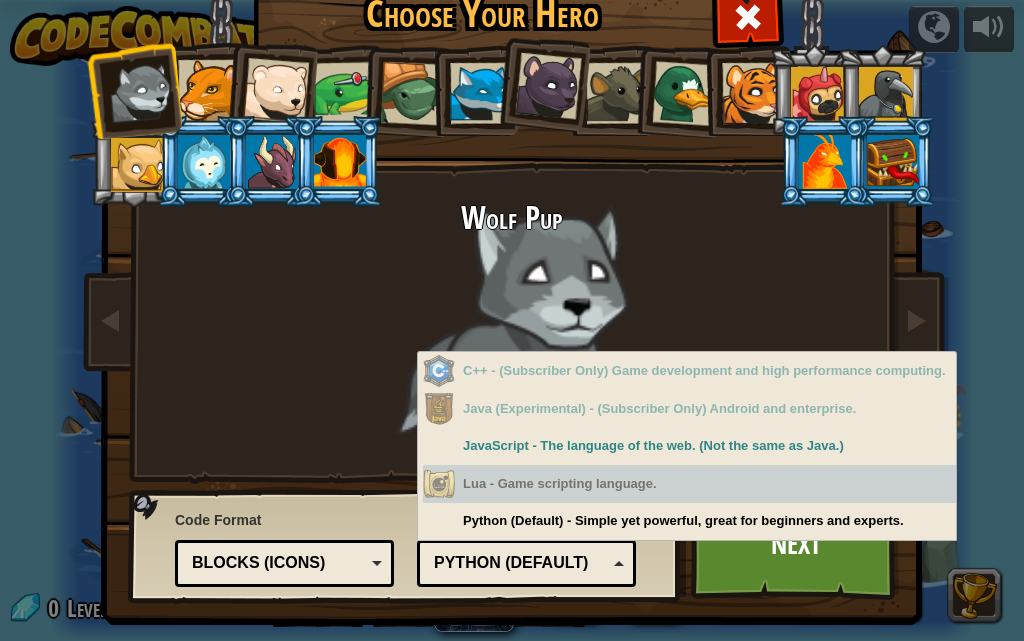 scroll, scrollTop: 0, scrollLeft: 0, axis: both 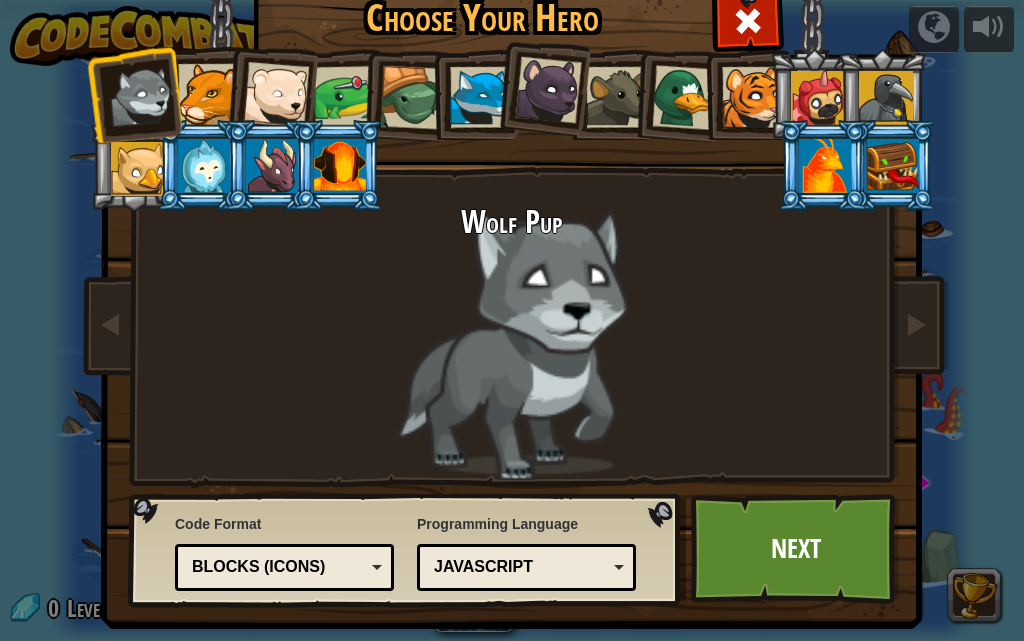 click on "Blocks (Icons)" at bounding box center [284, 567] 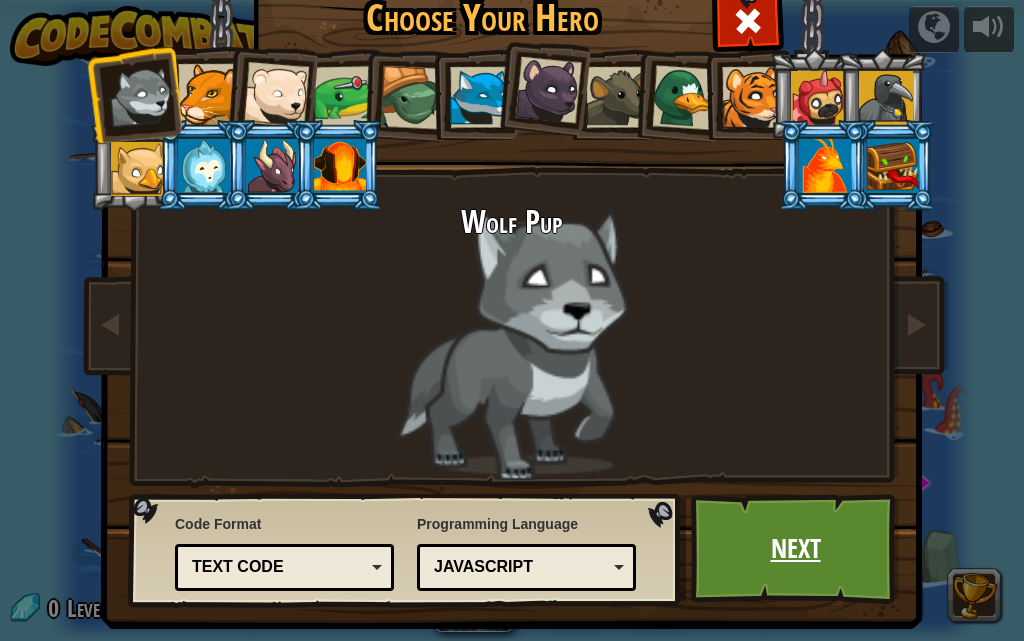 click on "Next" at bounding box center (795, 549) 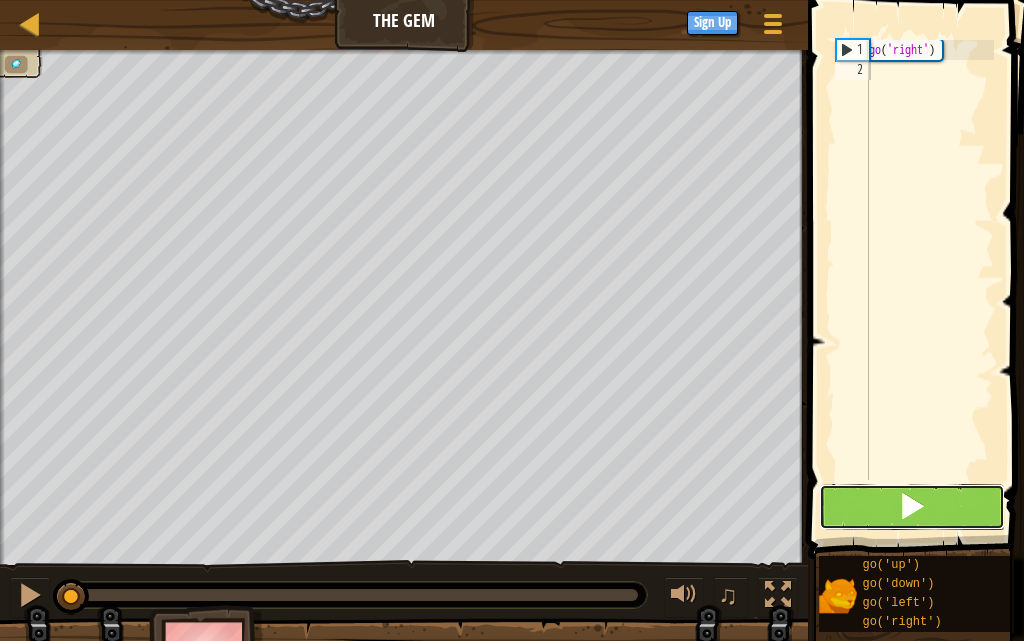 click at bounding box center (912, 506) 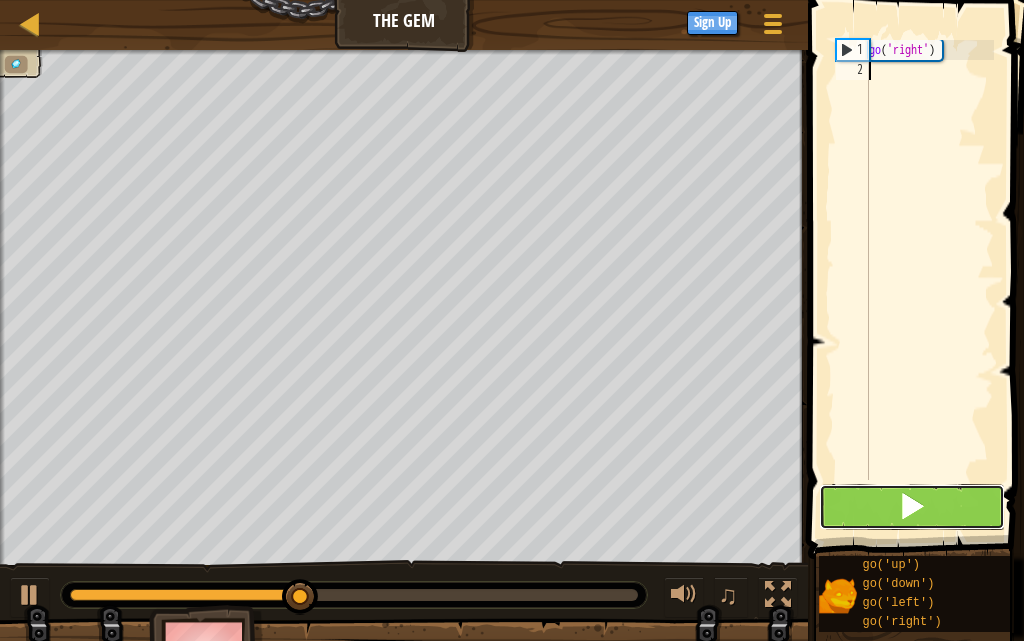 click at bounding box center (912, 506) 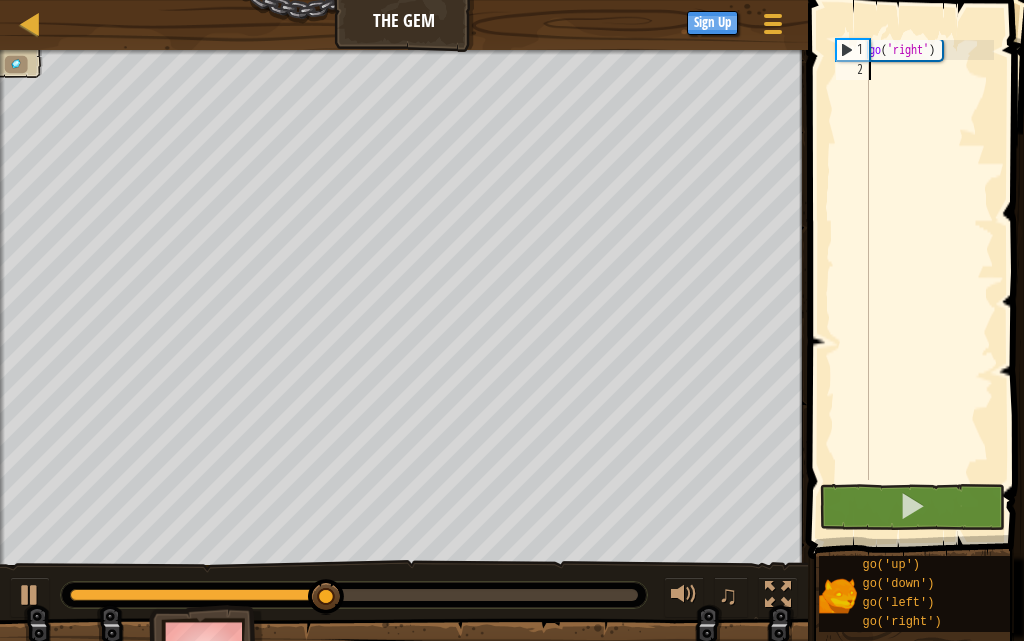 click on "go ( 'right' )" at bounding box center (929, 280) 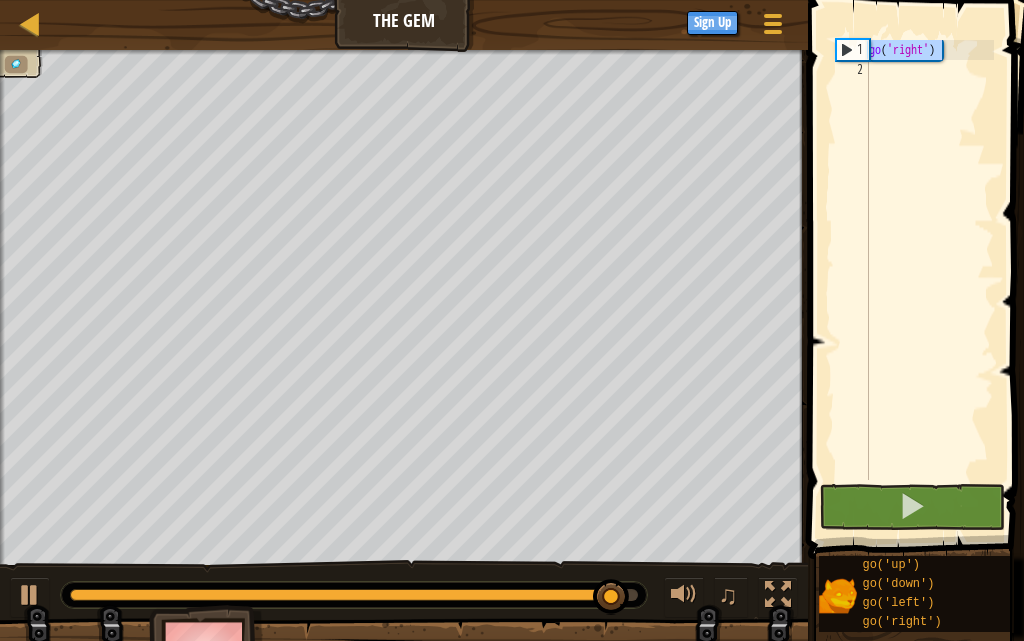 drag, startPoint x: 946, startPoint y: 51, endPoint x: 804, endPoint y: 48, distance: 142.0317 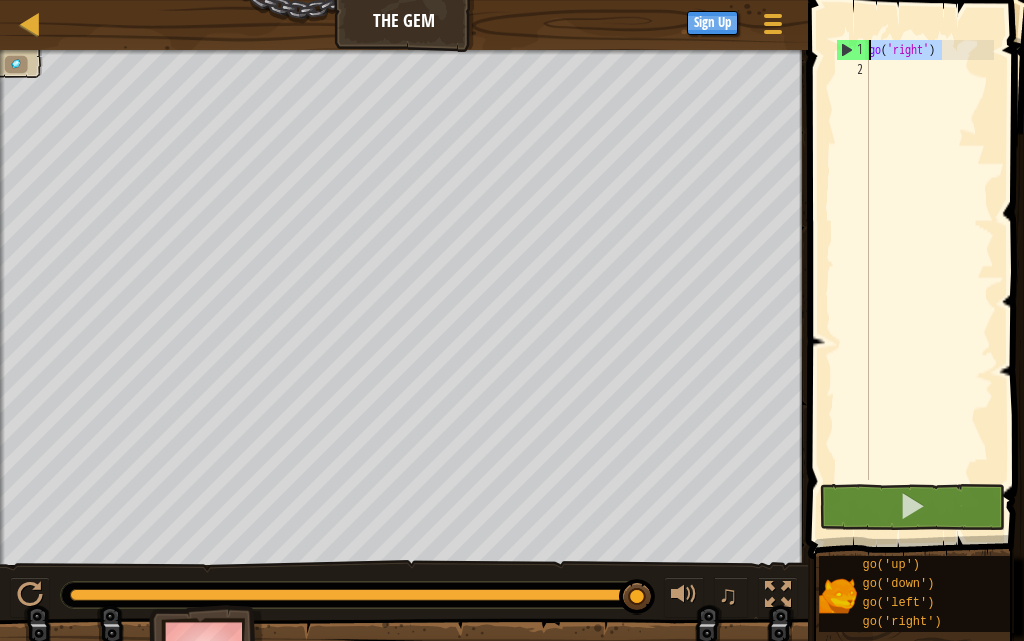 click on "go ( 'right' )" at bounding box center [929, 280] 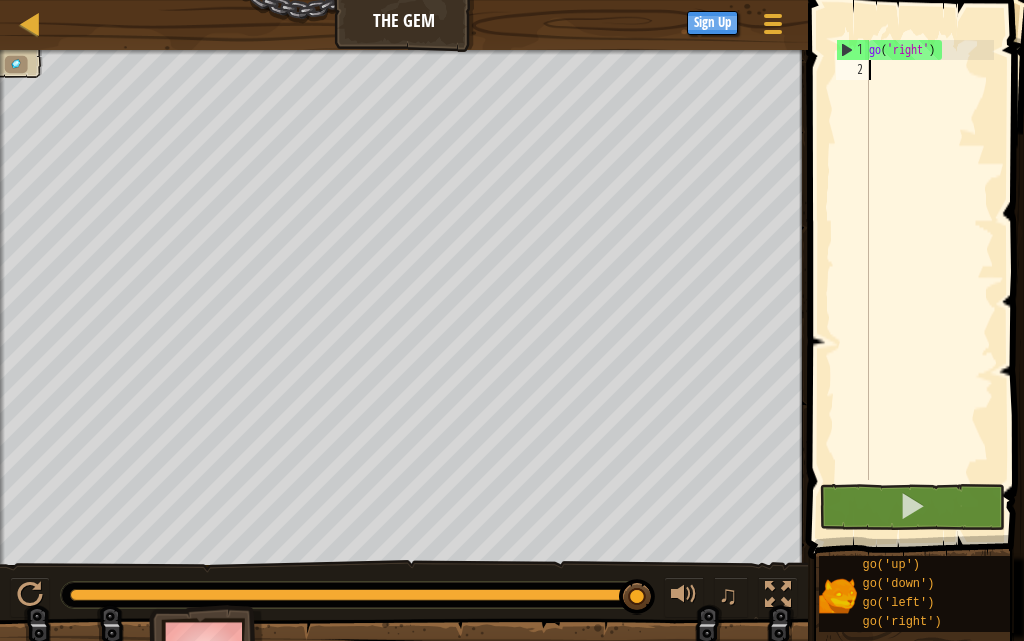 paste on "go('right')" 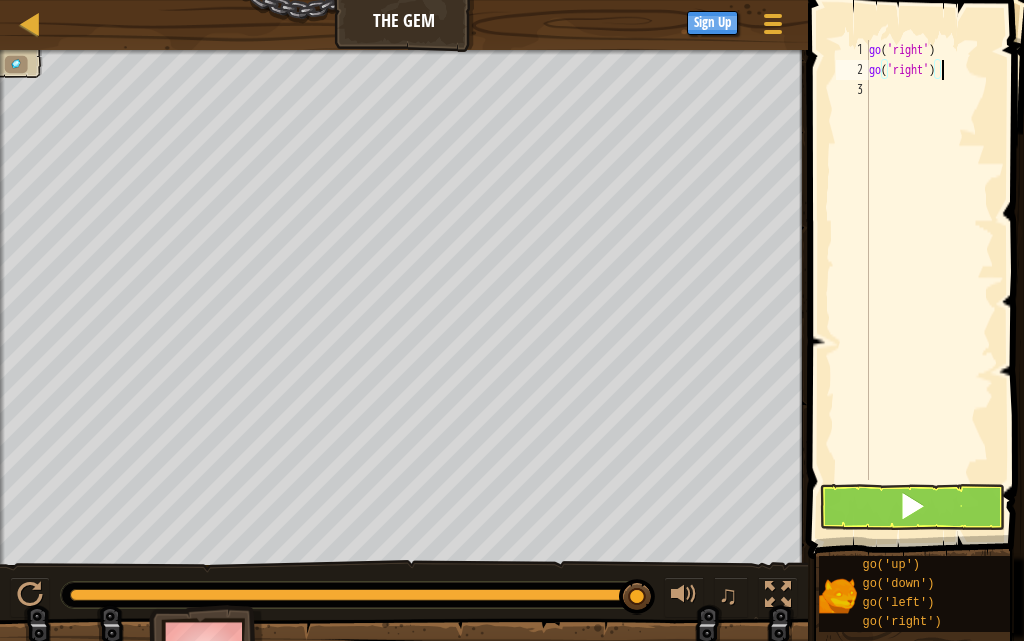 click on "go ( 'right' ) go ( 'right' )" at bounding box center [929, 280] 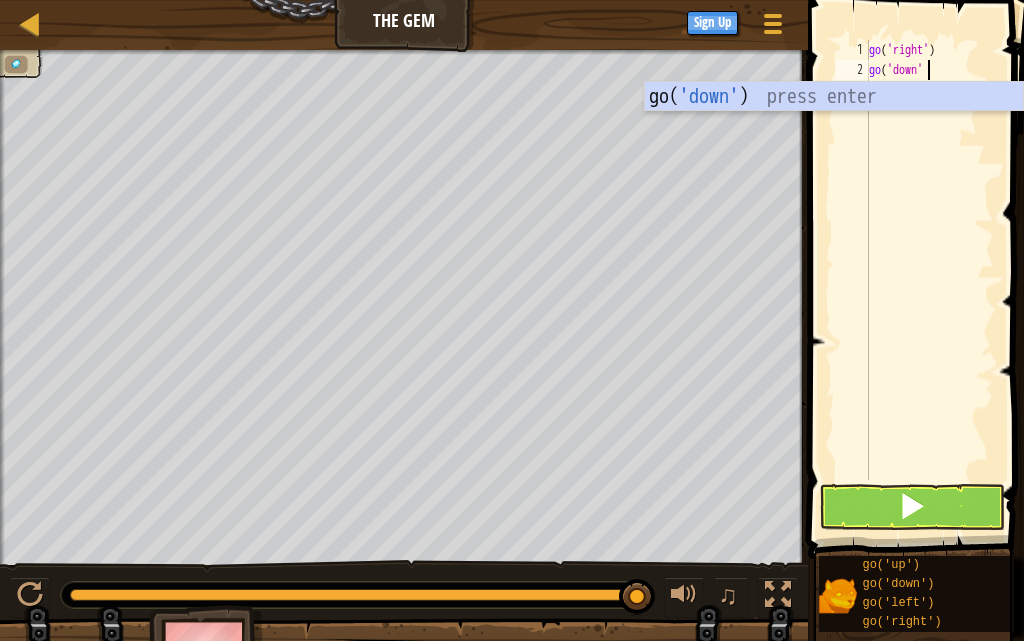 scroll, scrollTop: 9, scrollLeft: 4, axis: both 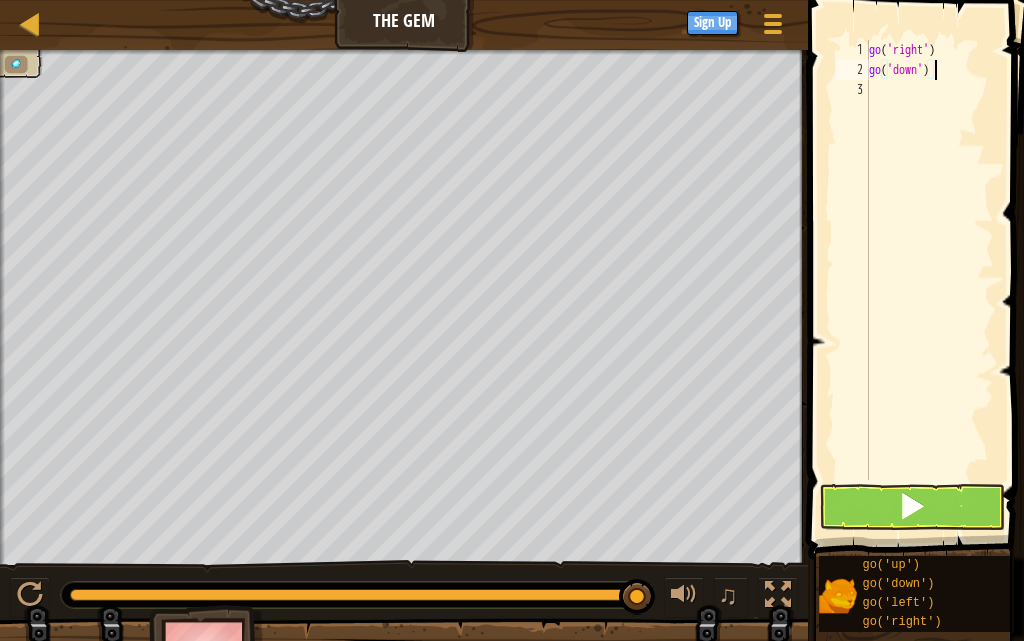 type on "go('down')" 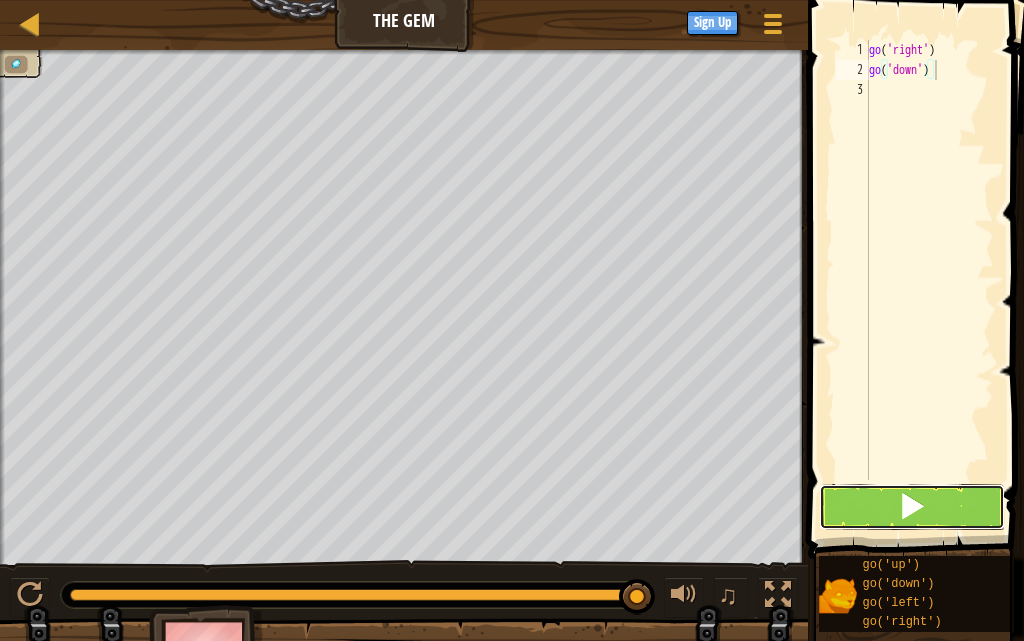 click at bounding box center [912, 507] 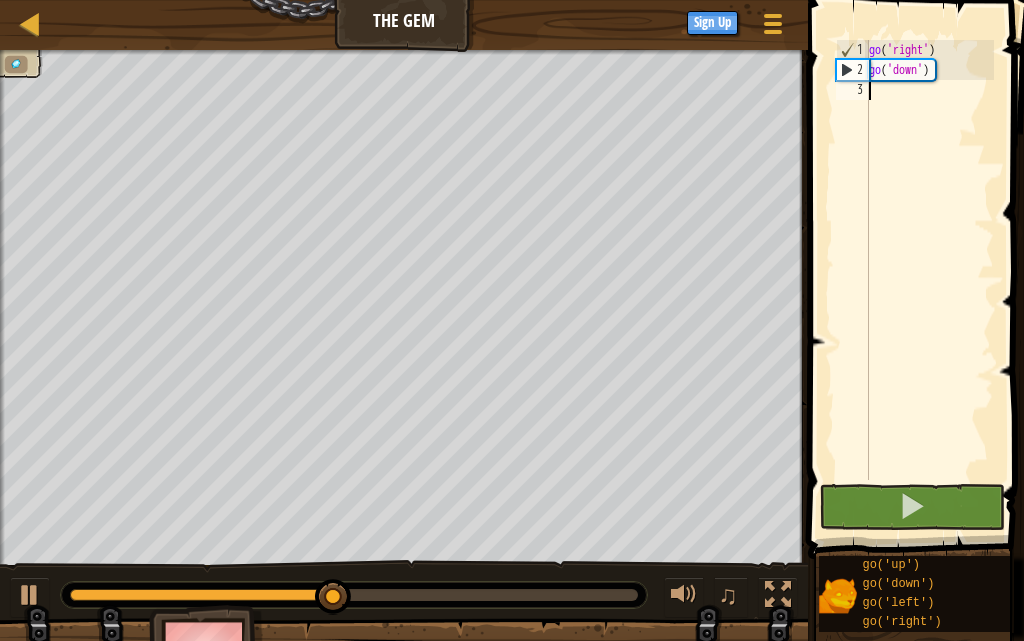 click on "go ( 'right' ) go ( 'down' )" at bounding box center (929, 280) 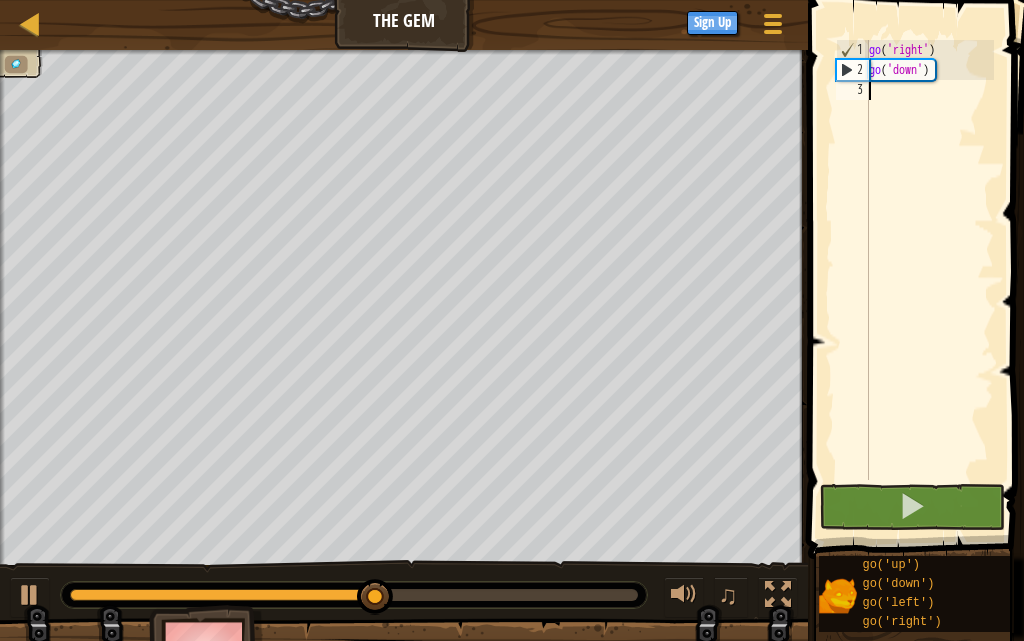 paste on "go('right')" 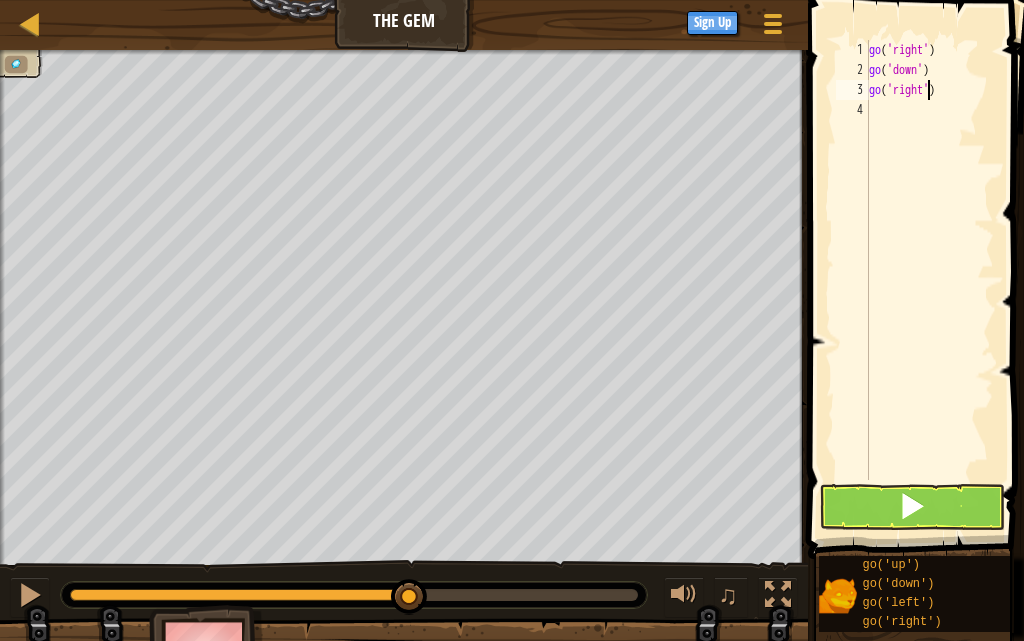 click on "go ( 'right' ) go ( 'down' ) go ( 'right' )" at bounding box center [929, 280] 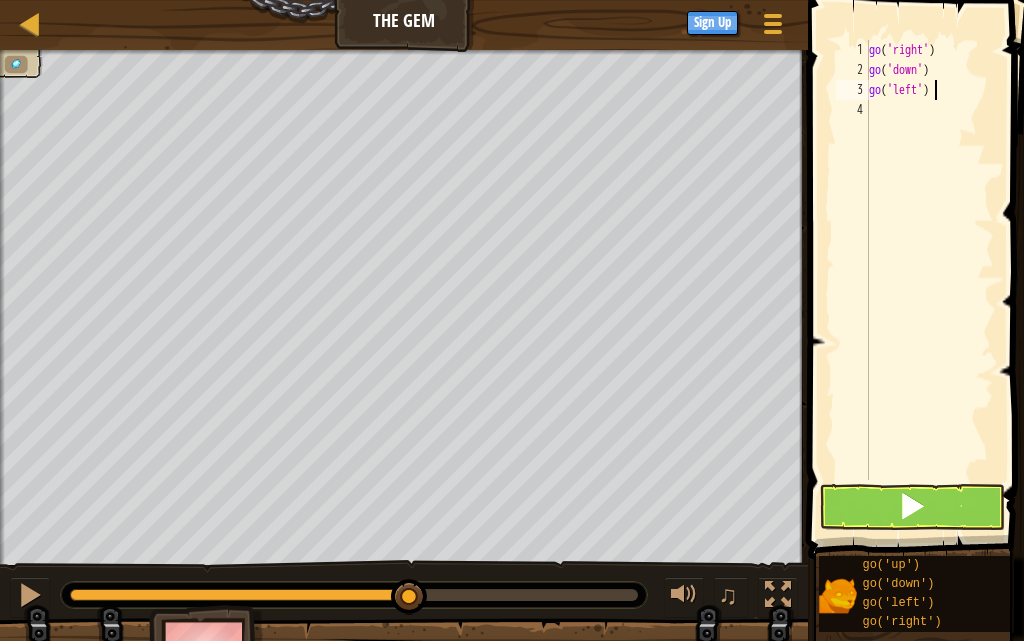 scroll, scrollTop: 9, scrollLeft: 4, axis: both 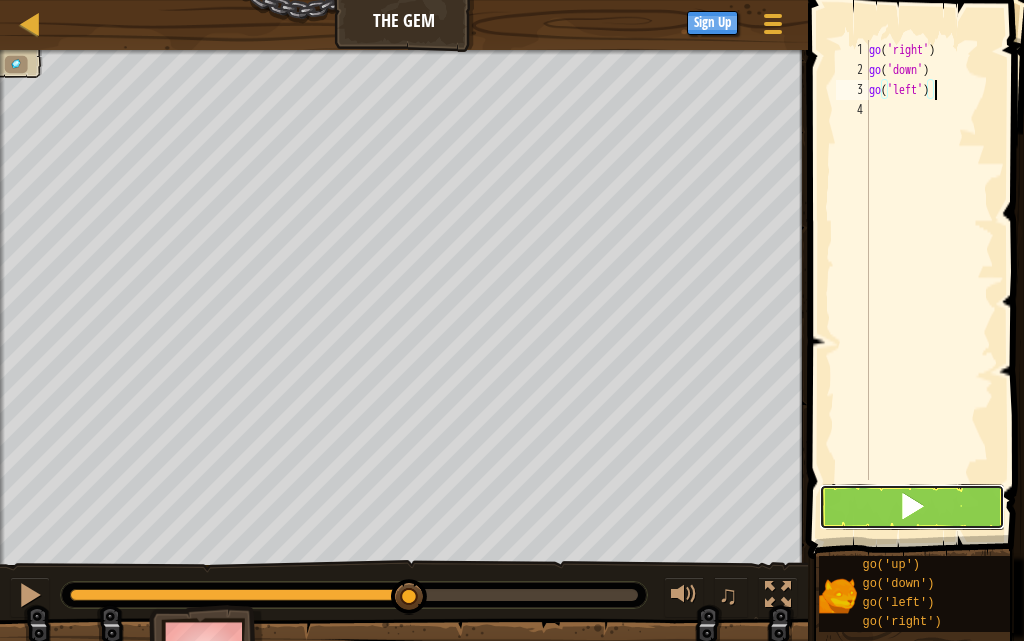 click at bounding box center [912, 506] 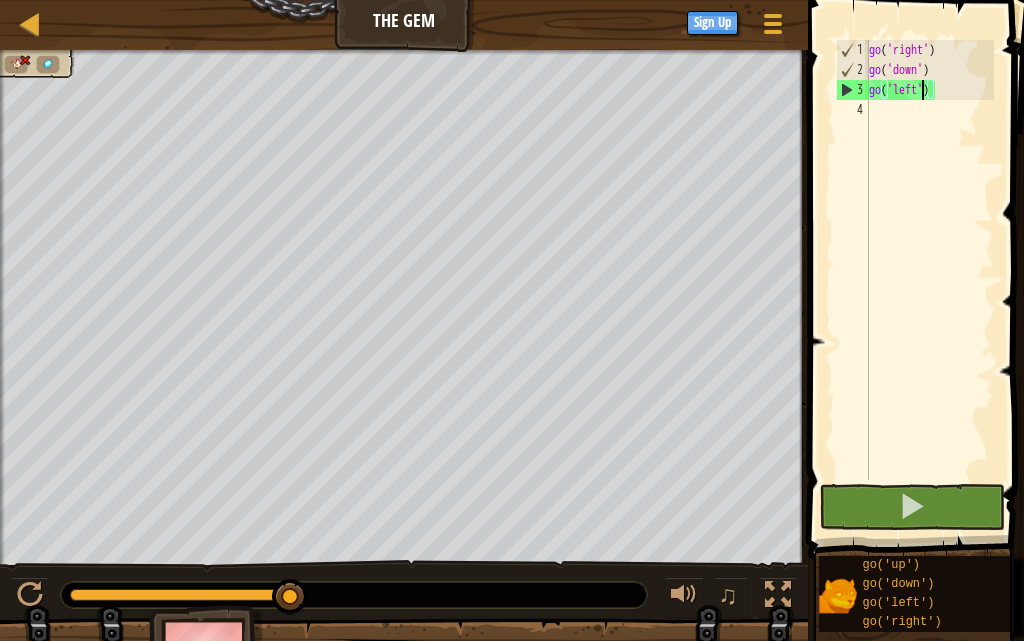 click on "go ( 'right' ) go ( 'down' ) go ( 'left' )" at bounding box center (929, 280) 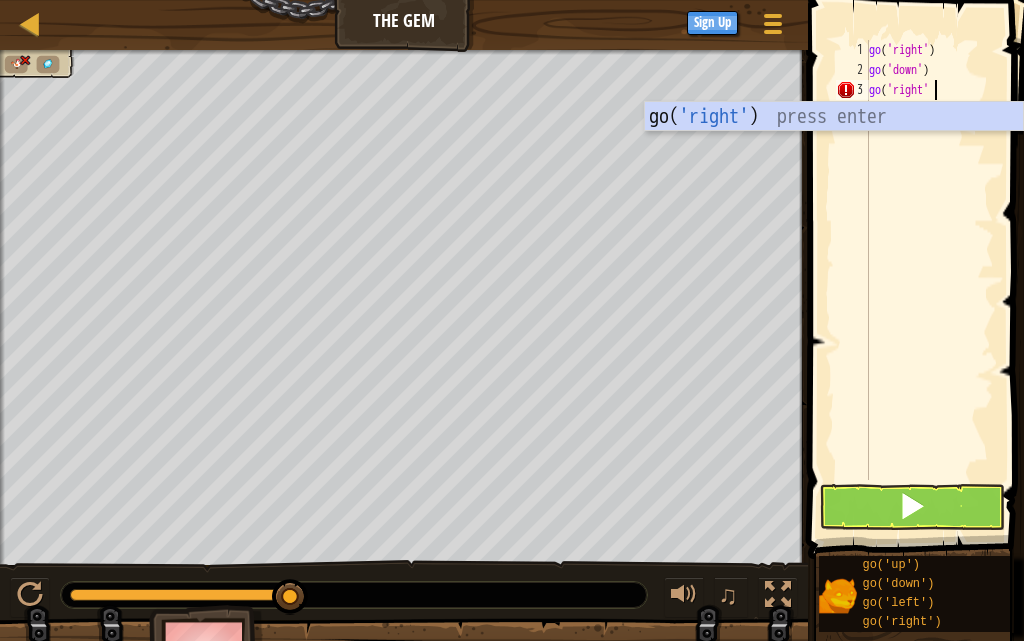 scroll, scrollTop: 9, scrollLeft: 5, axis: both 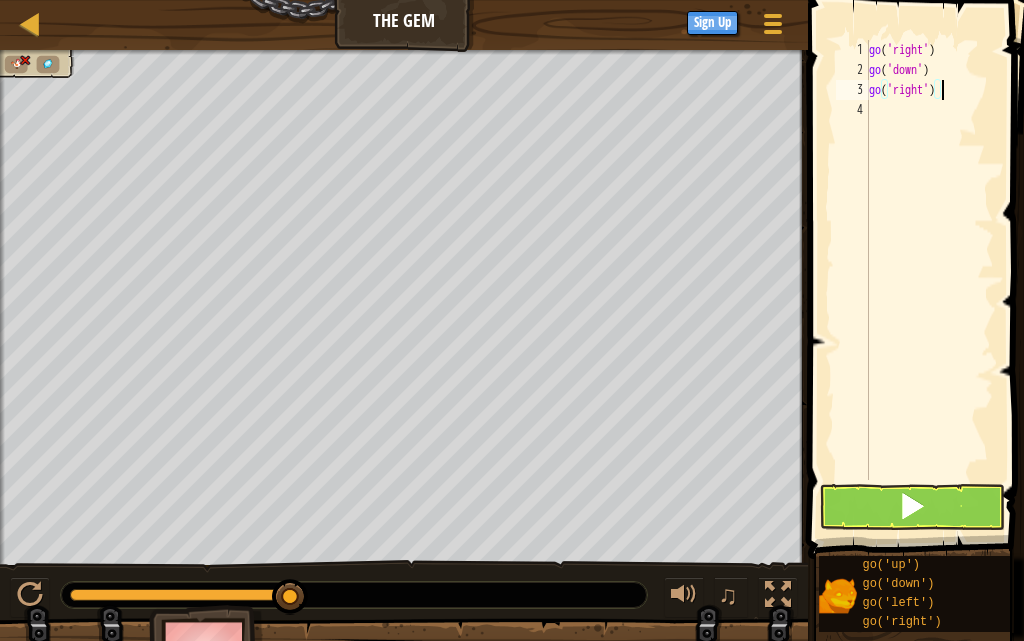 type on "go('right')" 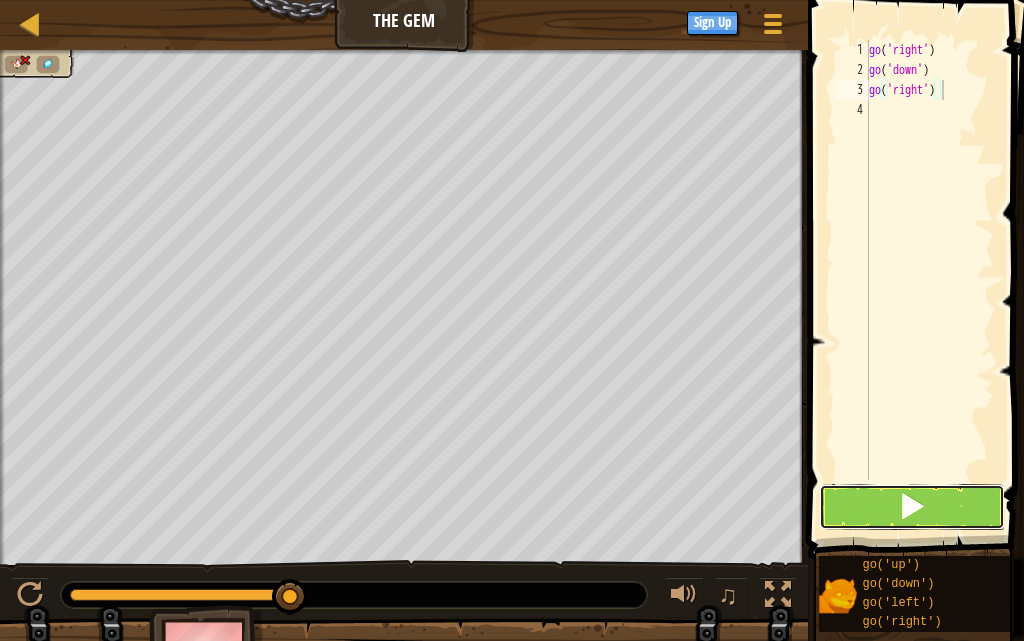 click at bounding box center (912, 506) 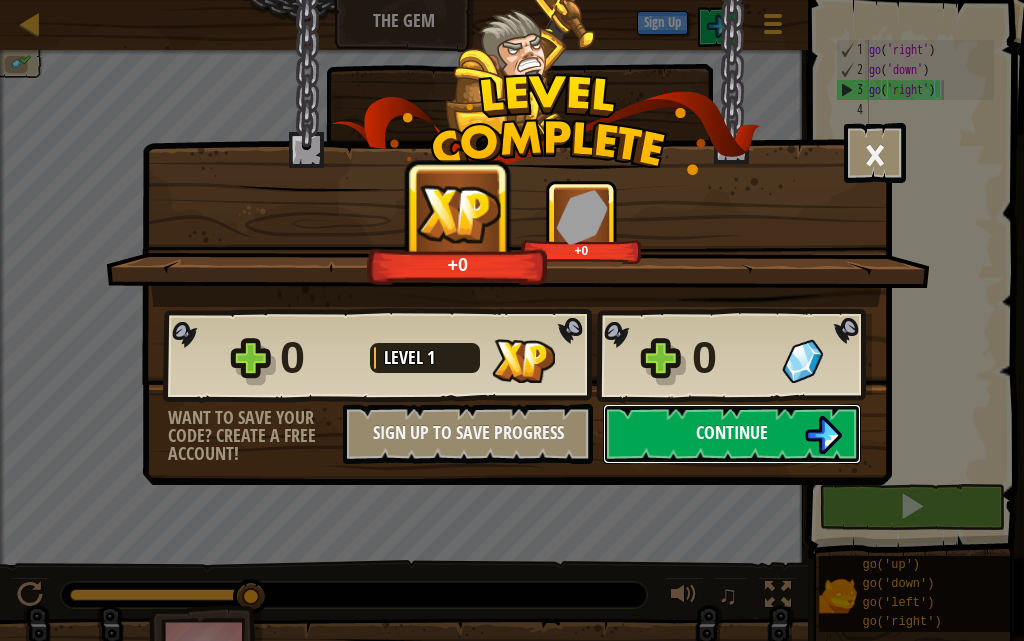 click on "Continue" at bounding box center [732, 432] 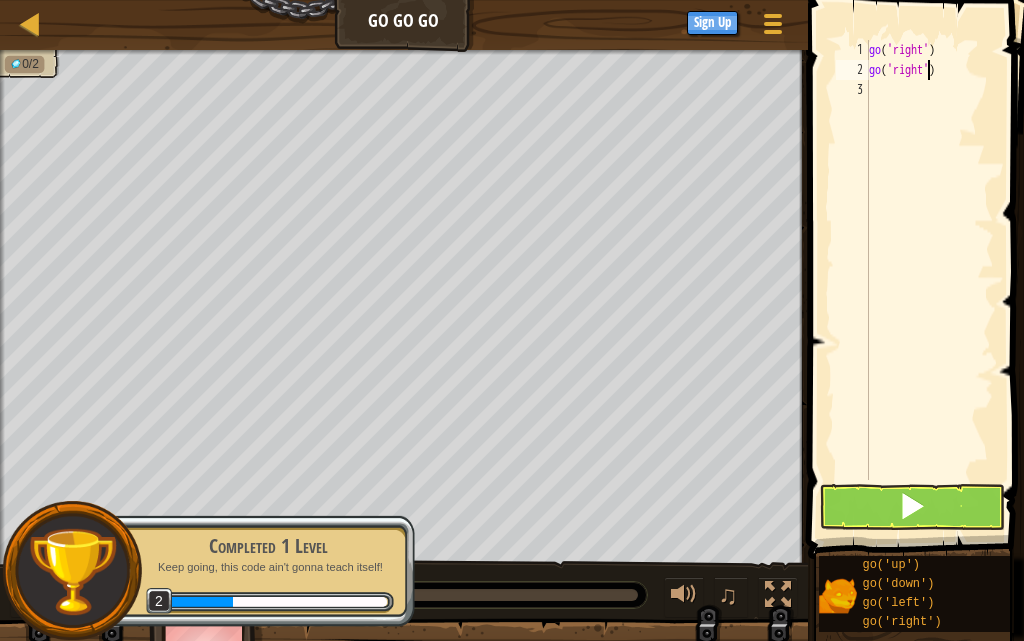 click on "go ( 'right' ) go ( 'right' )" at bounding box center [929, 280] 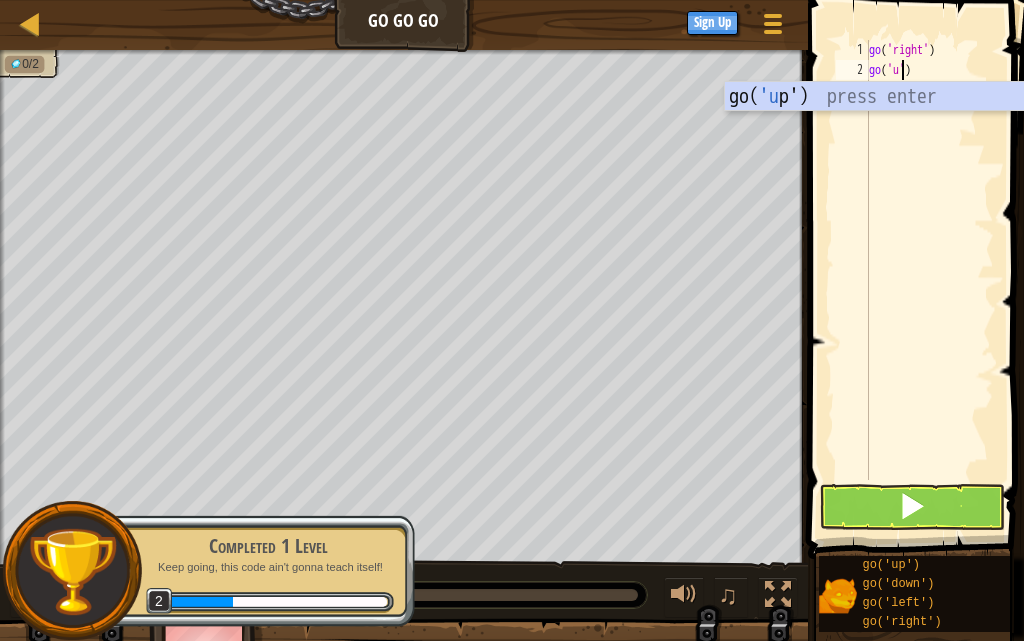 scroll, scrollTop: 9, scrollLeft: 3, axis: both 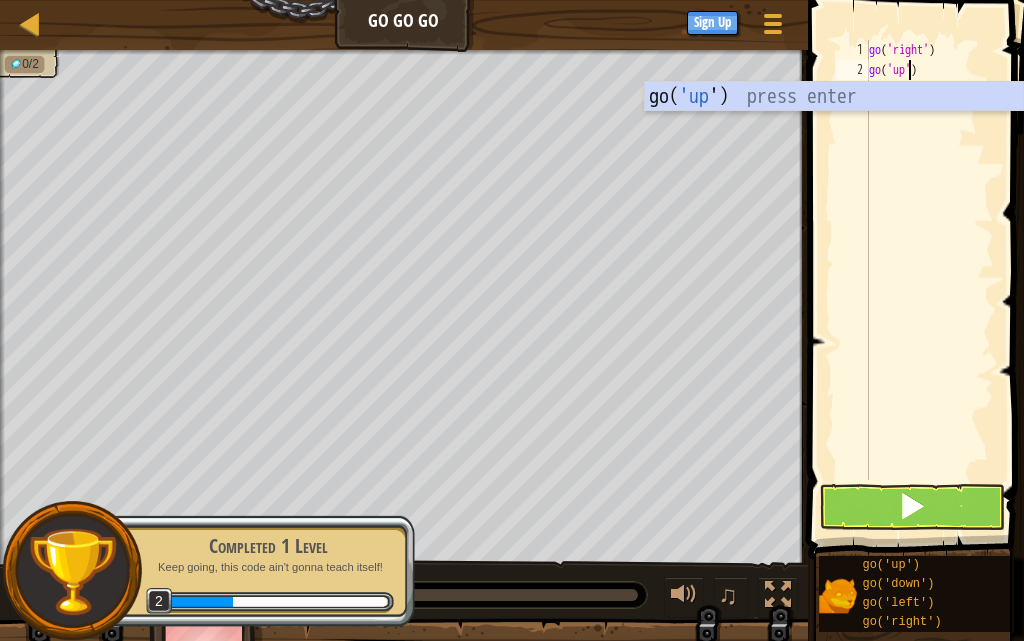 type on "go('up')" 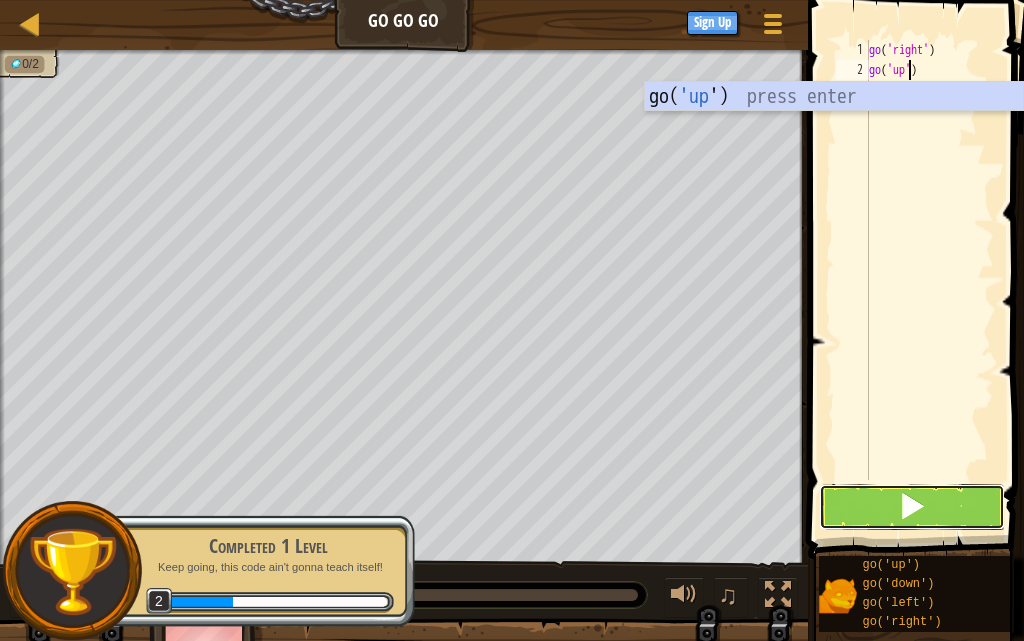 click at bounding box center [912, 506] 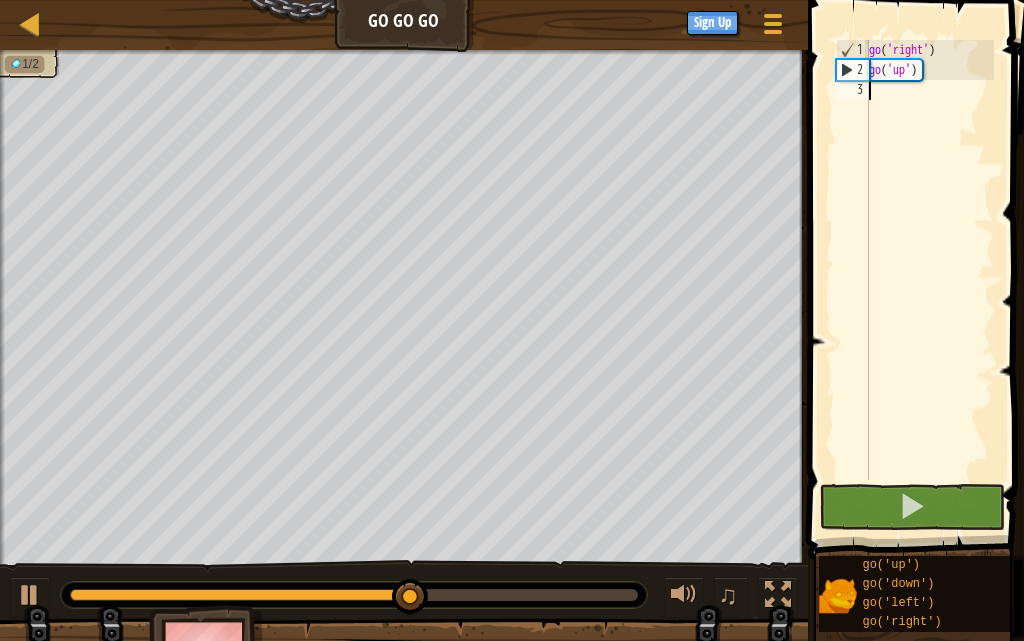 click on "go ( 'right' ) go ( 'up' )" at bounding box center (929, 280) 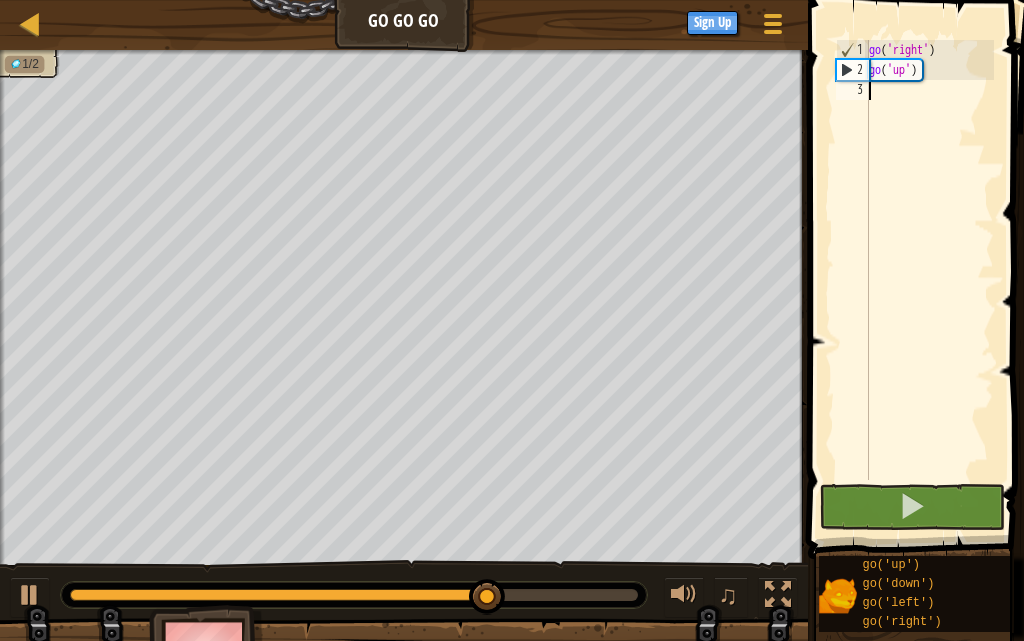 paste on "go('right')" 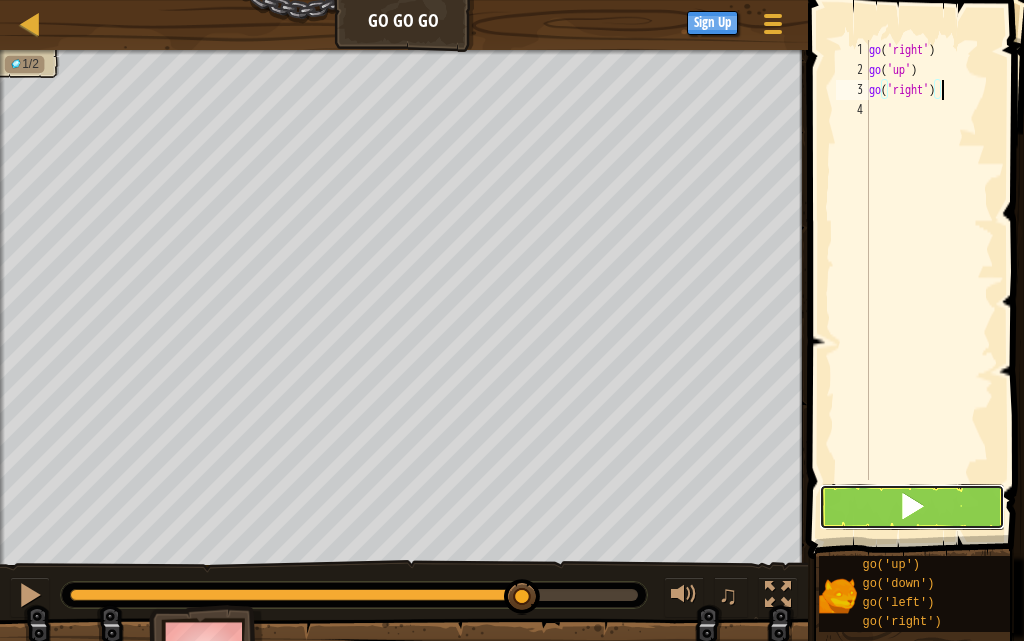 click at bounding box center (912, 506) 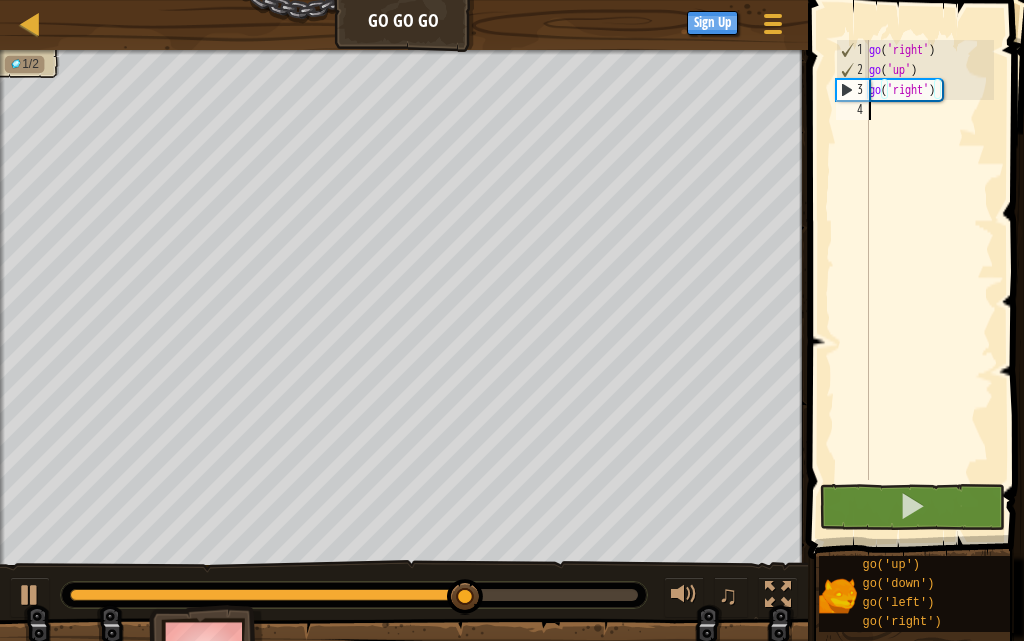 click on "go ( 'right' ) go ( 'up' ) go ( 'right' )" at bounding box center (929, 280) 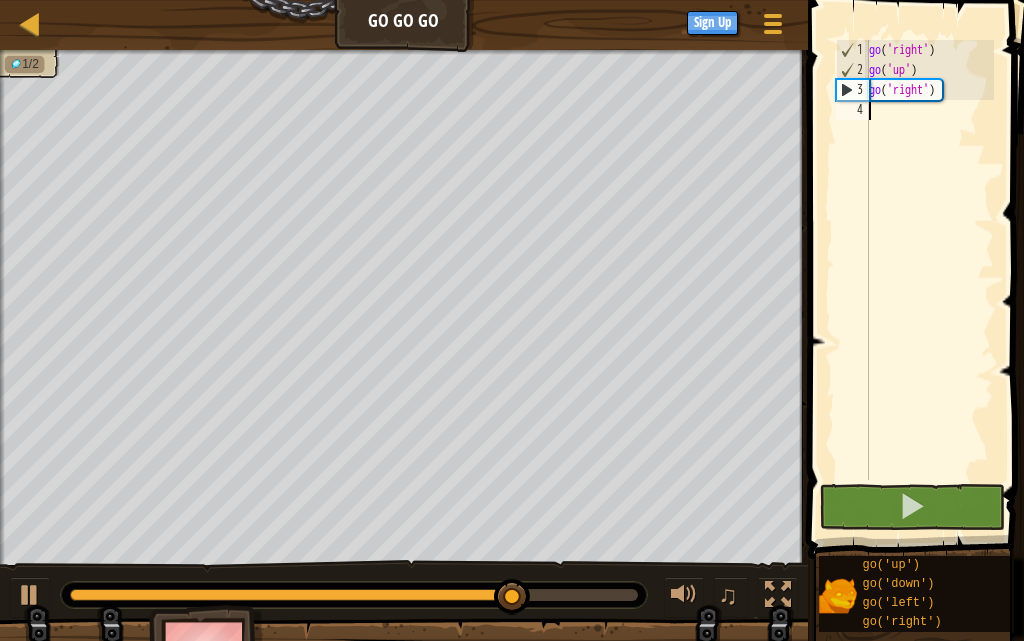 paste on "go('right')" 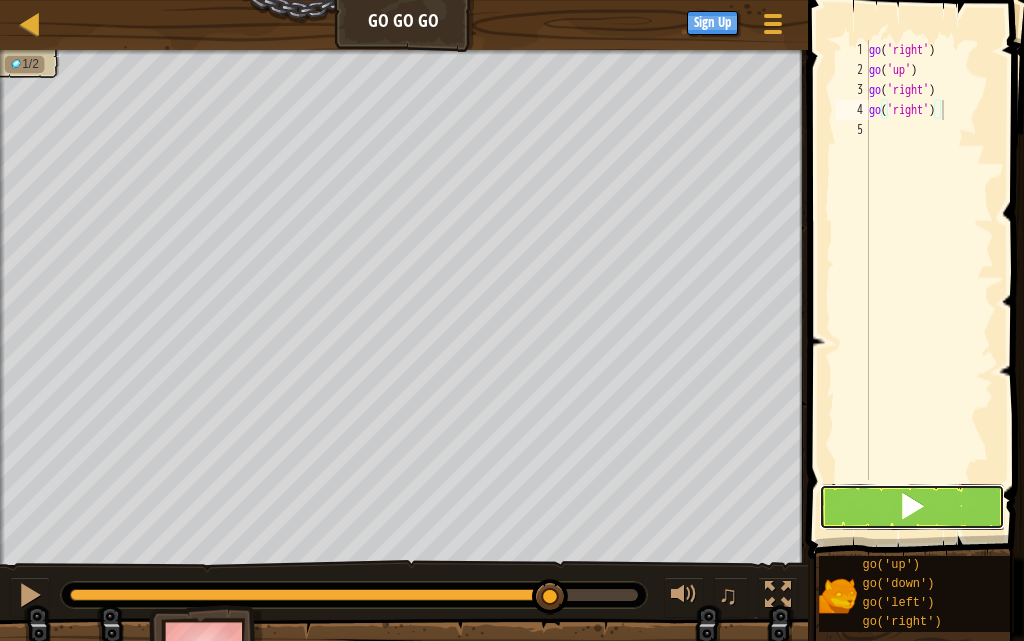 click at bounding box center (912, 507) 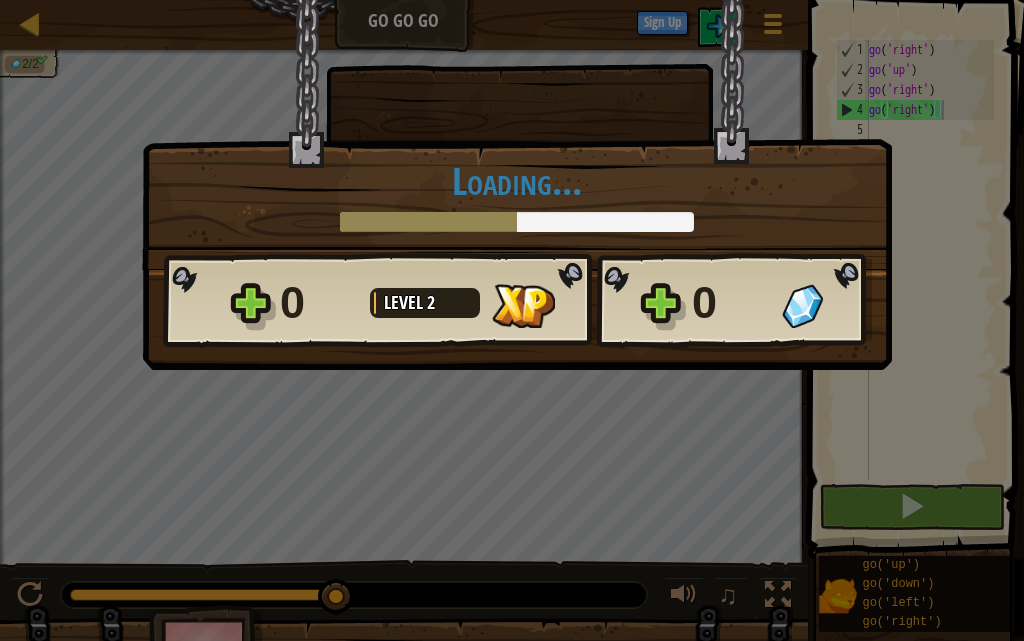 scroll, scrollTop: 9, scrollLeft: 5, axis: both 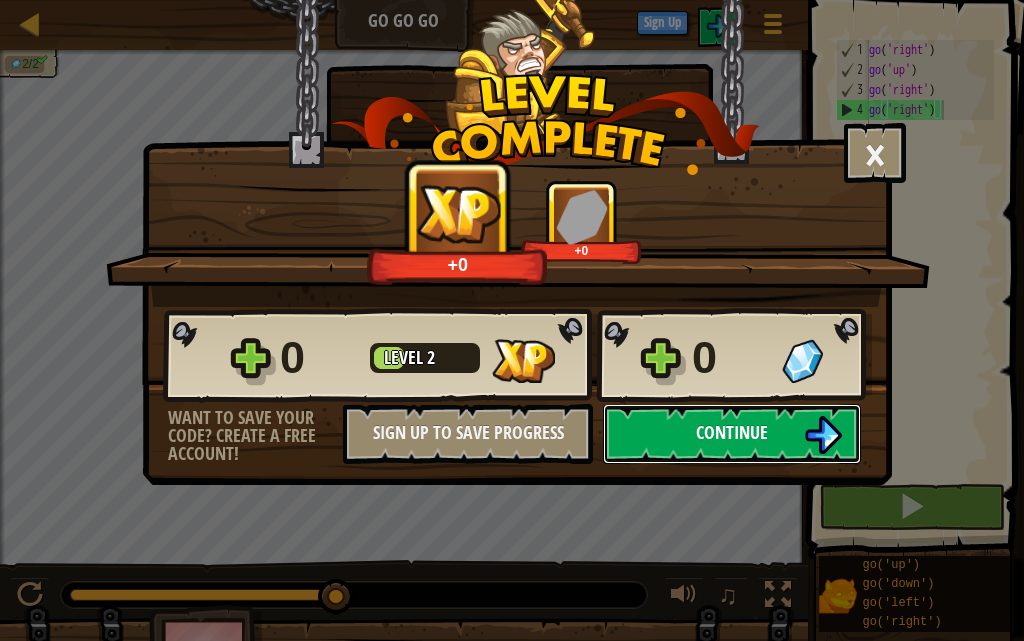 click on "Continue" at bounding box center (732, 434) 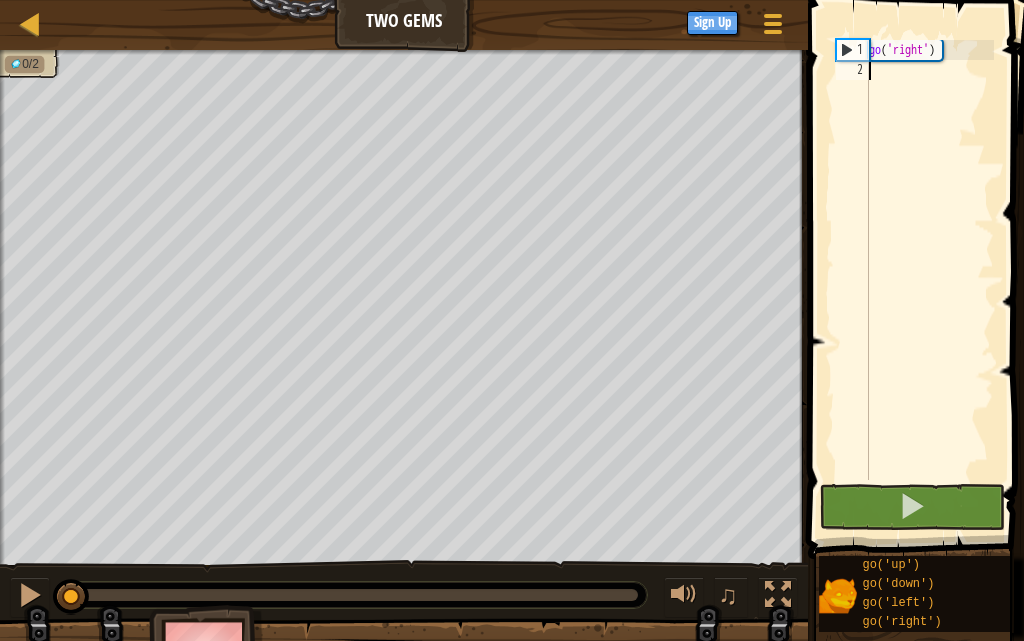 type on "go('right')" 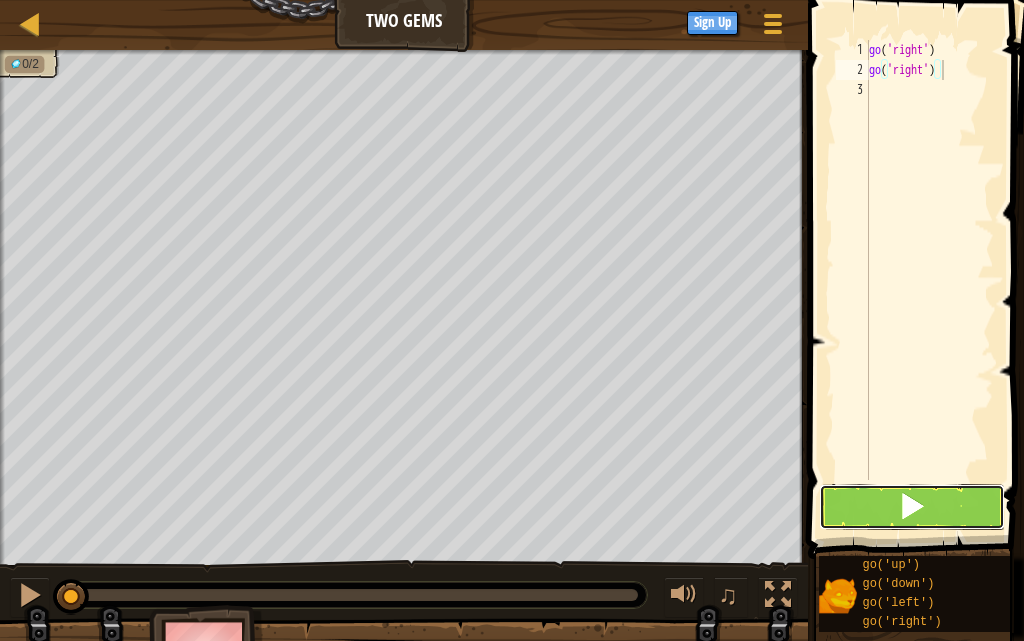 click at bounding box center [912, 506] 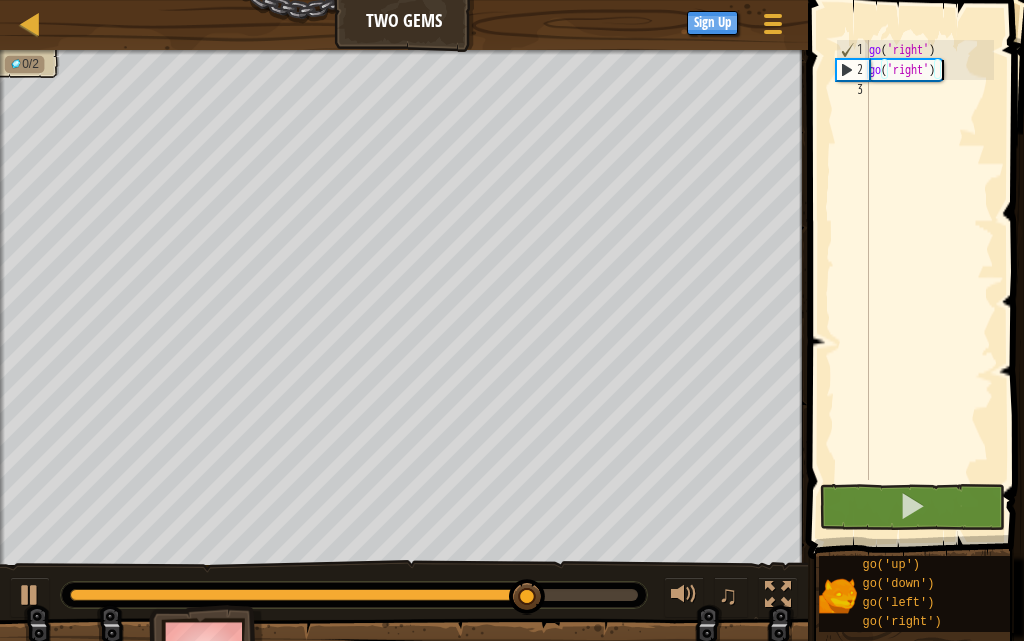 click on "go ( 'right' ) go ( 'right' )" at bounding box center (929, 280) 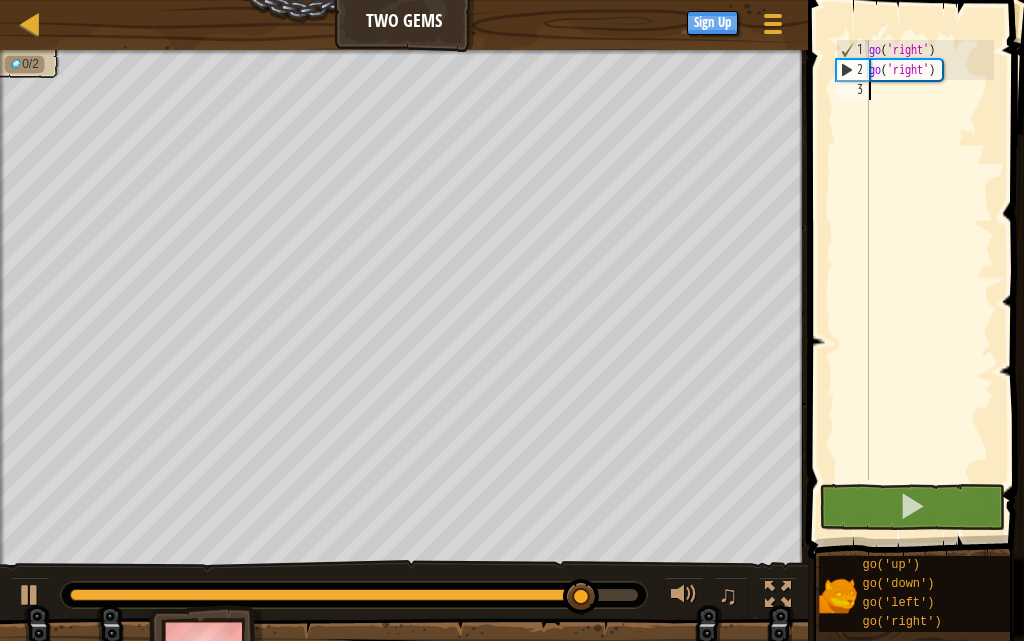 paste on "go('right')" 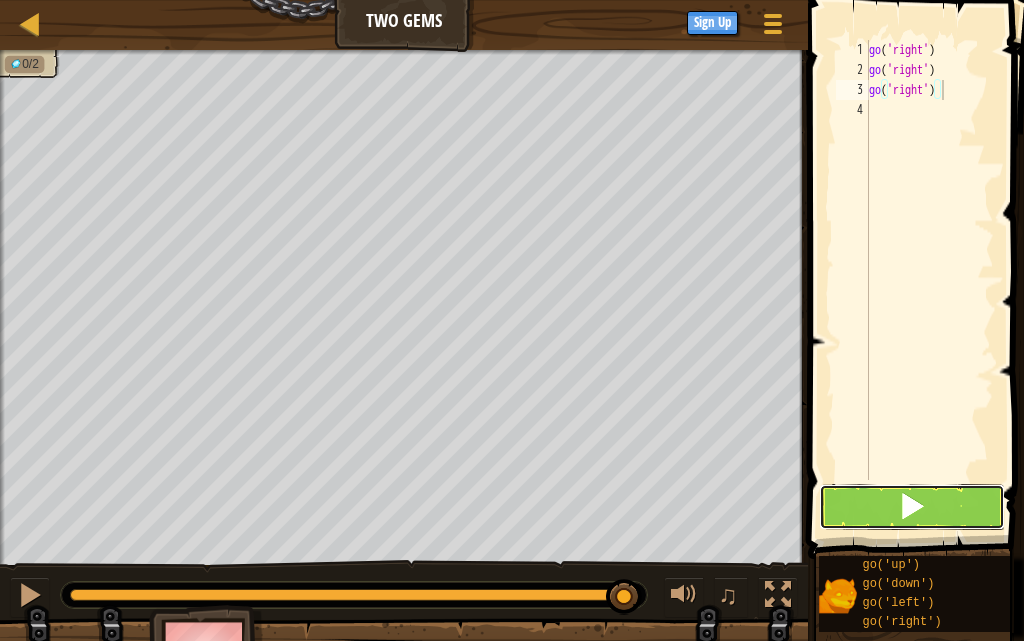 click at bounding box center (912, 507) 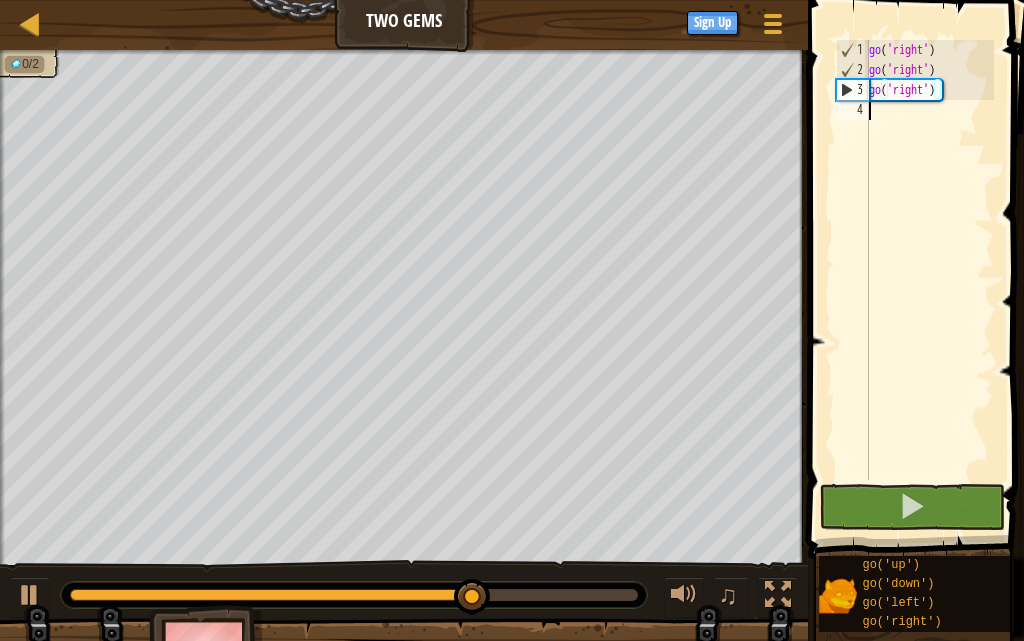 click on "go ( 'right' ) go ( 'right' ) go ( 'right' )" at bounding box center [929, 280] 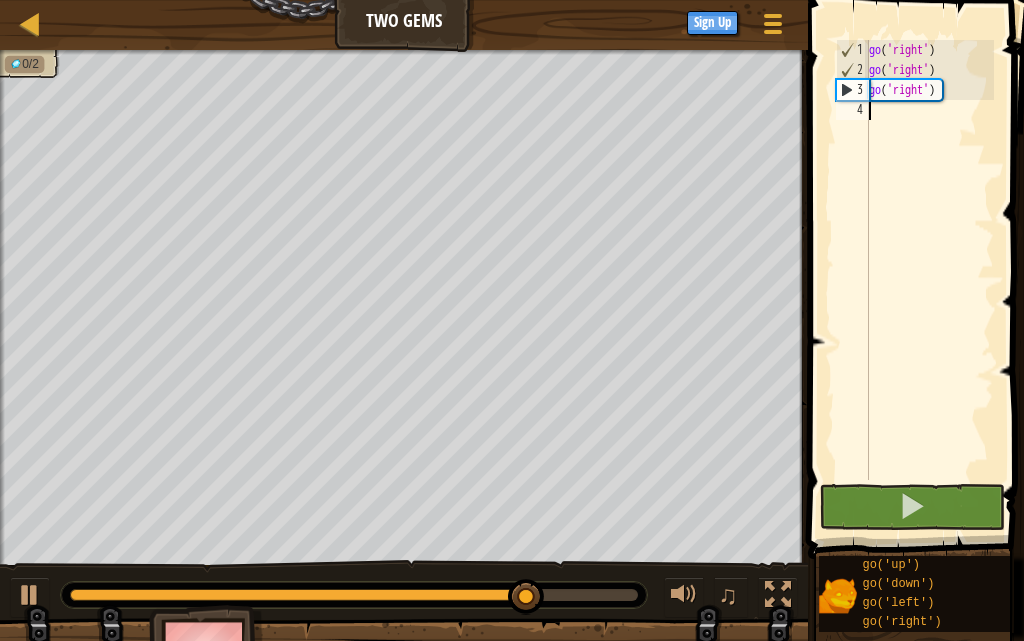 paste on "go('right')" 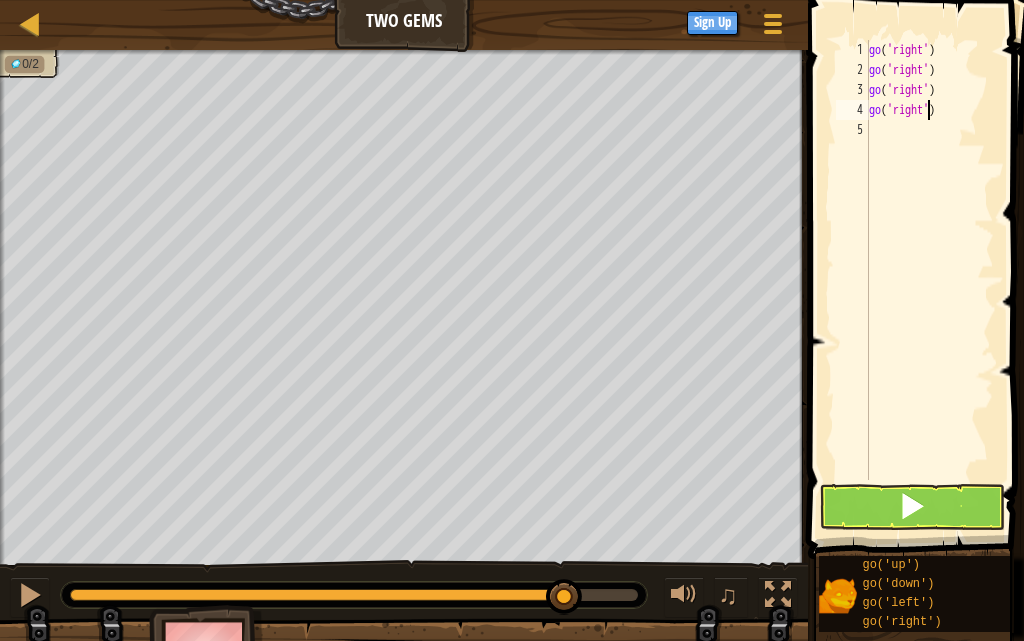 click on "go ( 'right' ) go ( 'right' ) go ( 'right' ) go ( 'right' )" at bounding box center (929, 280) 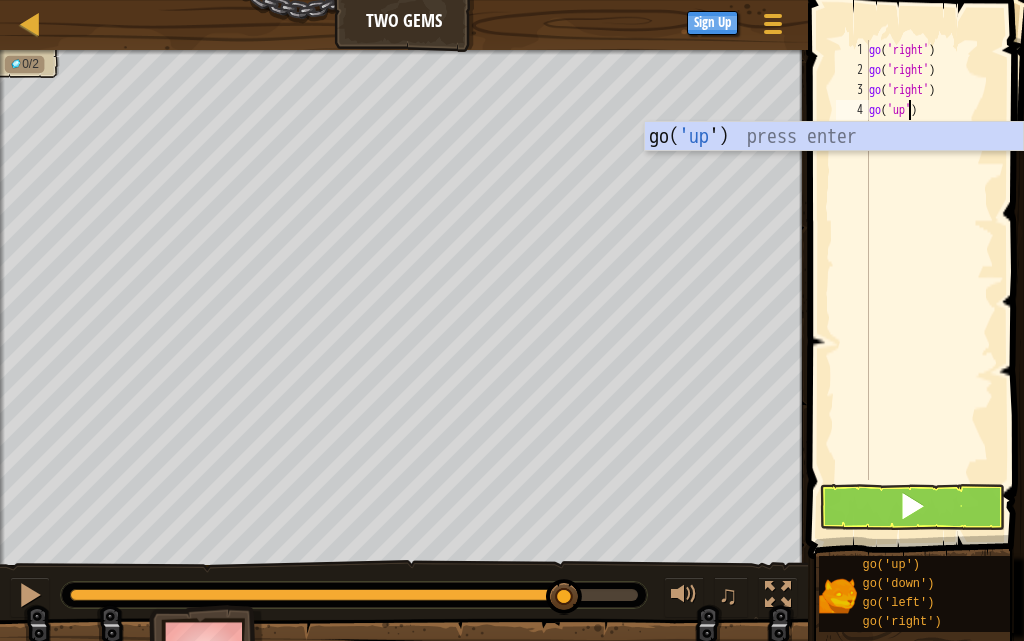 scroll, scrollTop: 9, scrollLeft: 3, axis: both 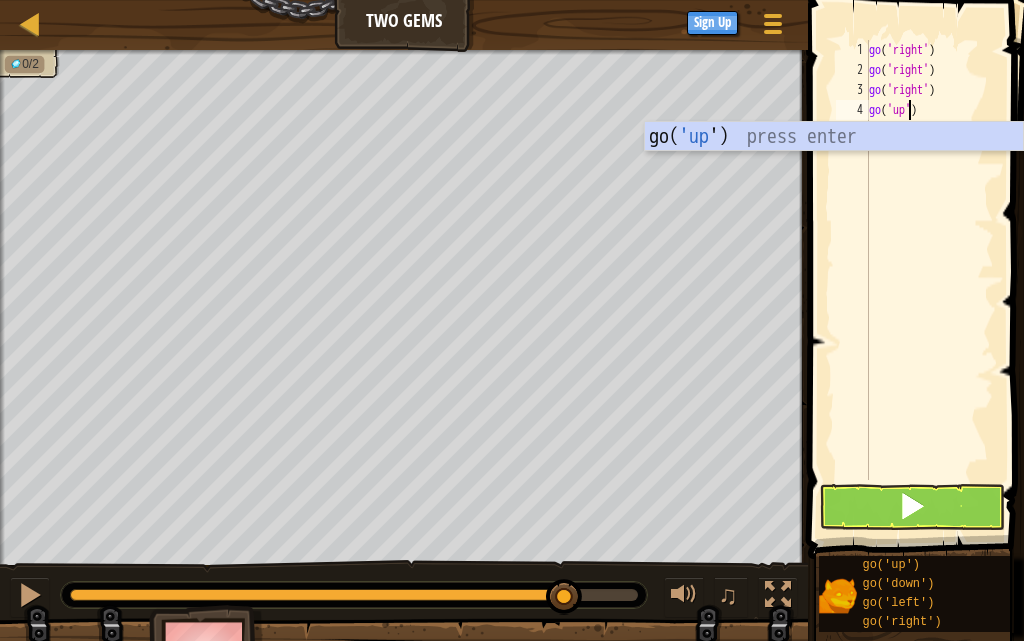 type on "go('up')" 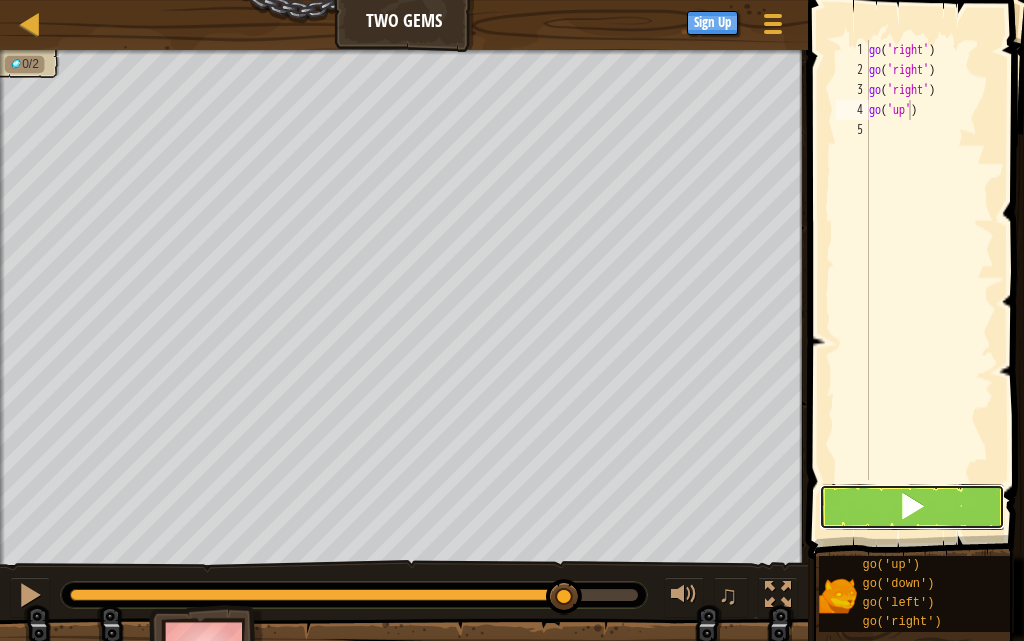 click at bounding box center (912, 507) 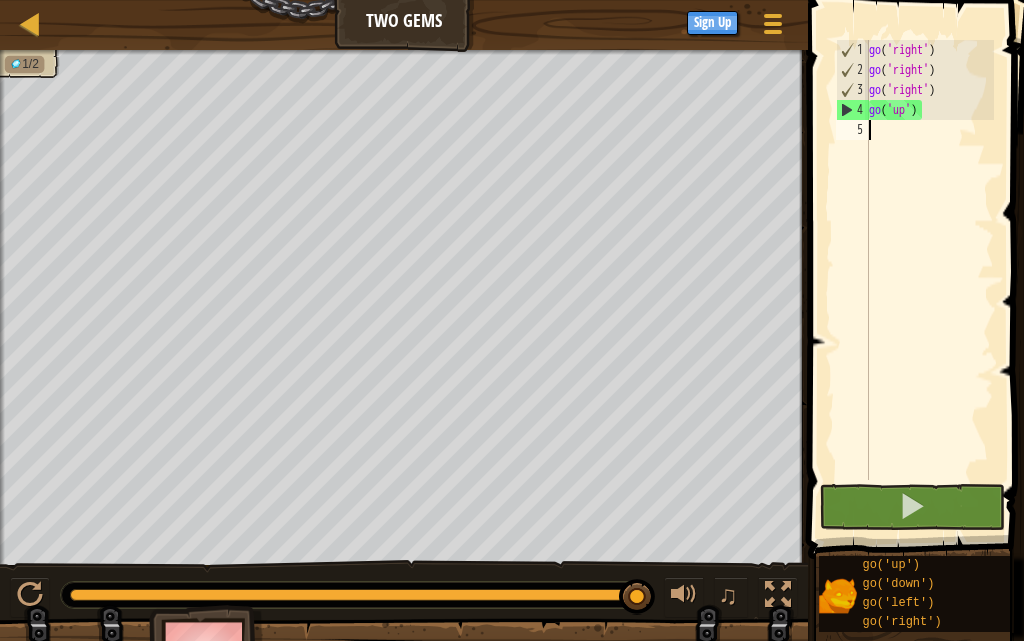 click on "go ( 'right' ) go ( 'right' ) go ( 'right' ) go ( 'up' )" at bounding box center [929, 280] 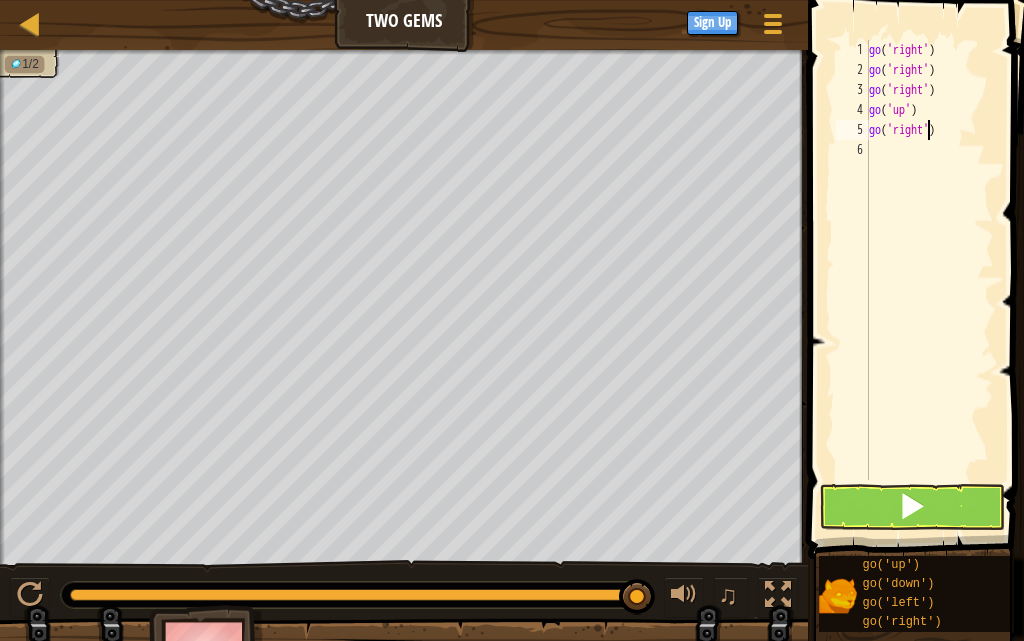 click on "go ( 'right' ) go ( 'right' ) go ( 'right' ) go ( 'up' ) go ( 'right' )" at bounding box center (929, 280) 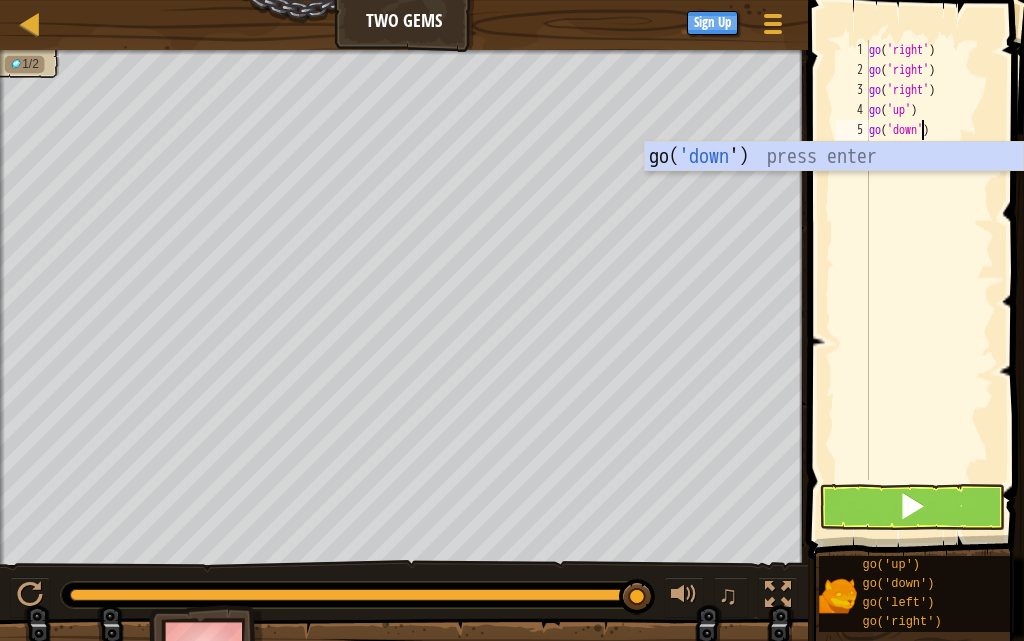 scroll, scrollTop: 9, scrollLeft: 4, axis: both 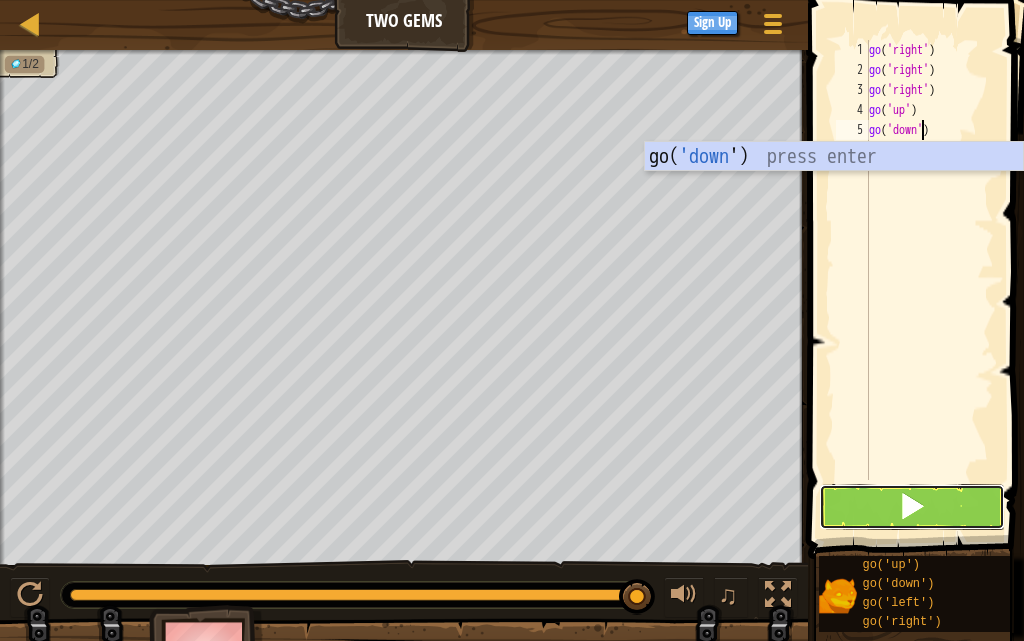 click at bounding box center [912, 507] 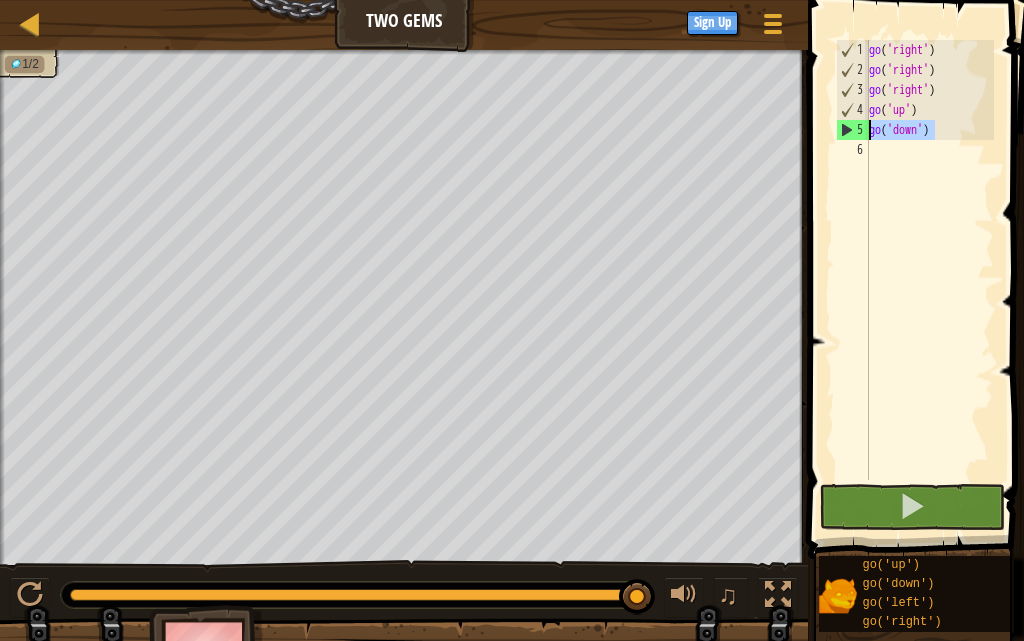 drag, startPoint x: 964, startPoint y: 127, endPoint x: 864, endPoint y: 130, distance: 100.04499 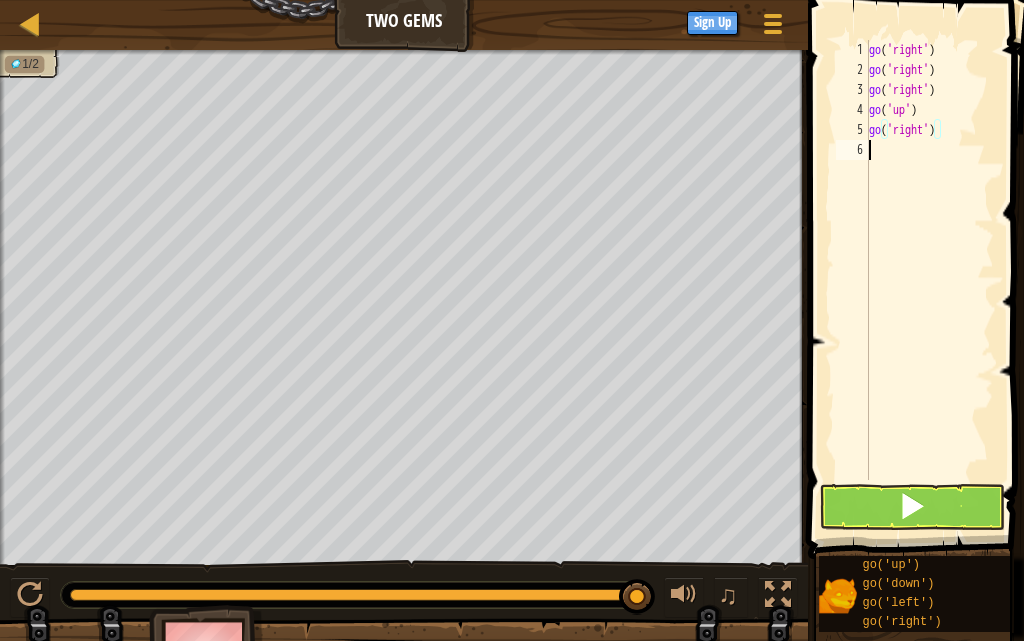 click on "go ( 'right' ) go ( 'right' ) go ( 'right' ) go ( 'up' ) go ( 'right' )" at bounding box center (929, 280) 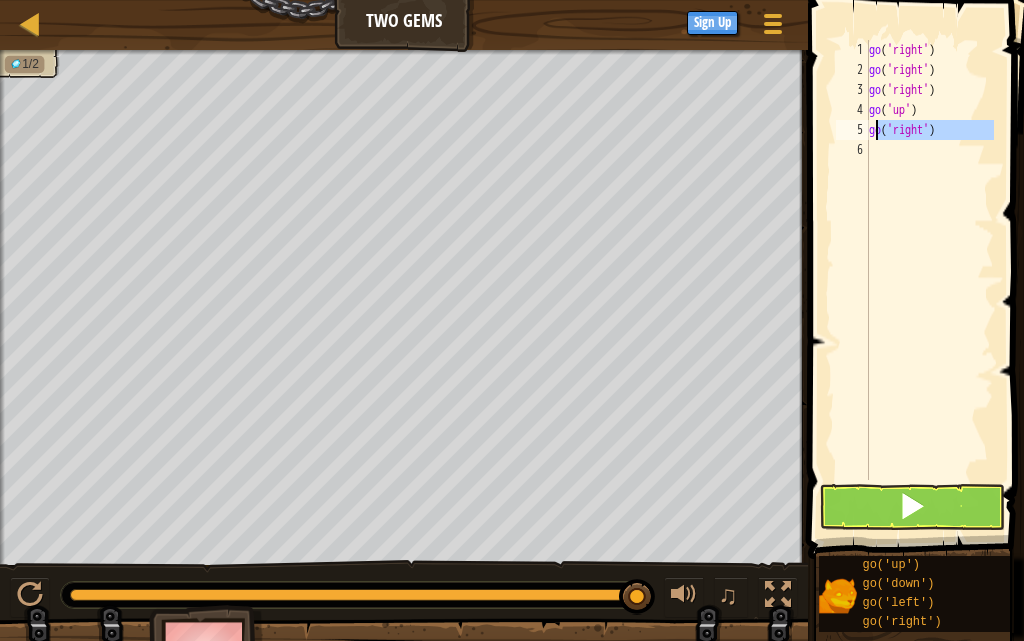 click on "go ( 'right' ) go ( 'right' ) go ( 'right' ) go ( 'up' ) go ( 'right' )" at bounding box center [929, 260] 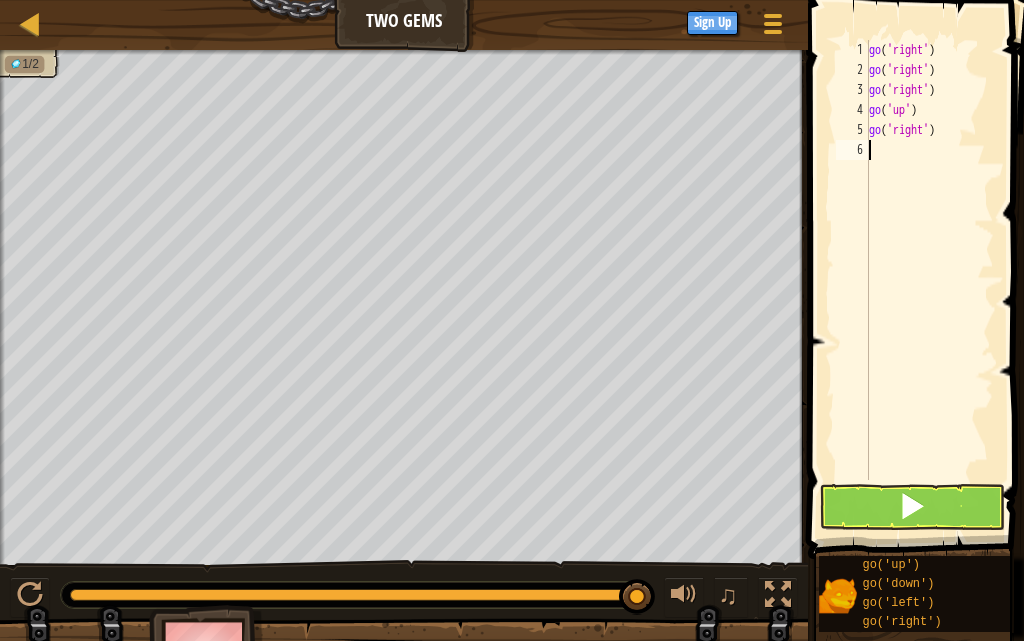paste on "go('right')" 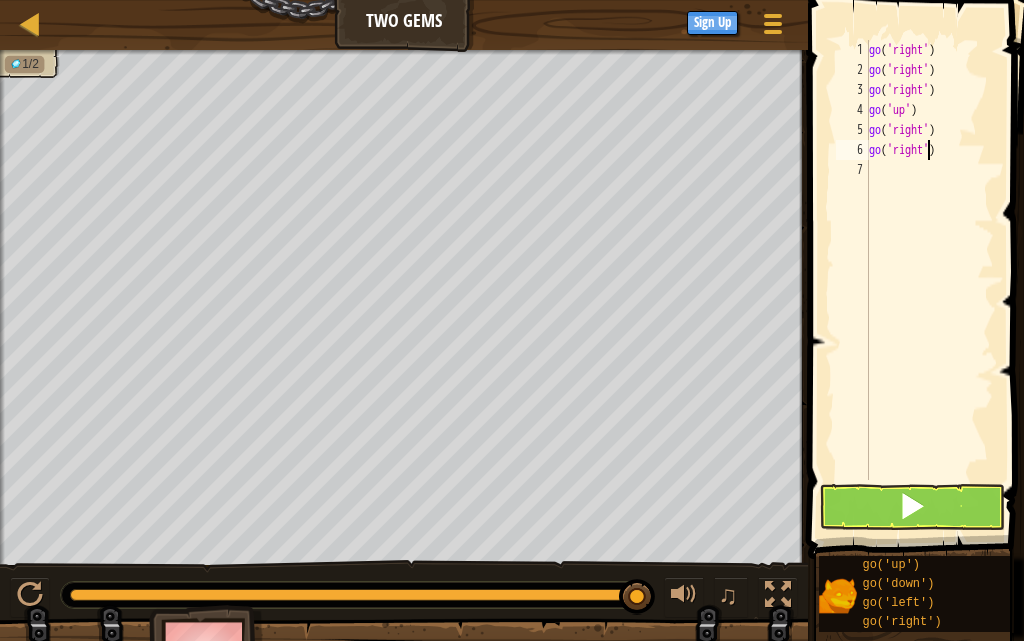 click on "go ( 'right' ) go ( 'right' ) go ( 'right' ) go ( 'up' ) go ( 'right' ) go ( 'right' )" at bounding box center [929, 280] 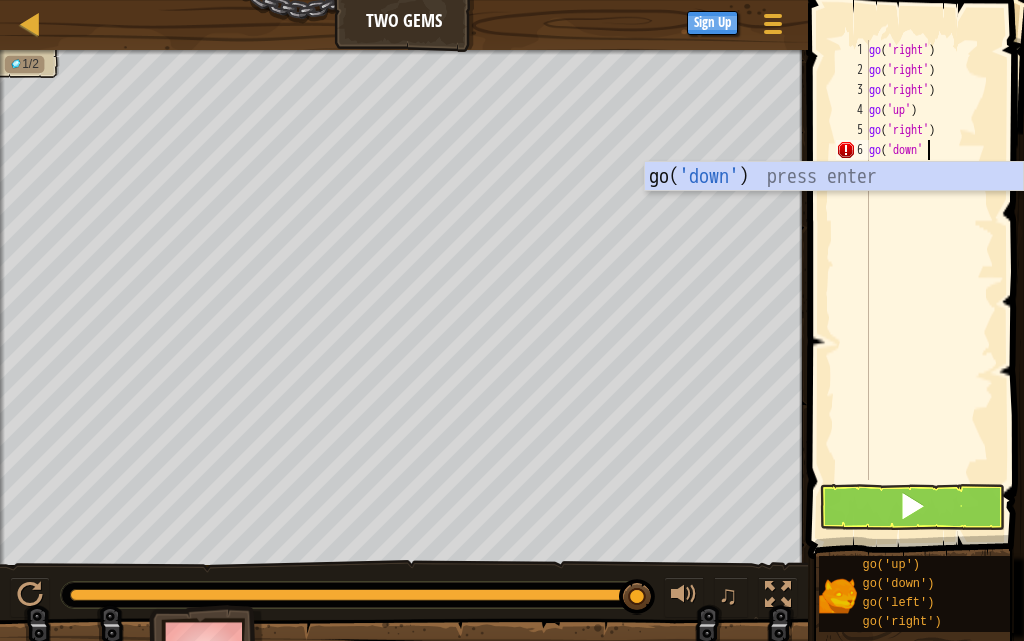 scroll, scrollTop: 9, scrollLeft: 4, axis: both 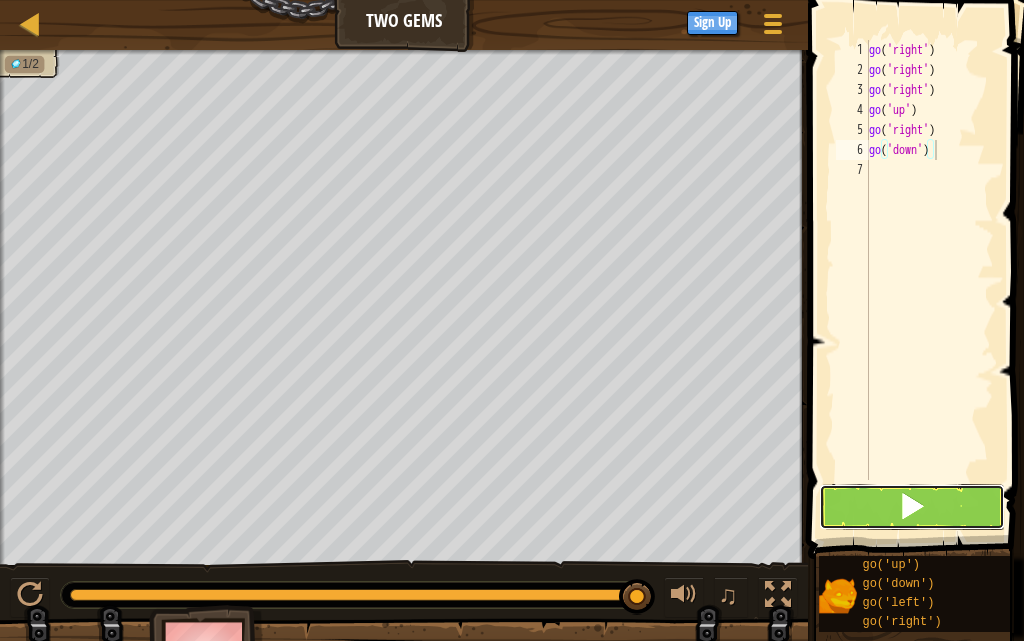 click at bounding box center [912, 507] 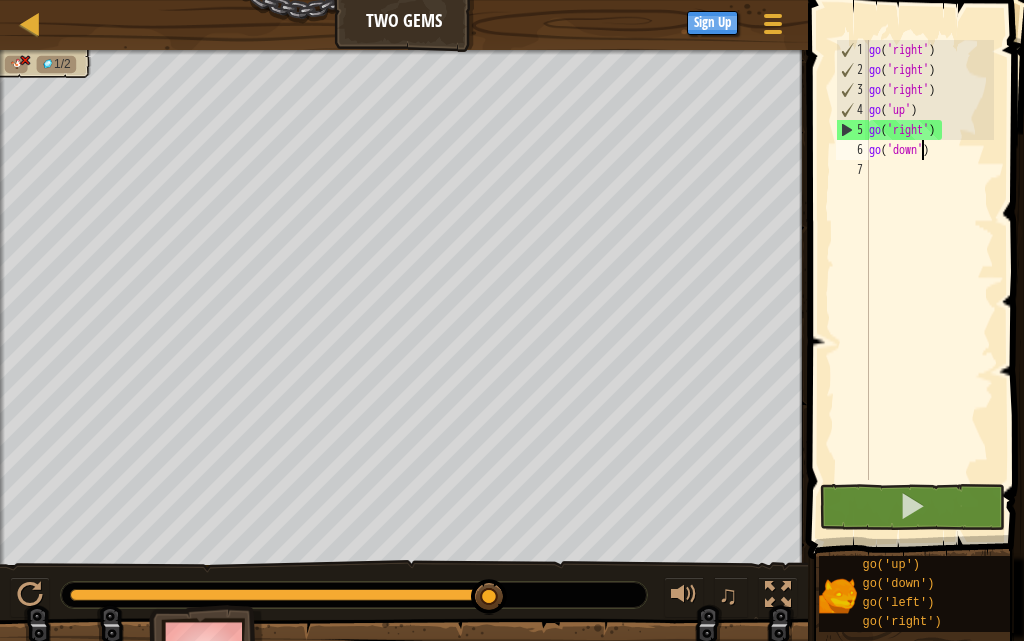 click on "go ( 'right' ) go ( 'right' ) go ( 'right' ) go ( 'up' ) go ( 'right' ) go ( 'down' )" at bounding box center (929, 280) 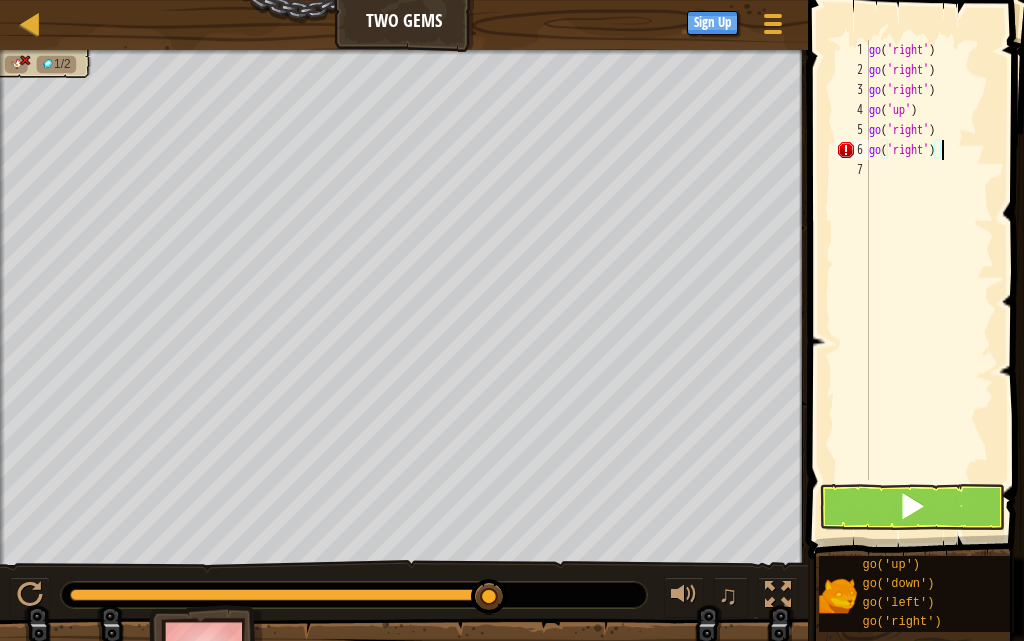 scroll, scrollTop: 9, scrollLeft: 5, axis: both 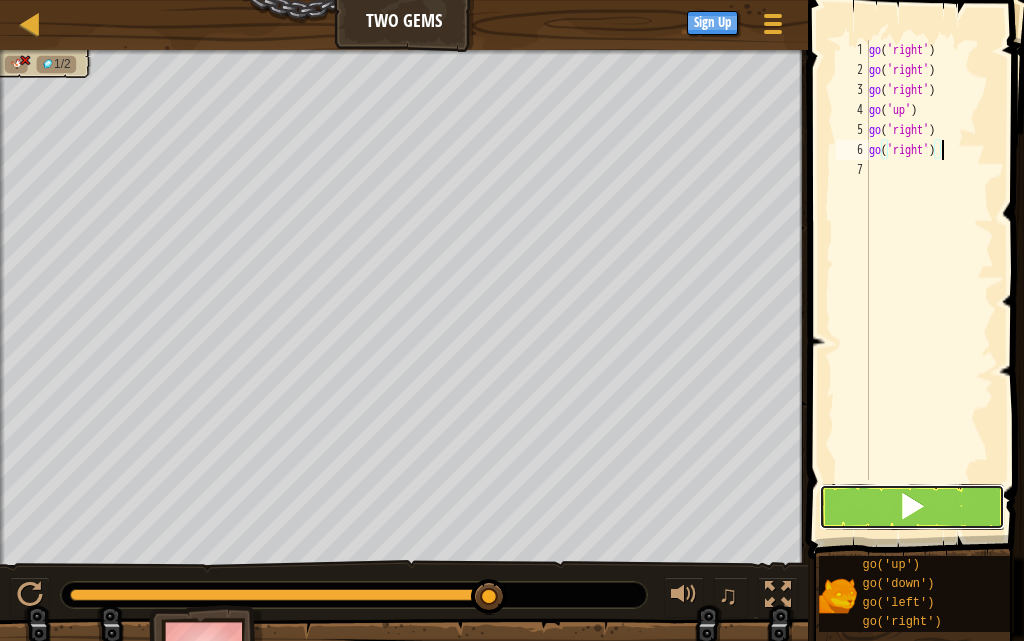 click at bounding box center (912, 507) 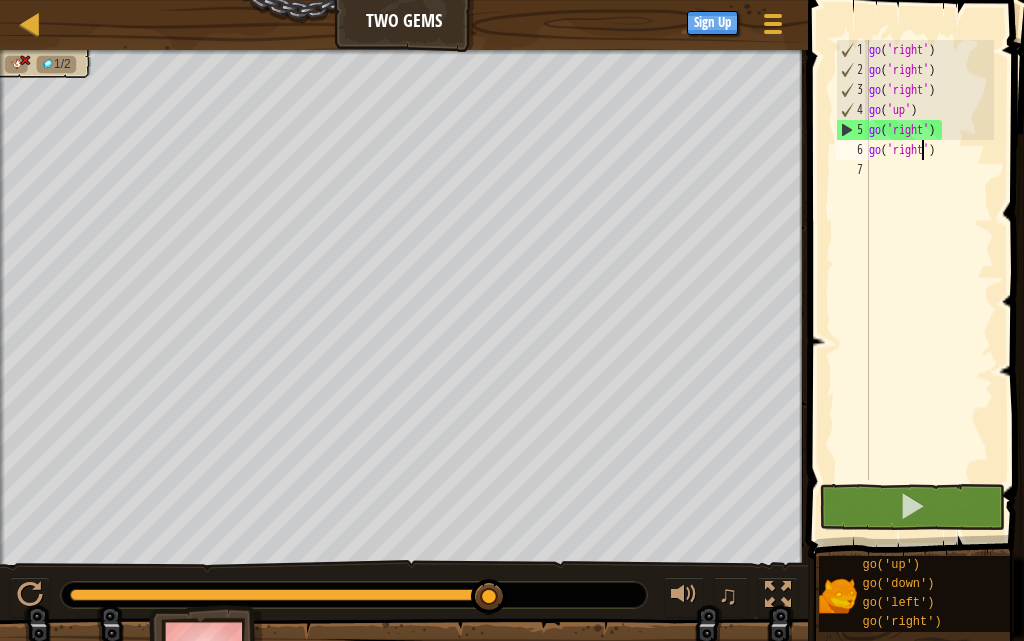 click on "go ( 'right' ) go ( 'right' ) go ( 'right' ) go ( 'up' ) go ( 'right' ) go ( 'right' )" at bounding box center (929, 280) 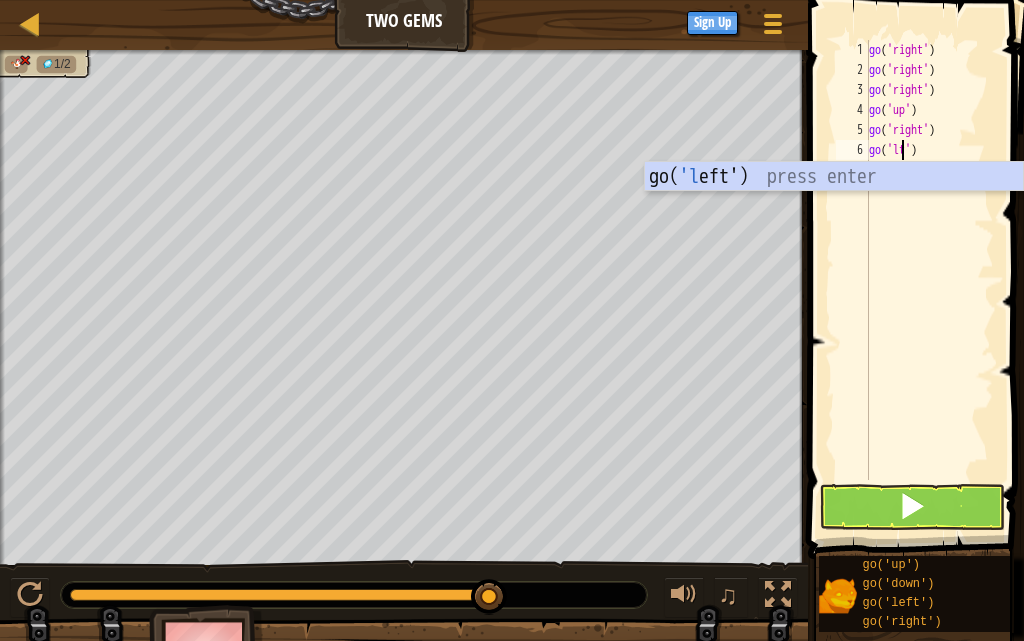 scroll, scrollTop: 9, scrollLeft: 3, axis: both 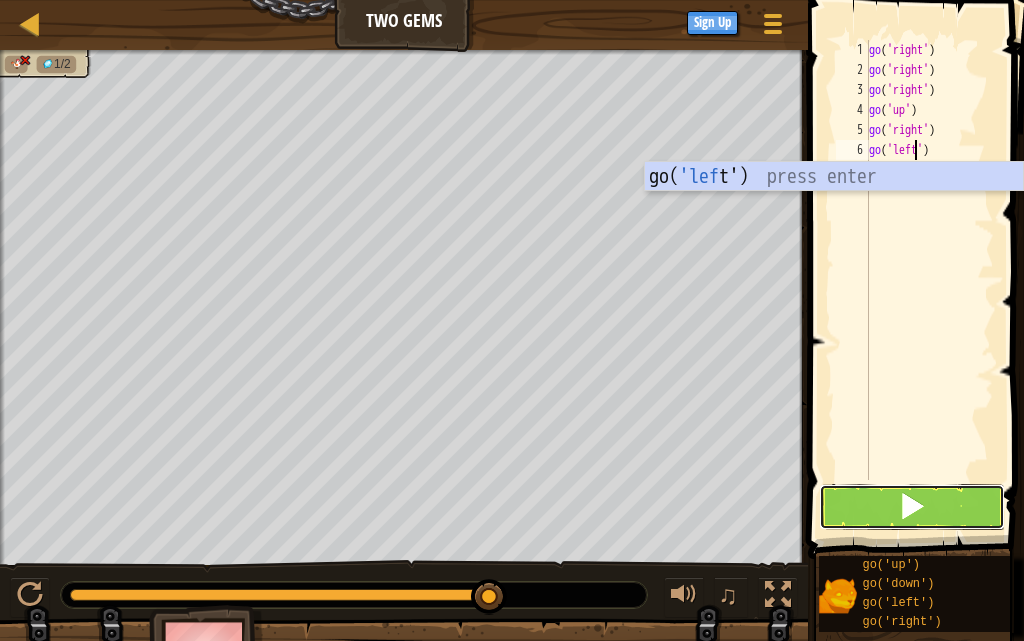 click at bounding box center [912, 507] 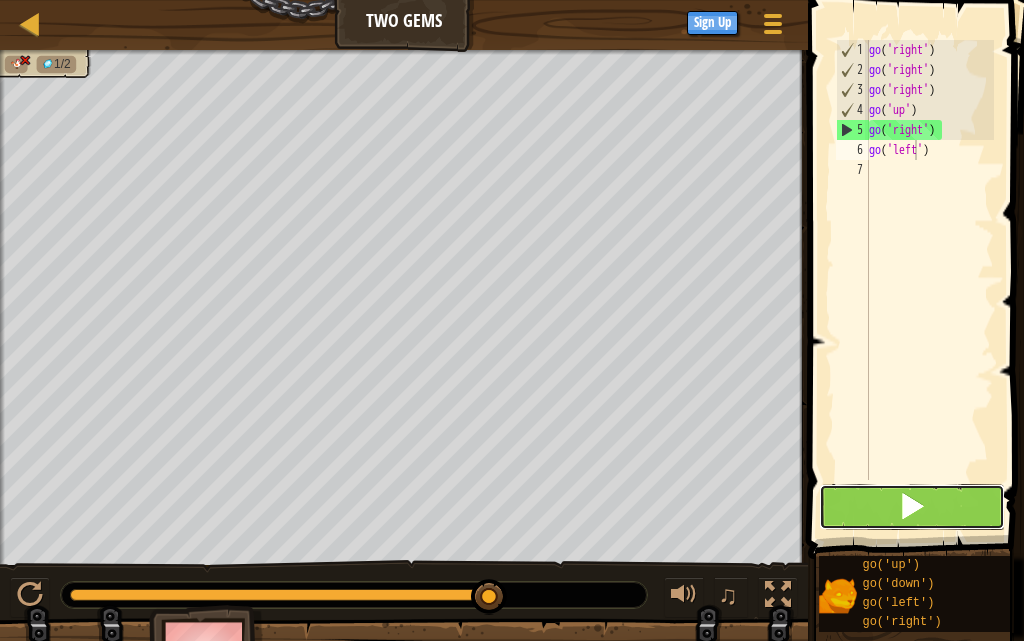 click at bounding box center (912, 507) 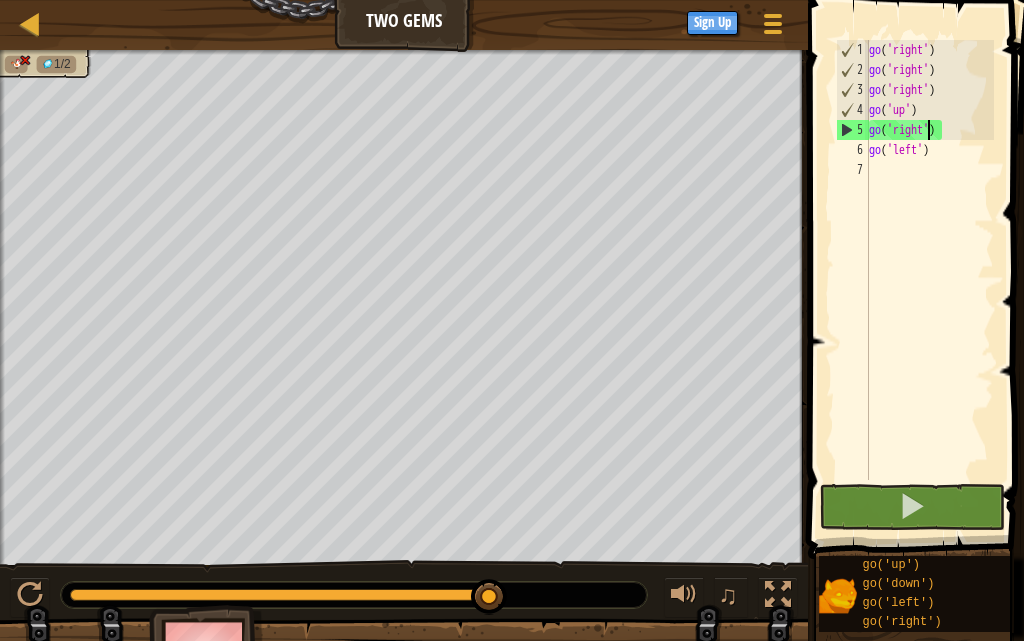 click on "go ( 'right' ) go ( 'right' ) go ( 'right' ) go ( 'up' ) go ( 'right' ) go ( 'left' )" at bounding box center [929, 280] 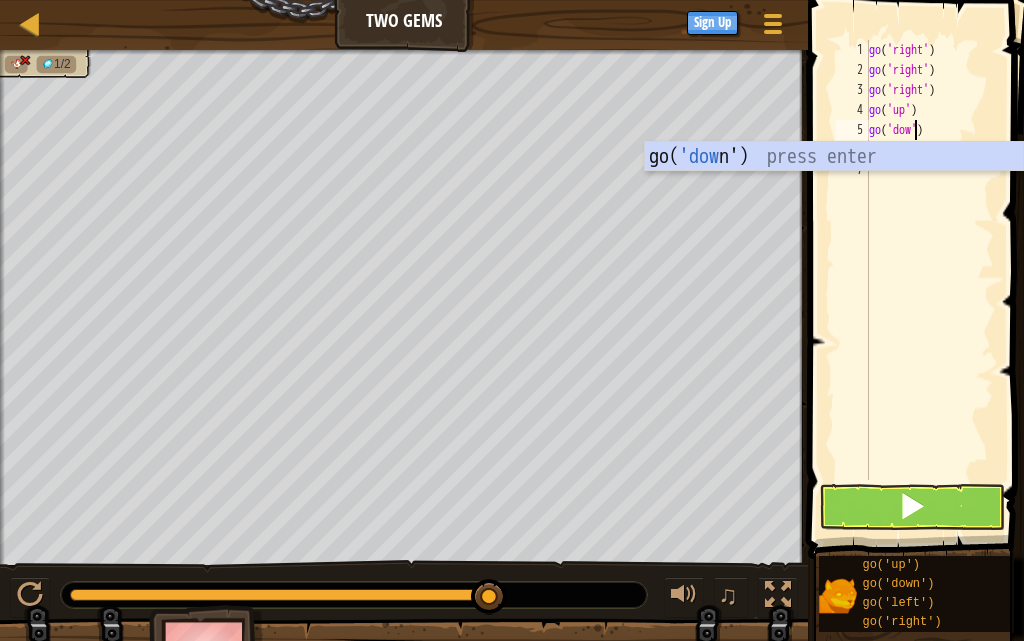 scroll, scrollTop: 9, scrollLeft: 4, axis: both 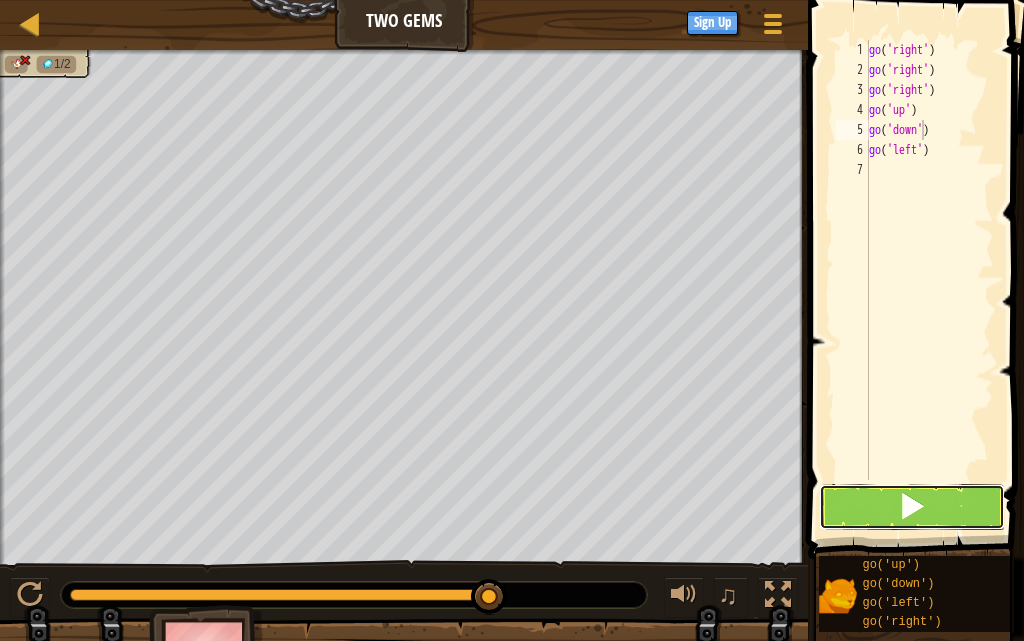 click at bounding box center (912, 507) 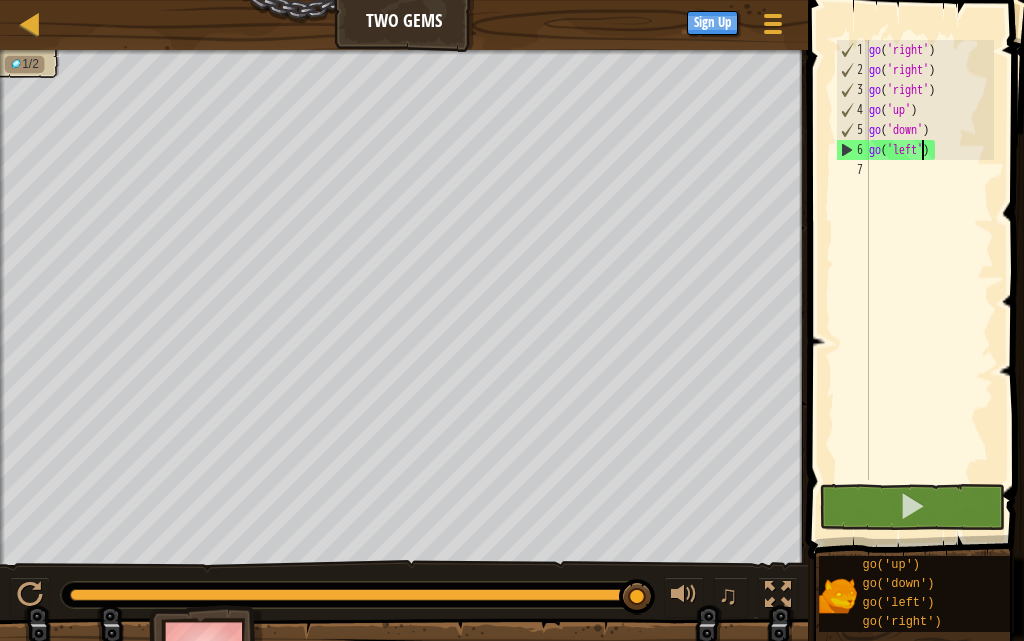 click on "go ( 'right' ) go ( 'right' ) go ( 'right' ) go ( 'up' ) go ( 'down' ) go ( 'left' )" at bounding box center [929, 280] 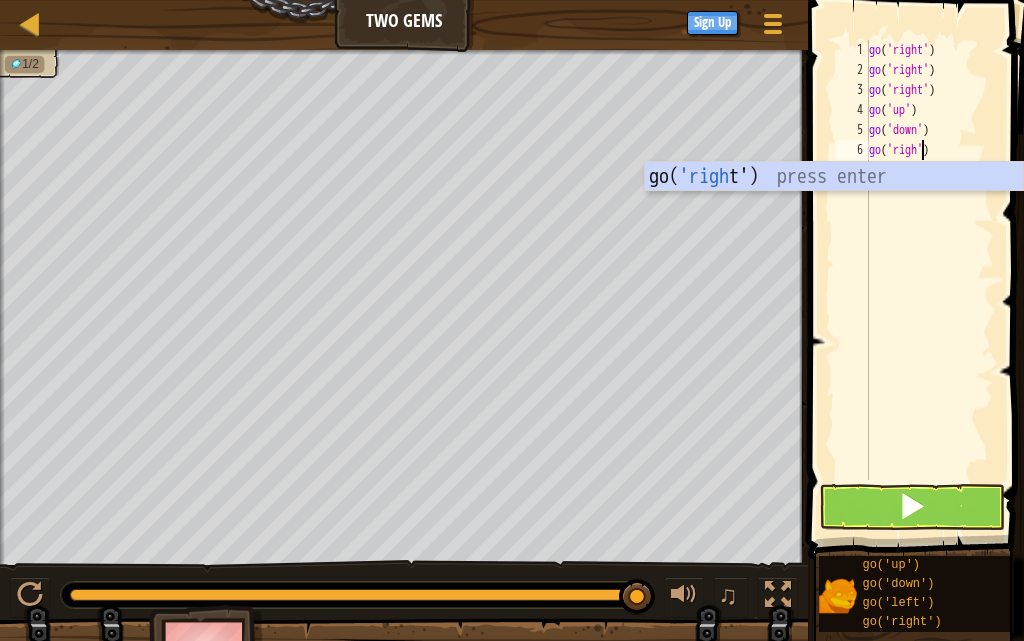 scroll, scrollTop: 9, scrollLeft: 4, axis: both 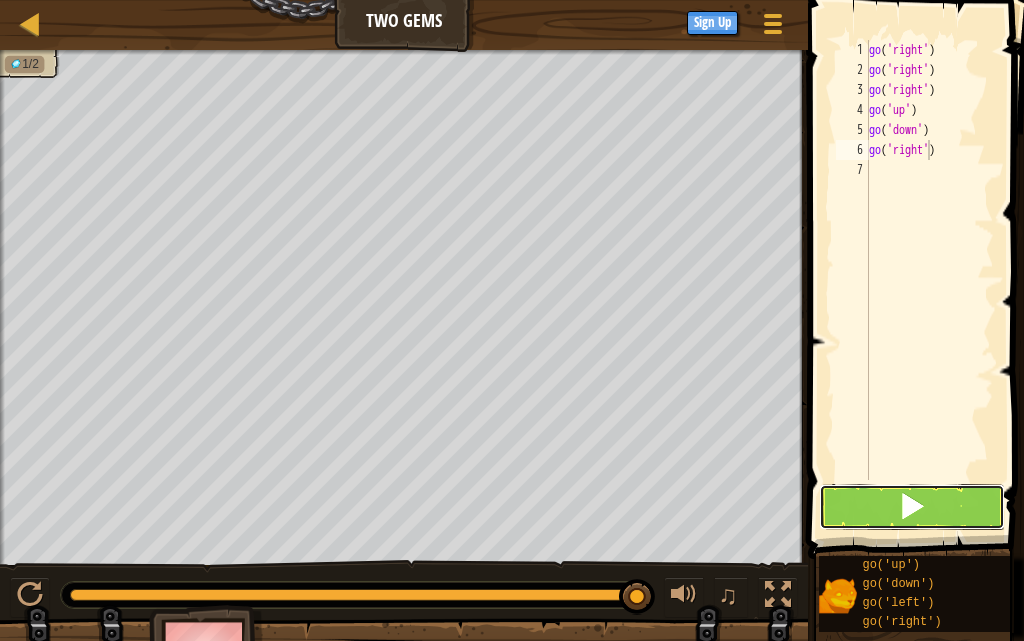click at bounding box center (912, 507) 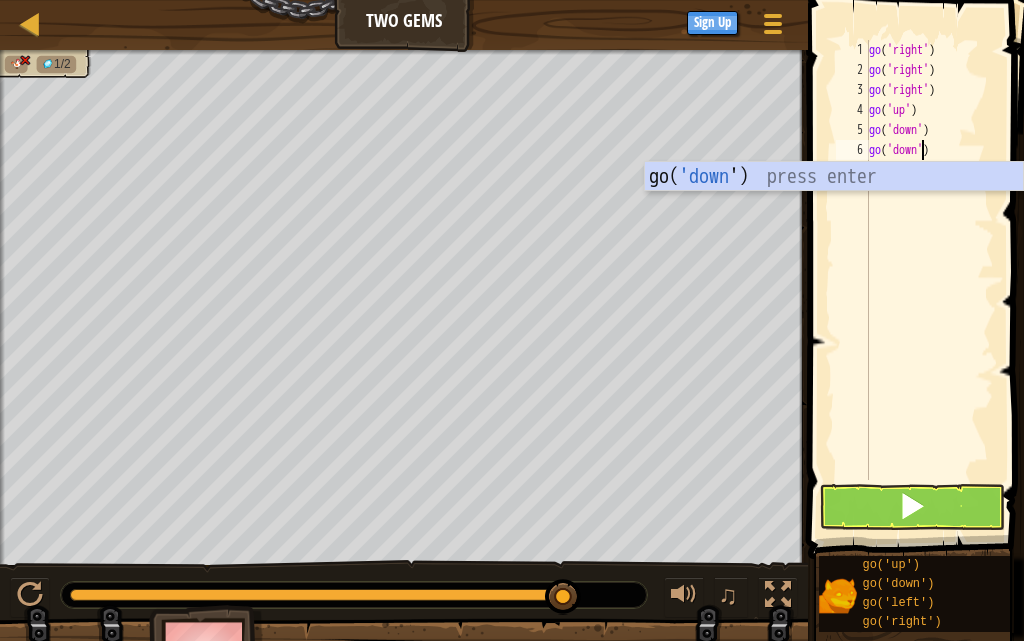 scroll, scrollTop: 9, scrollLeft: 4, axis: both 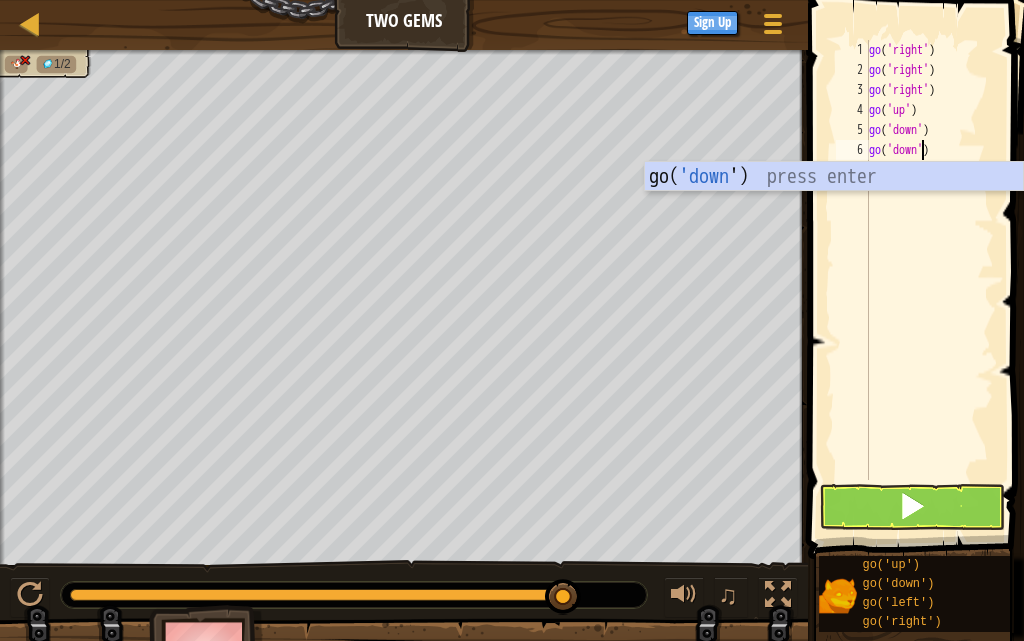 type on "go('down')" 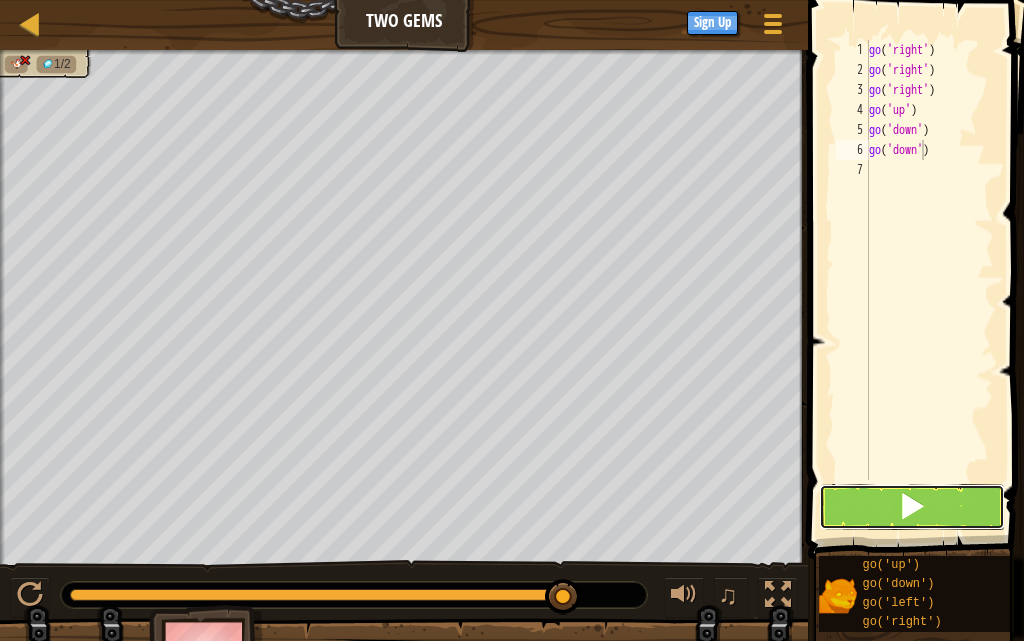 click at bounding box center [912, 507] 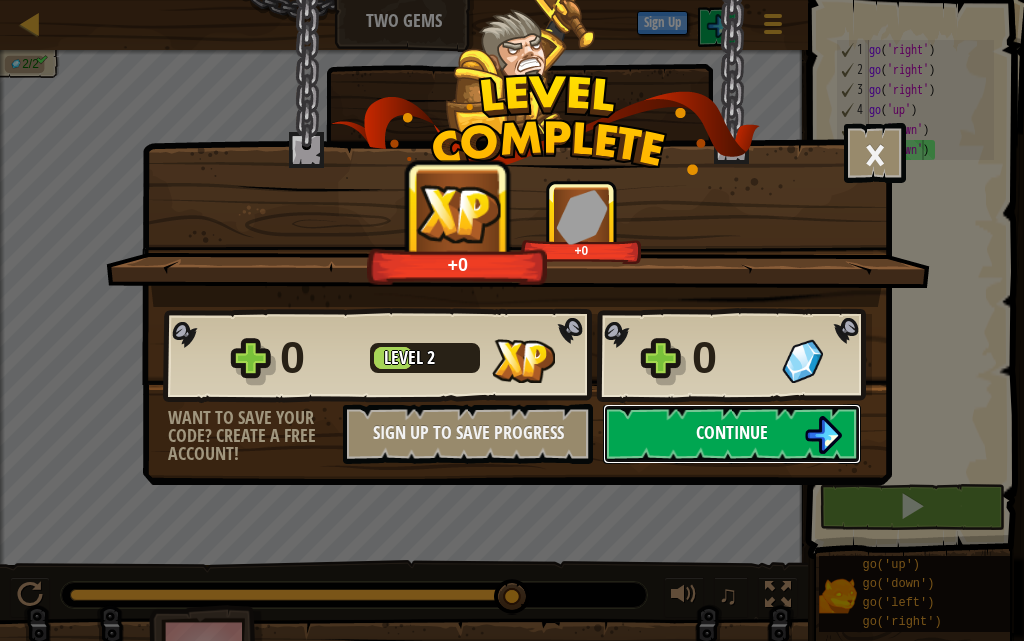 click on "Continue" at bounding box center (732, 432) 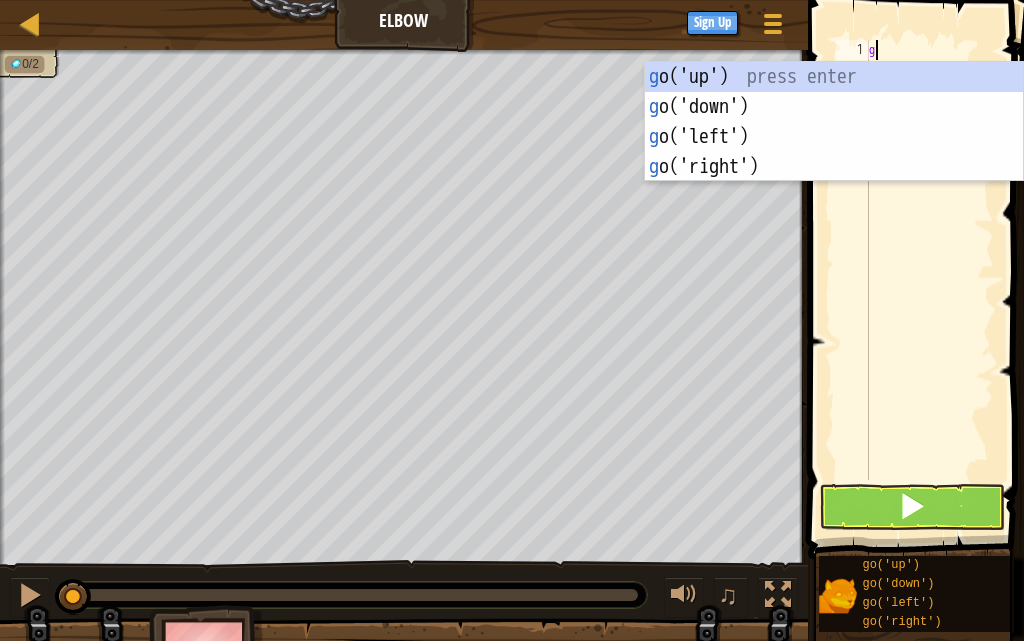 scroll, scrollTop: 9, scrollLeft: 0, axis: vertical 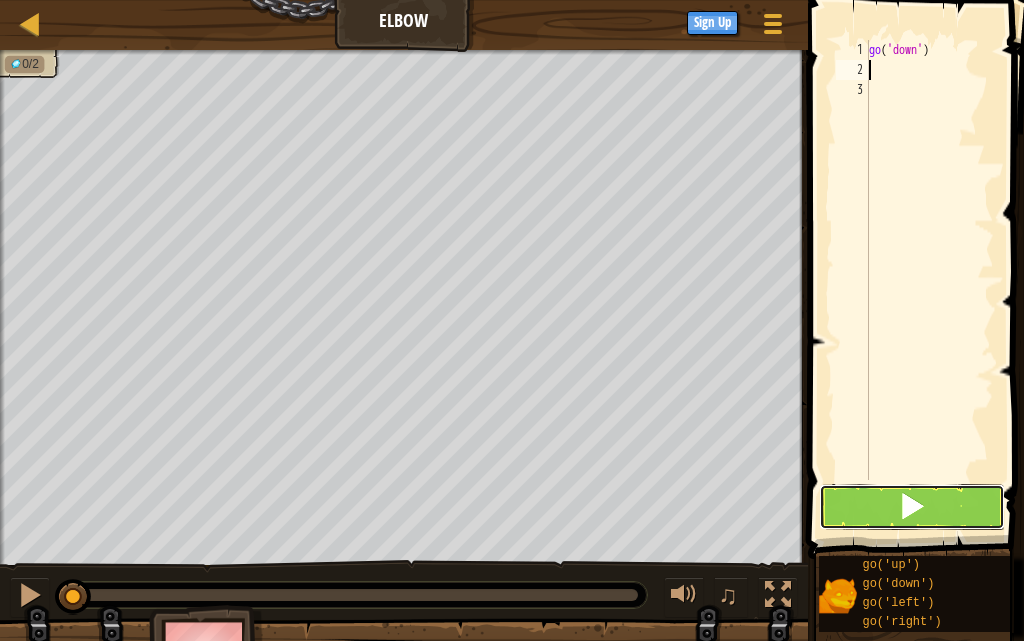 click at bounding box center [912, 507] 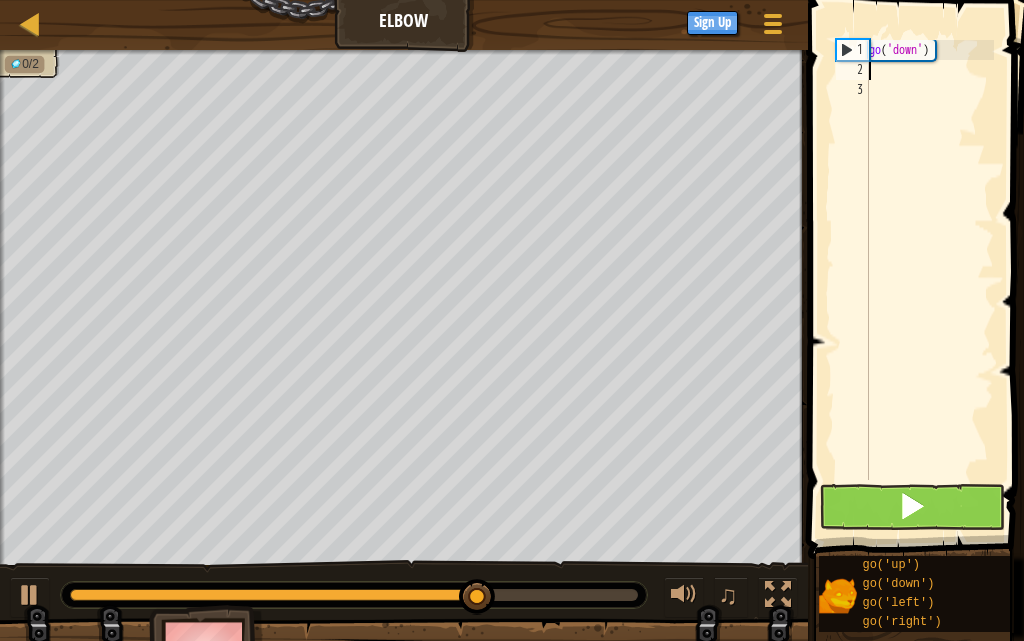 type on "g" 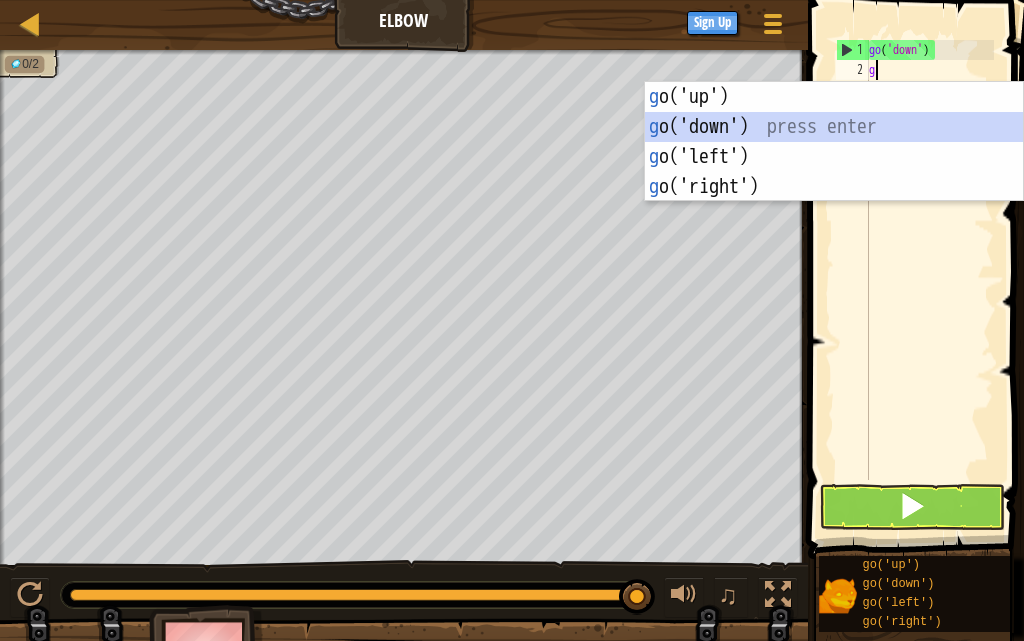 click on "g o('up') press enter g o('down') press enter g o('left') press enter g o('right') press enter" at bounding box center [834, 172] 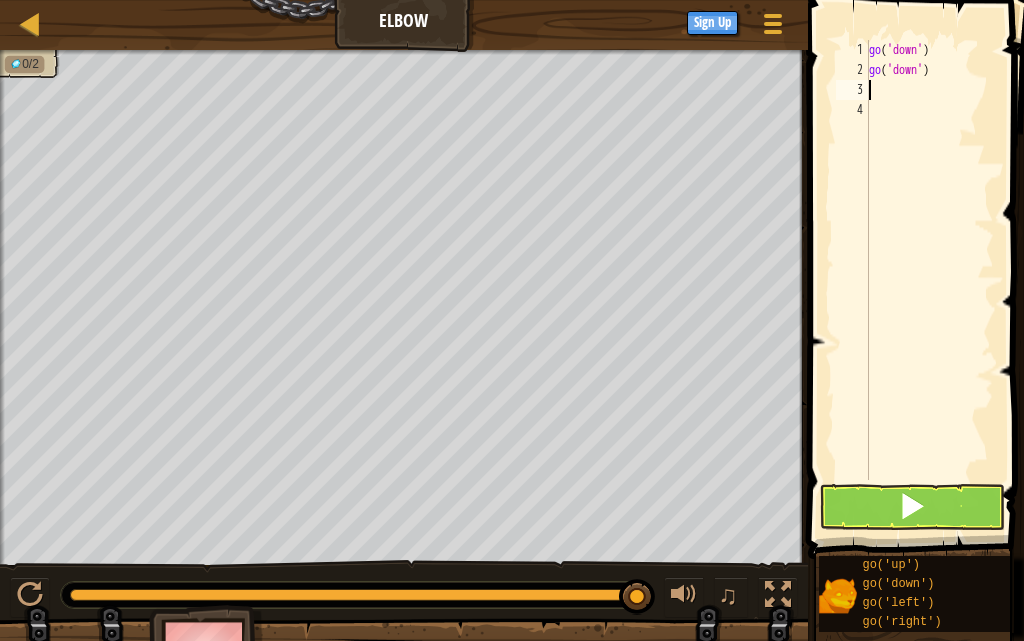 type on "g" 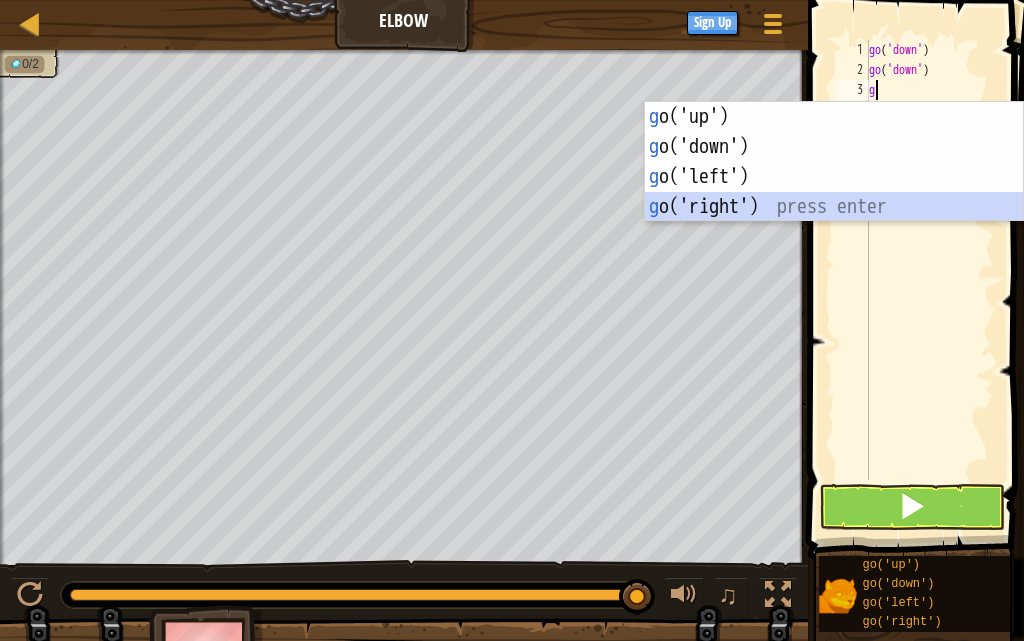 click on "g o('up') press enter g o('down') press enter g o('left') press enter g o('right') press enter" at bounding box center [834, 192] 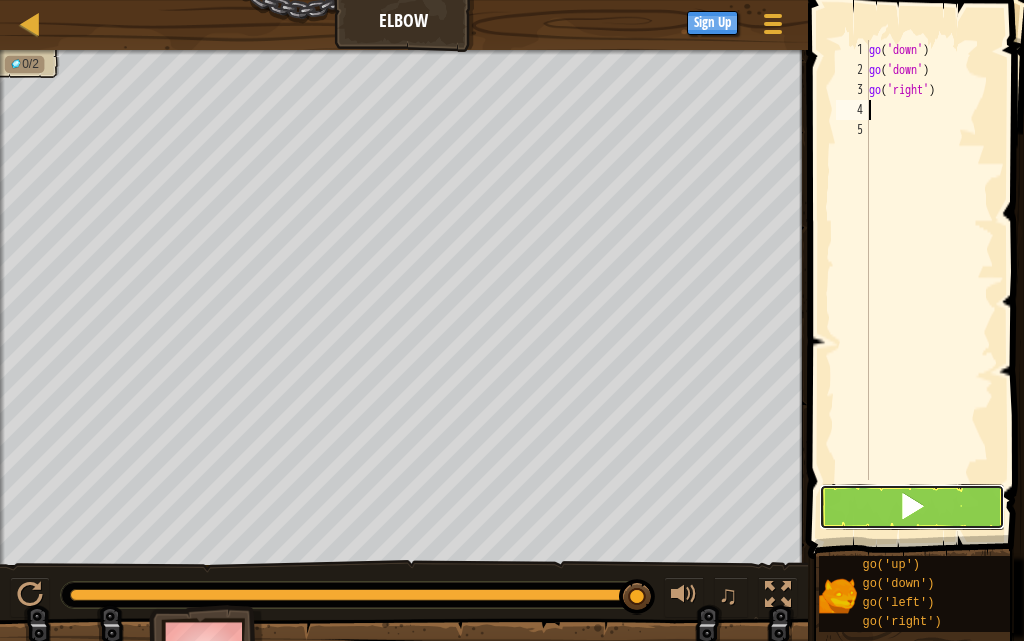 click at bounding box center [912, 507] 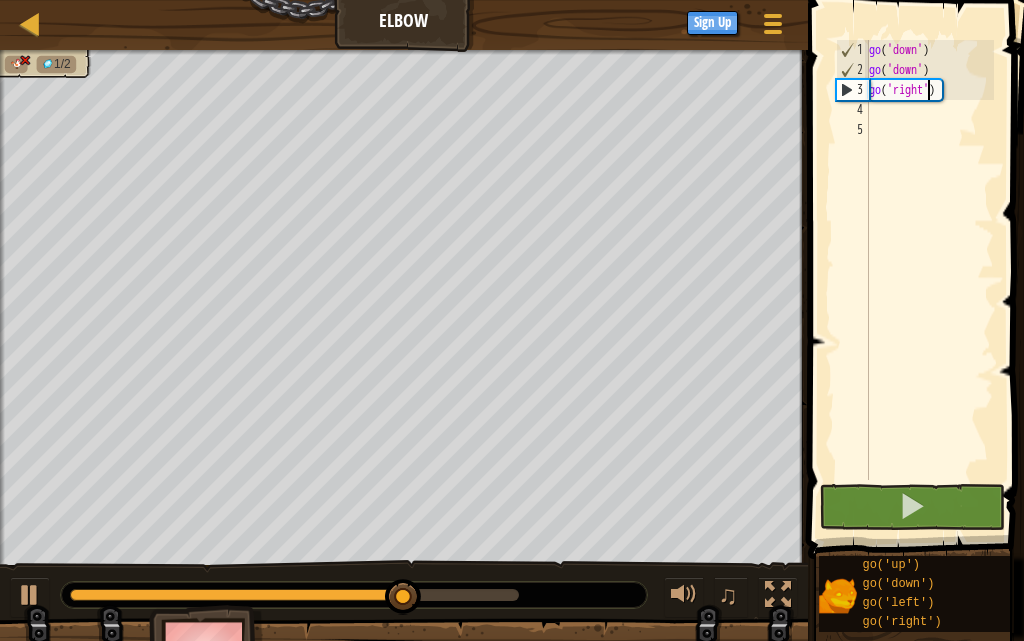 click on "go ( 'down' ) go ( 'down' ) go ( 'right' )" at bounding box center [929, 280] 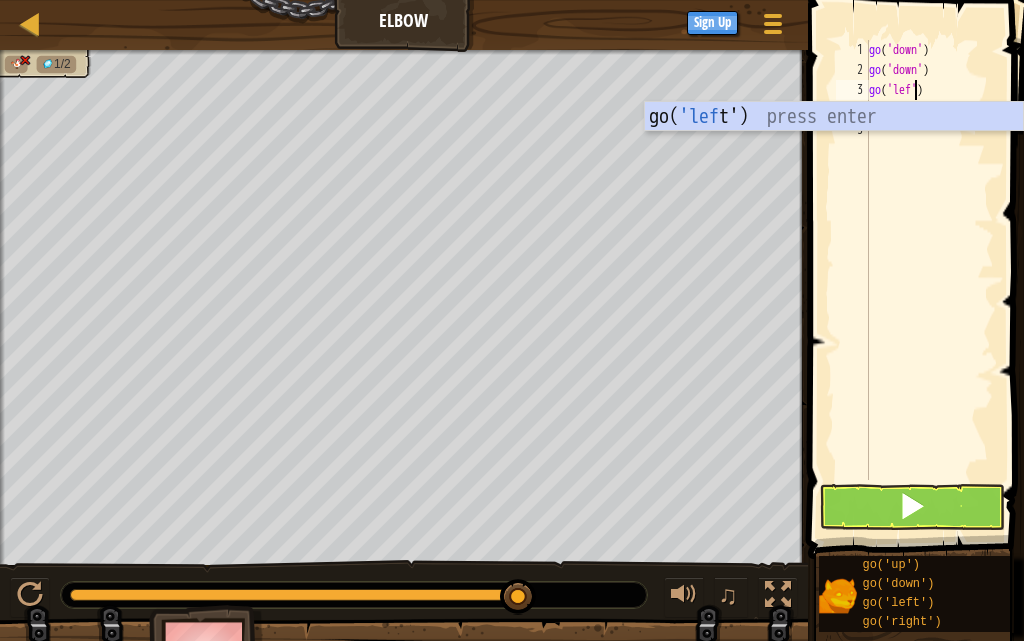 scroll, scrollTop: 9, scrollLeft: 4, axis: both 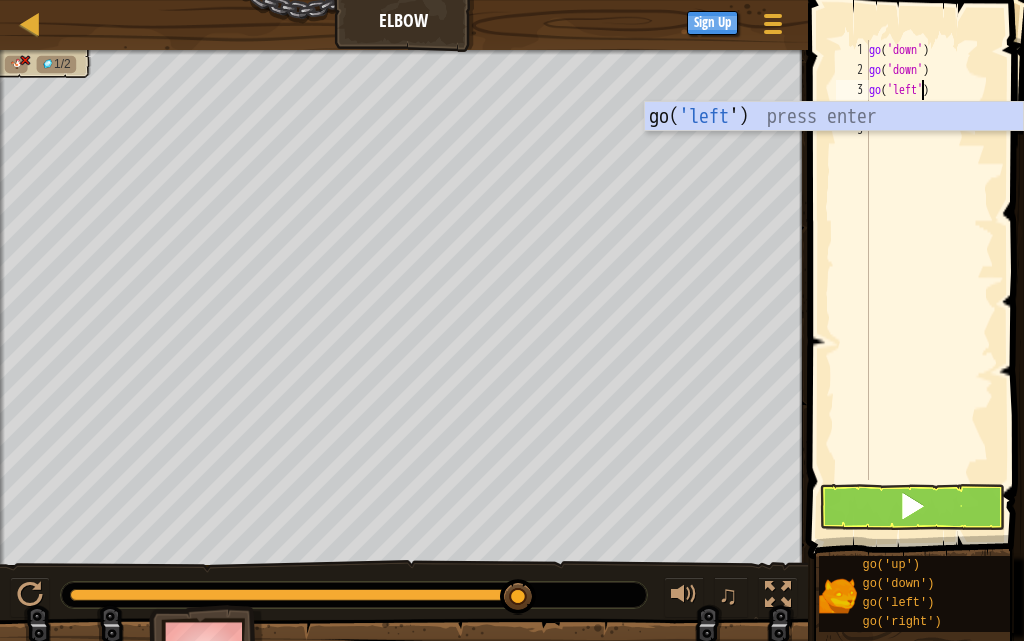 type on "go('left')" 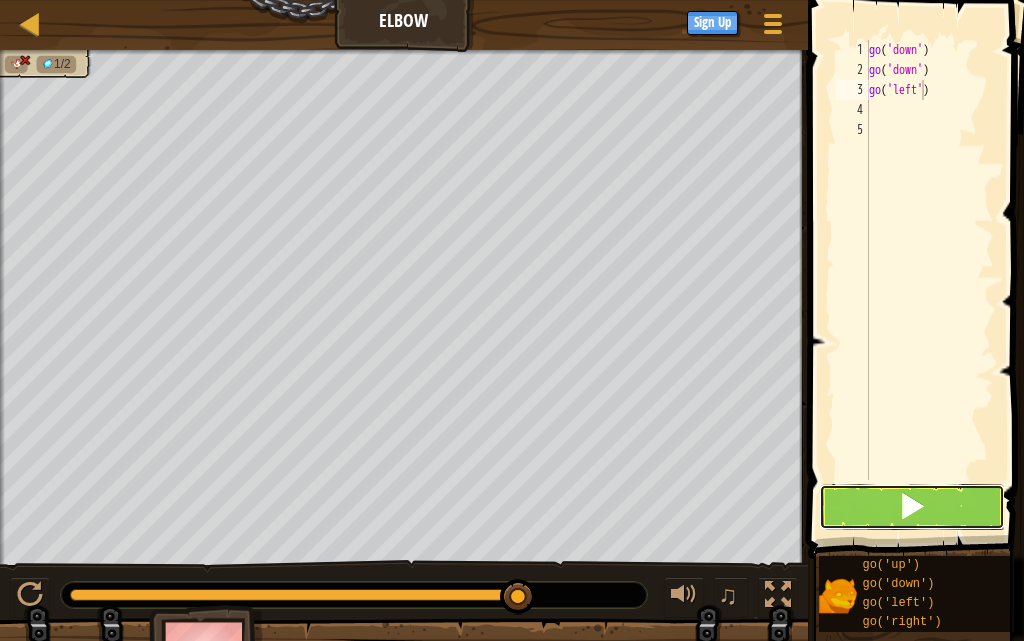 click at bounding box center (912, 507) 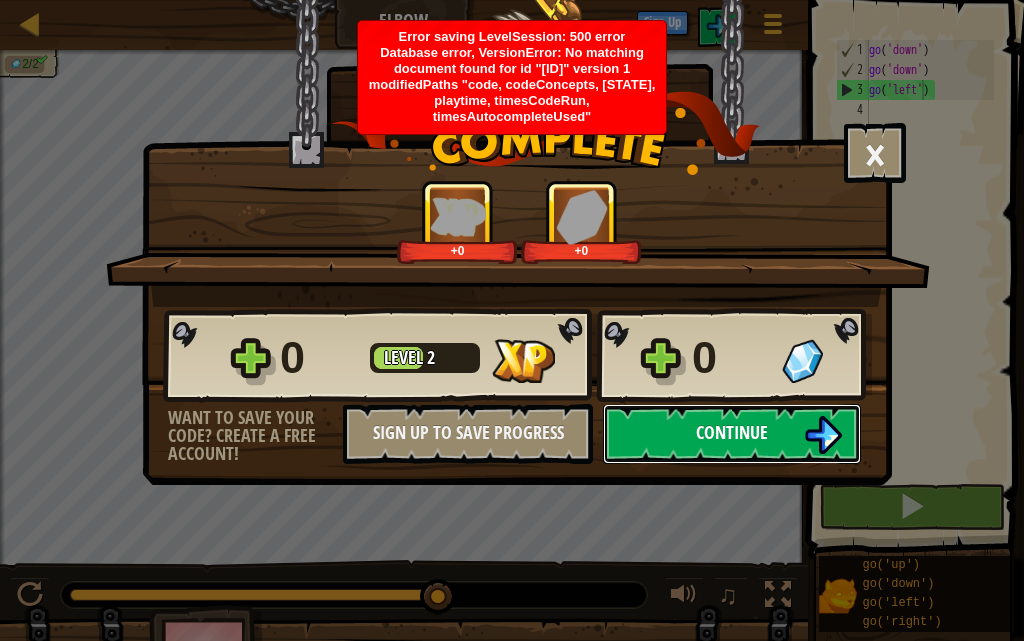 click on "Continue" at bounding box center (732, 434) 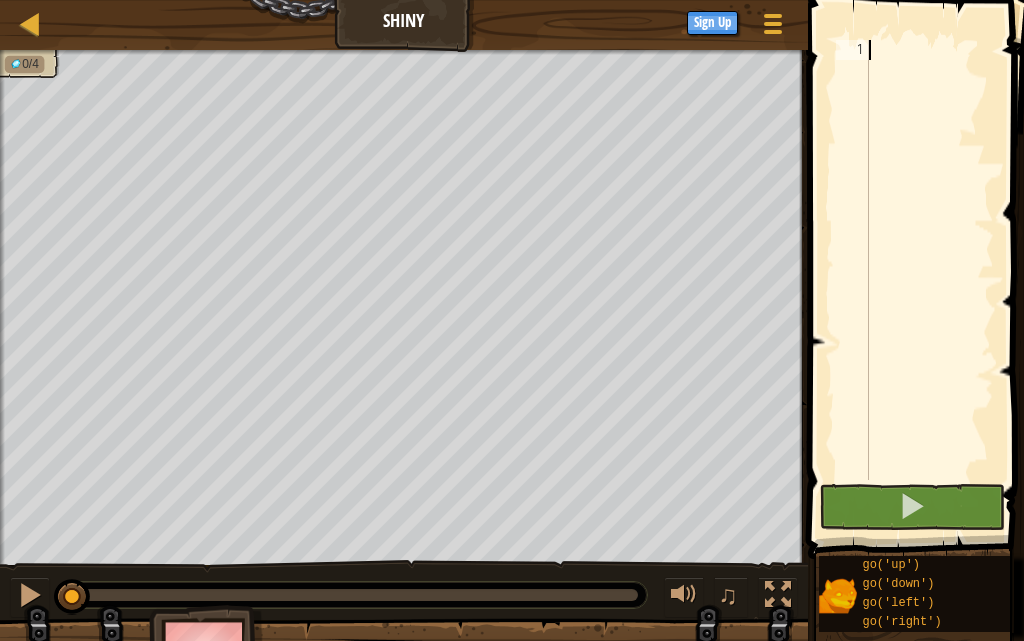 type on "g" 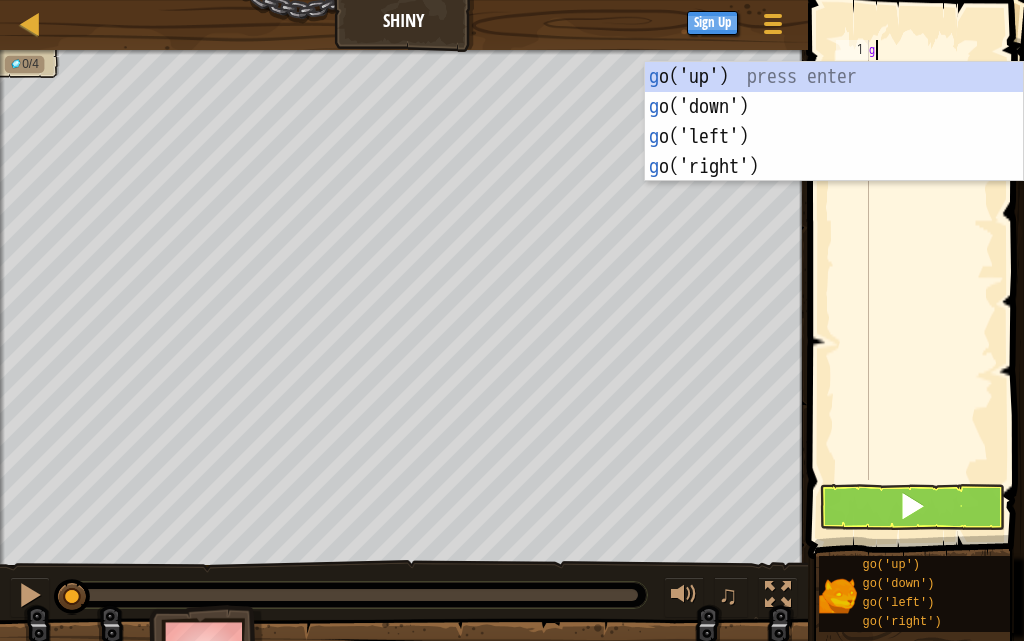 scroll, scrollTop: 9, scrollLeft: 0, axis: vertical 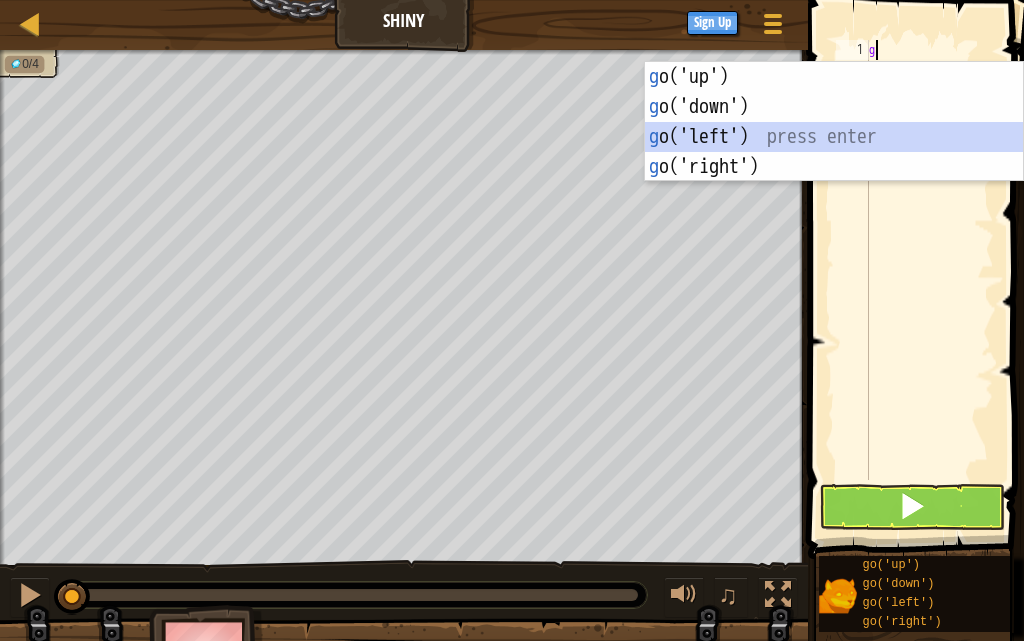 click on "g o('up') press enter g o('down') press enter g o('left') press enter g o('right') press enter" at bounding box center [834, 152] 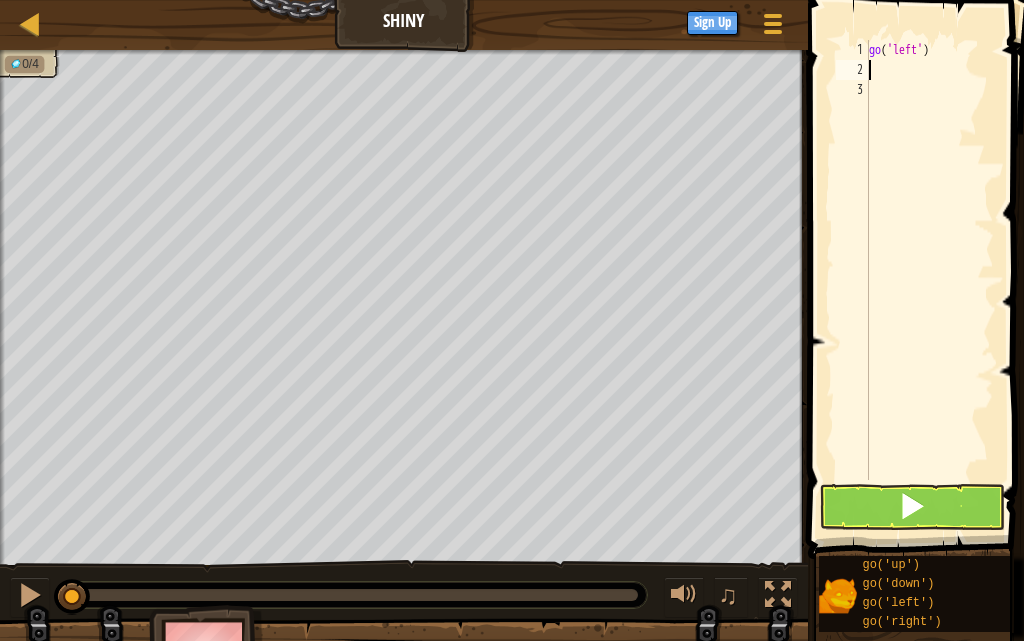 type on "g" 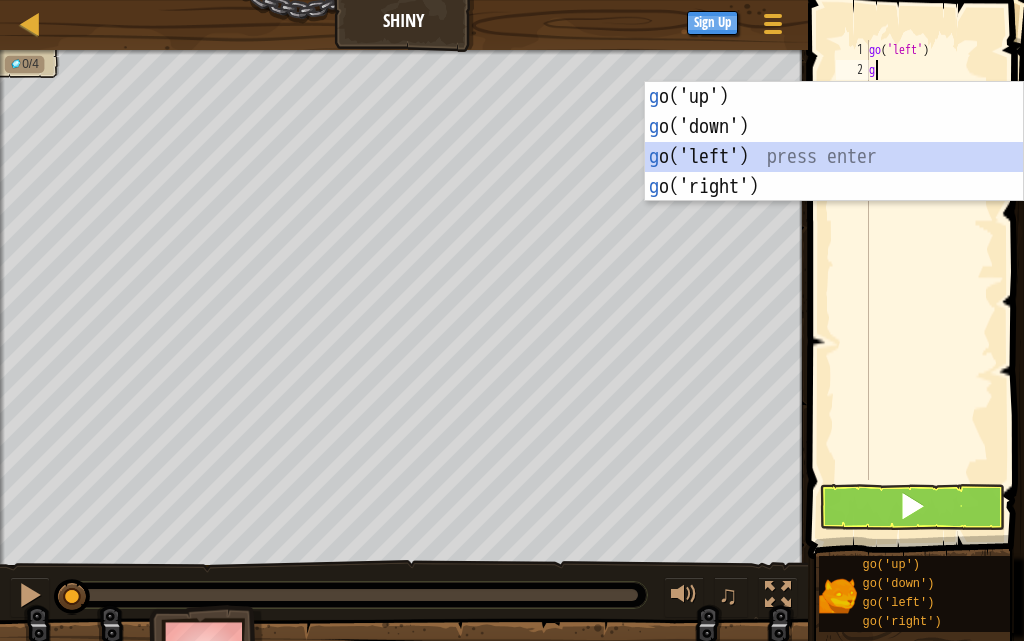 click on "g o('up') press enter g o('down') press enter g o('left') press enter g o('right') press enter" at bounding box center (834, 172) 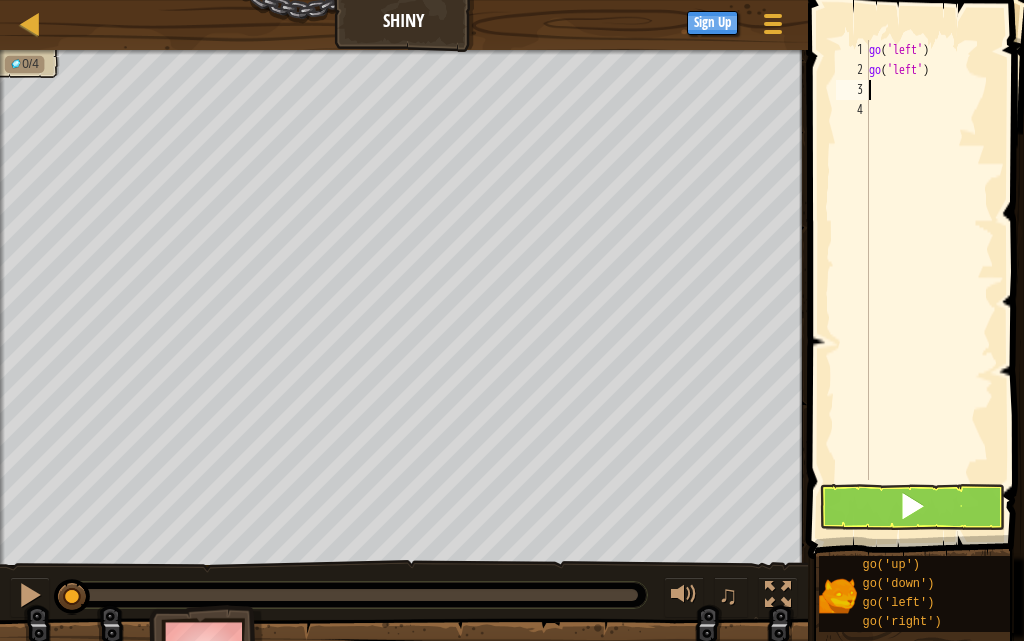 type on "g" 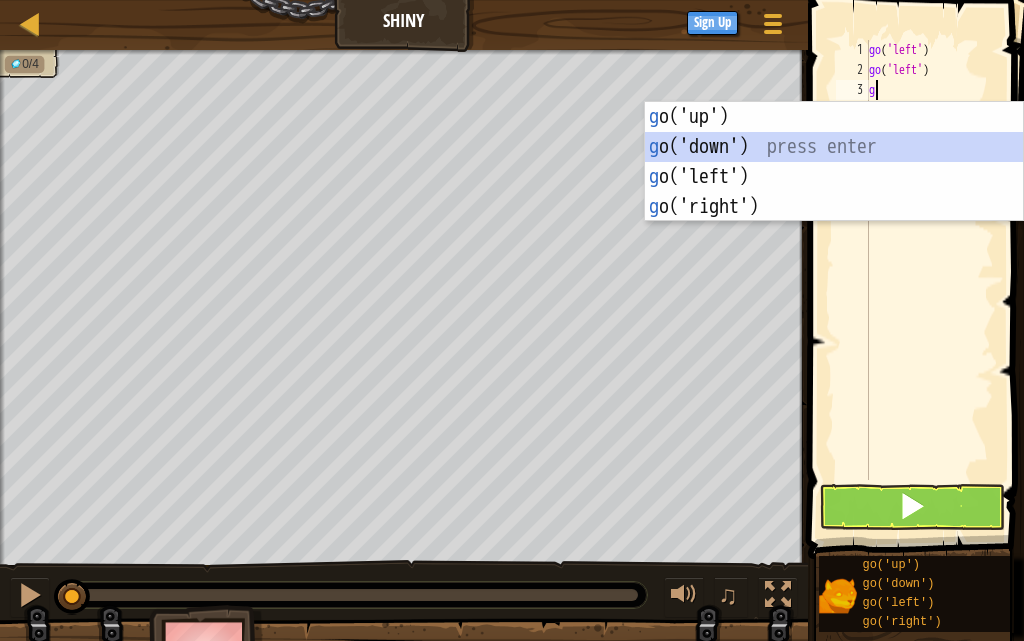 click on "g o('up') press enter g o('down') press enter g o('left') press enter g o('right') press enter" at bounding box center [834, 192] 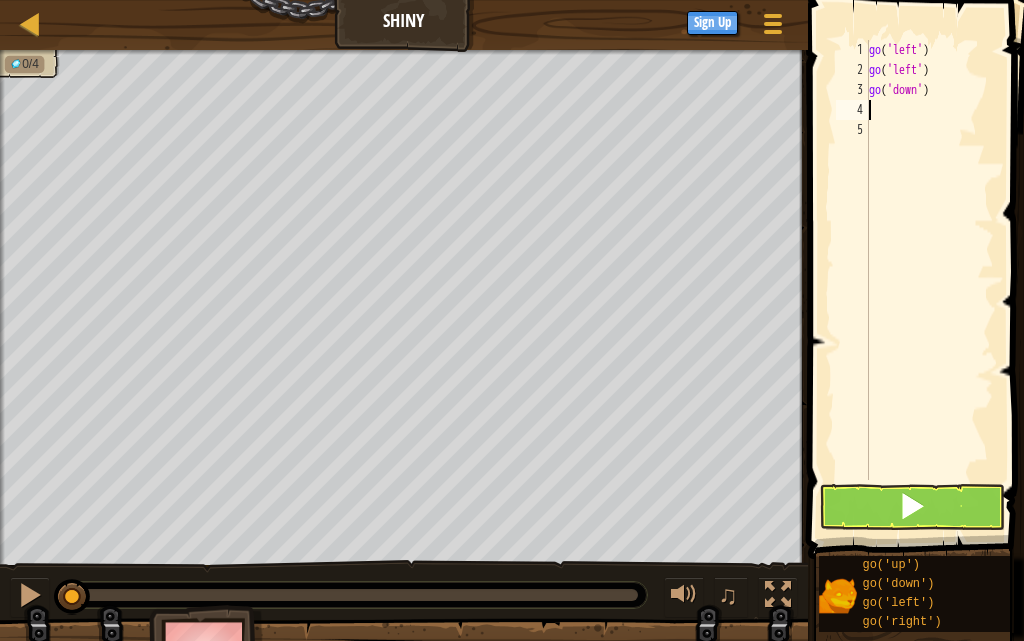 type on "g" 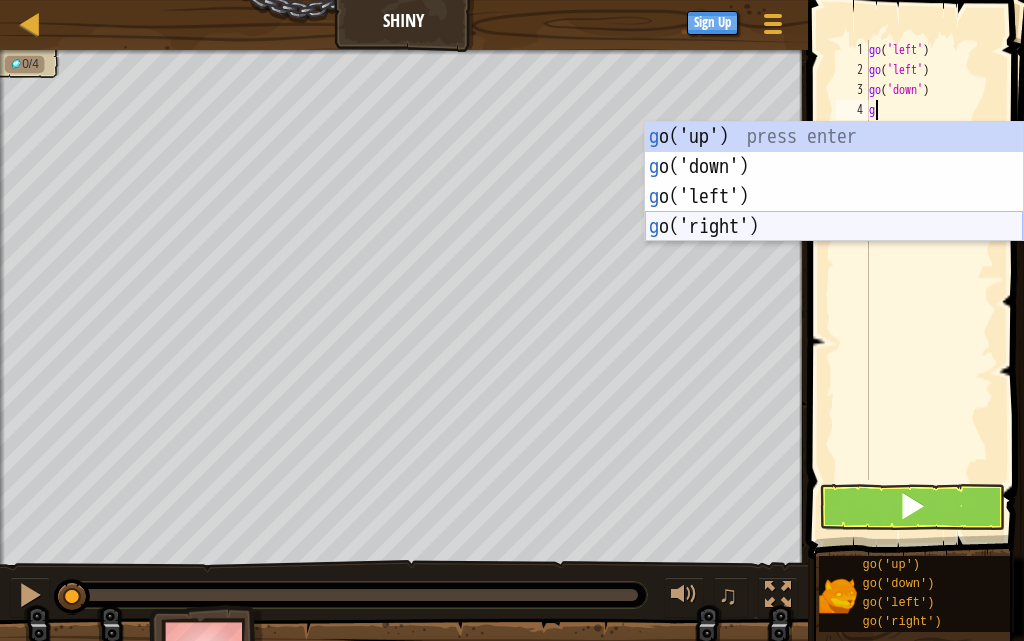 click on "g o('up') press enter g o('down') press enter g o('left') press enter g o('right') press enter" at bounding box center [834, 212] 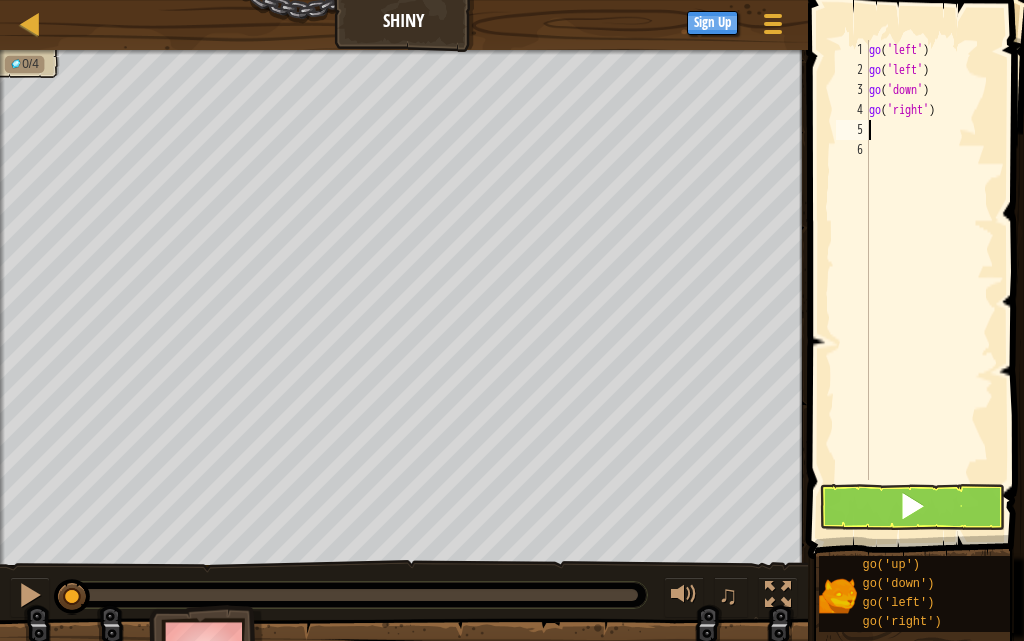 type 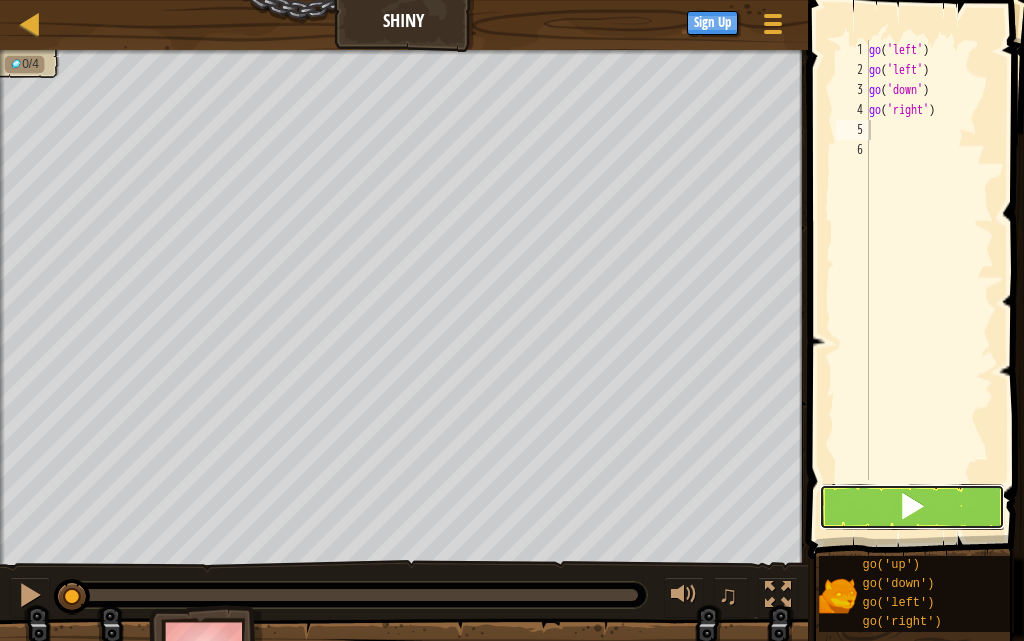 click at bounding box center [912, 507] 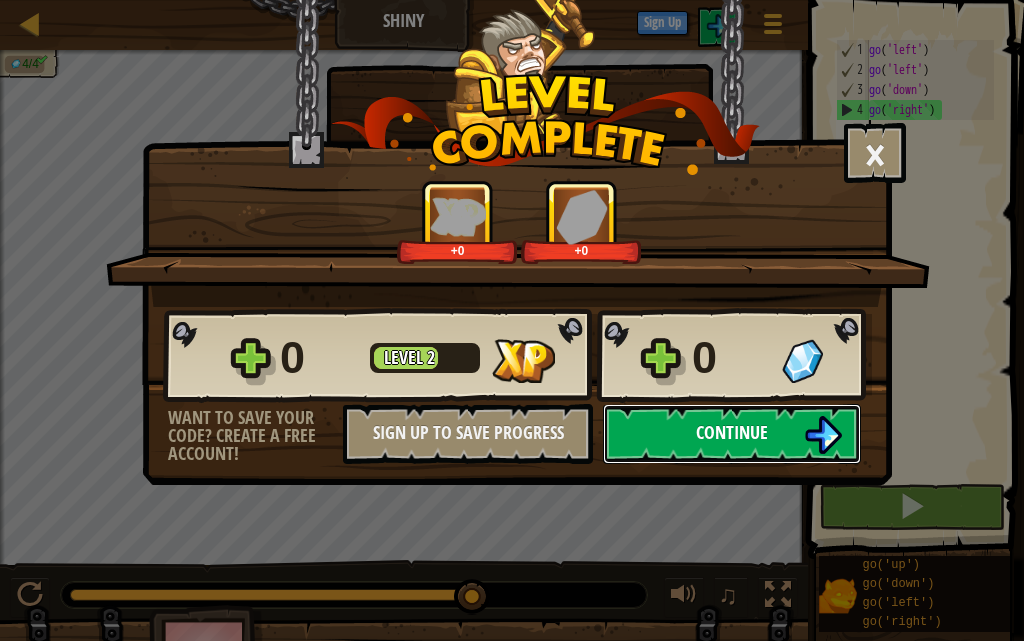click on "Continue" at bounding box center (732, 434) 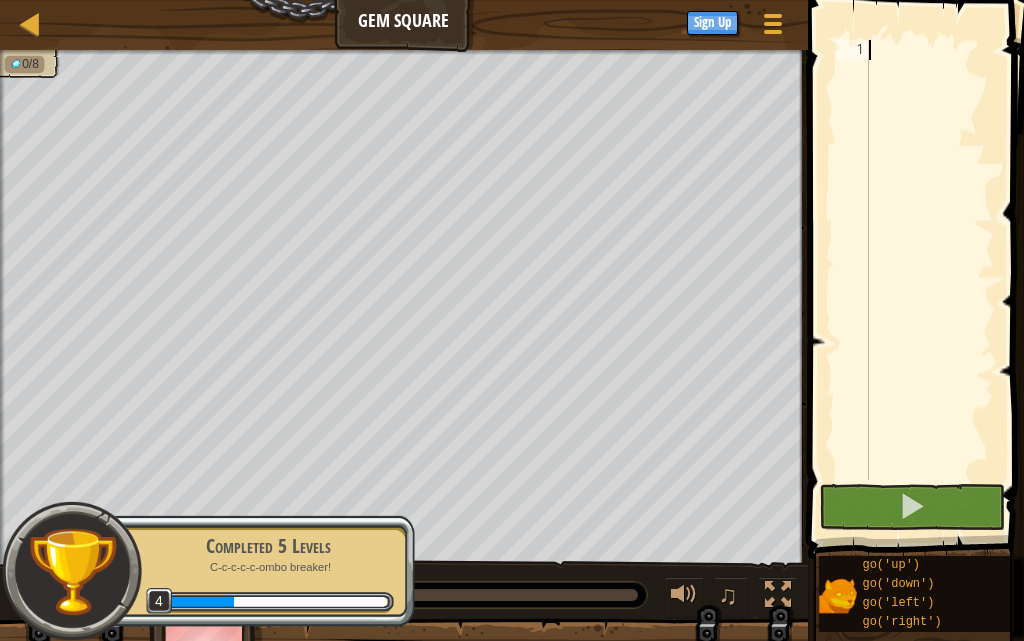 type on "g" 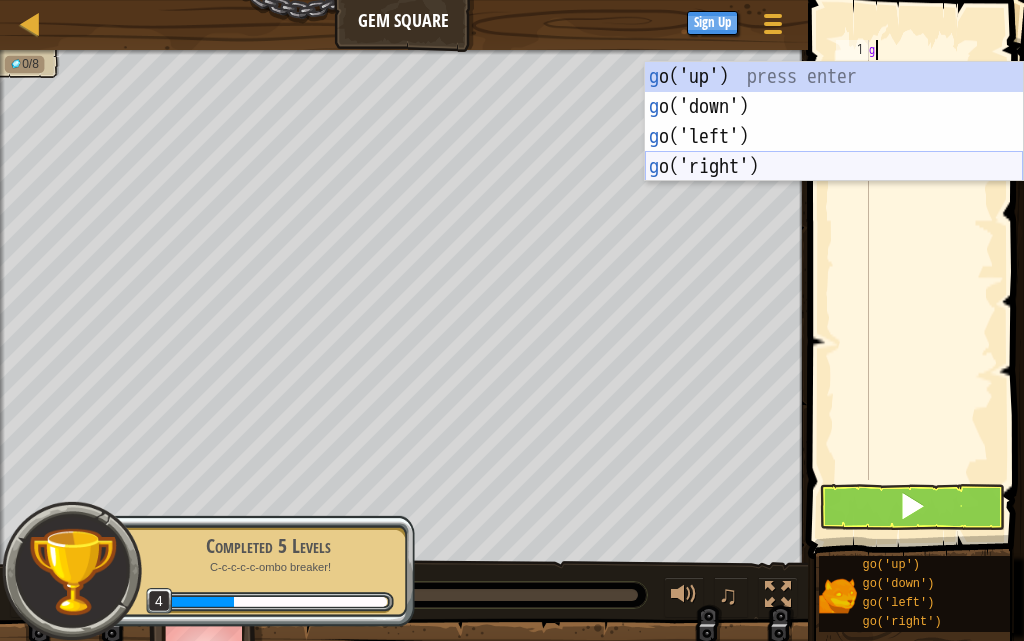 click on "g o('up') press enter g o('down') press enter g o('left') press enter g o('right') press enter" at bounding box center [834, 152] 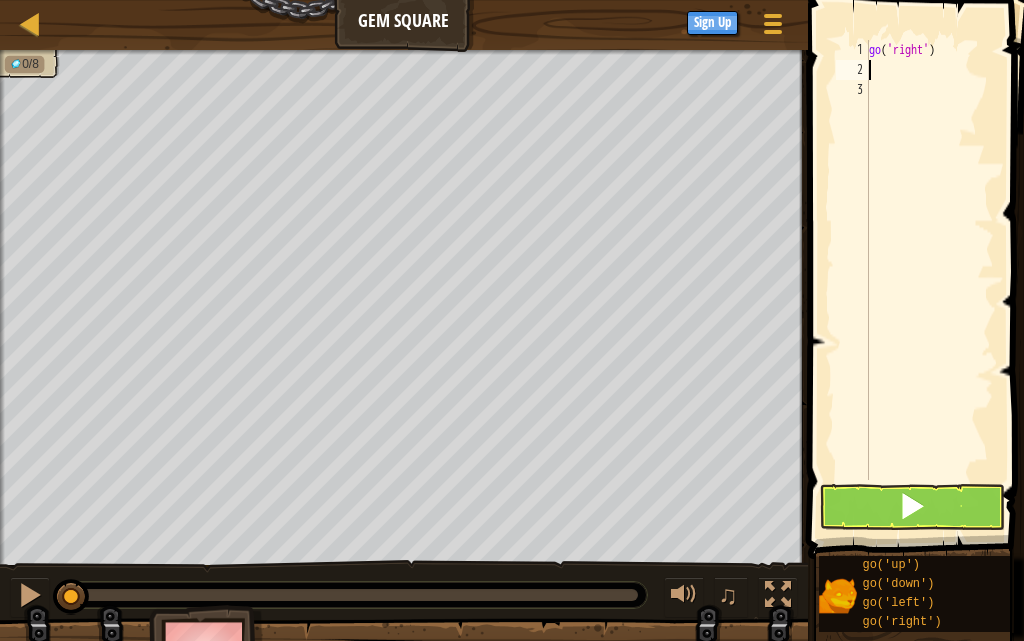 type on "g" 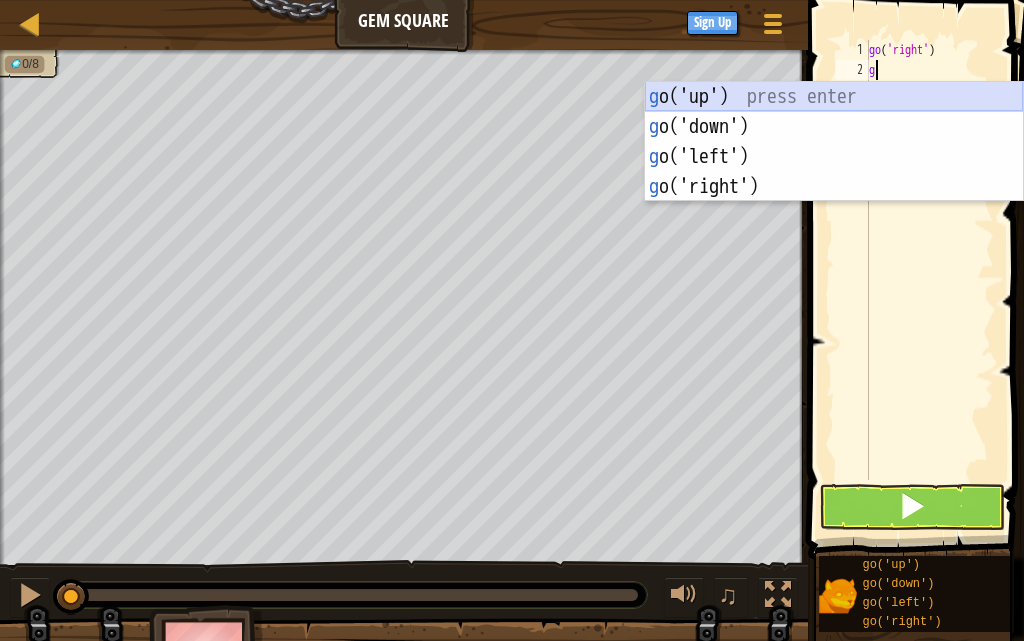 click on "g o('up') press enter g o('down') press enter g o('left') press enter g o('right') press enter" at bounding box center [834, 172] 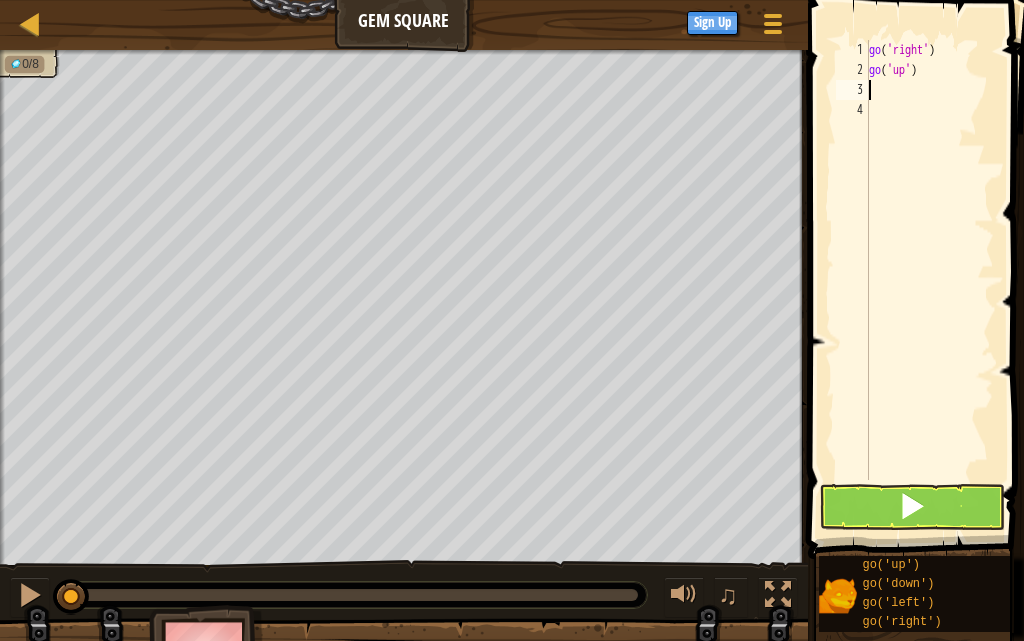 type on "g" 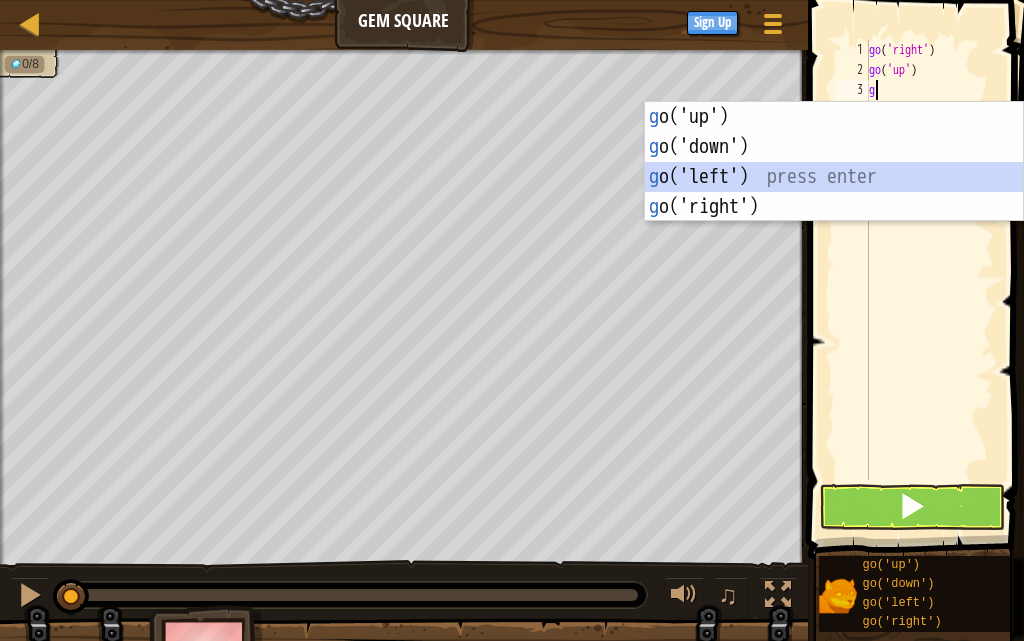 click on "g o('up') press enter g o('down') press enter g o('left') press enter g o('right') press enter" at bounding box center [834, 192] 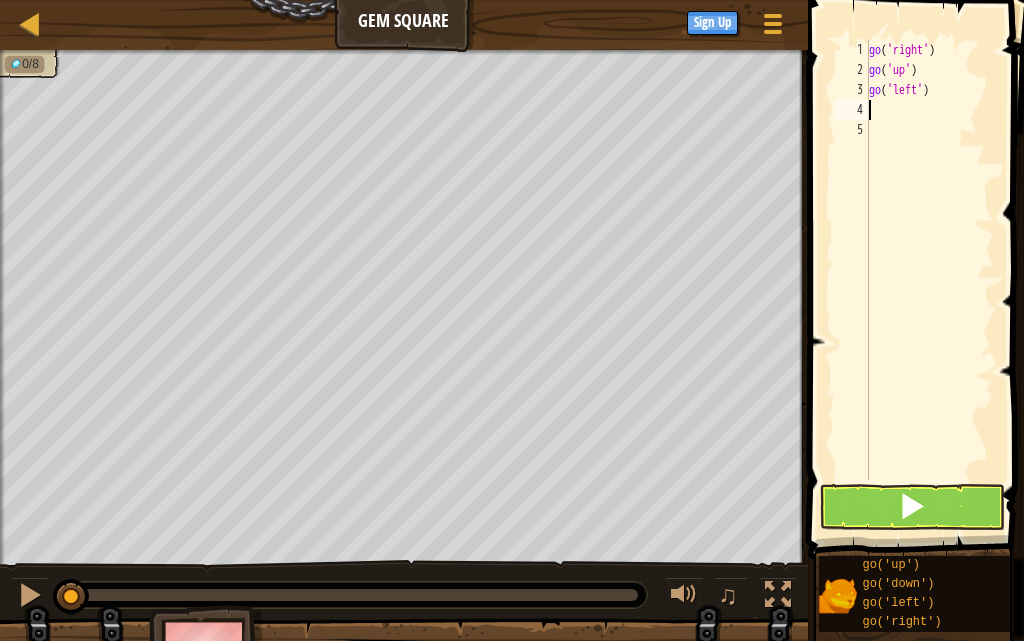 type on "g" 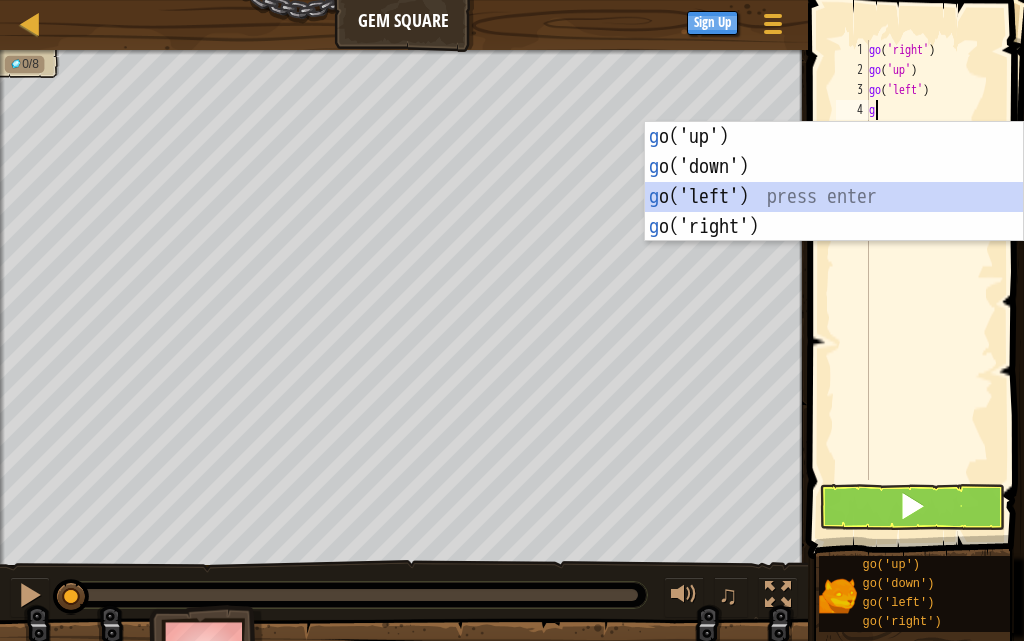 click on "g o('up') press enter g o('down') press enter g o('left') press enter g o('right') press enter" at bounding box center (834, 212) 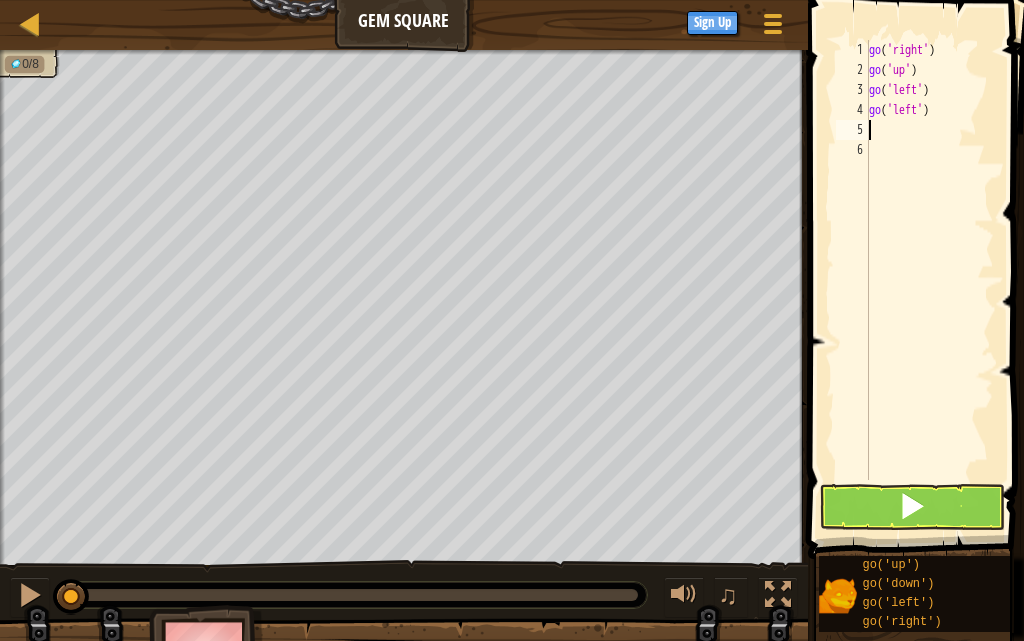 type on "g" 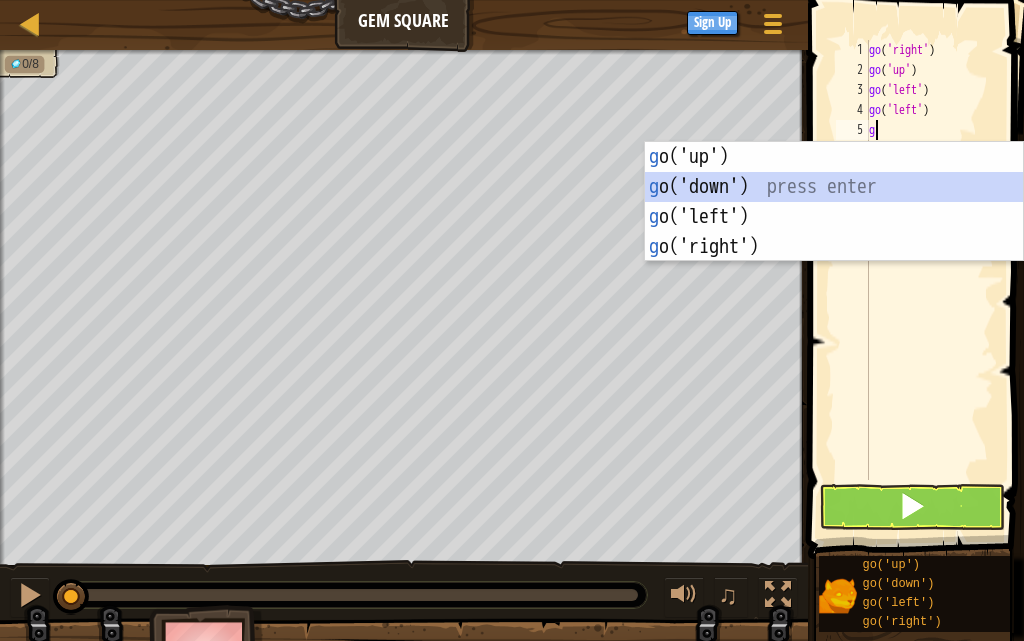 click on "g o('up') press enter g o('down') press enter g o('left') press enter g o('right') press enter" at bounding box center [834, 232] 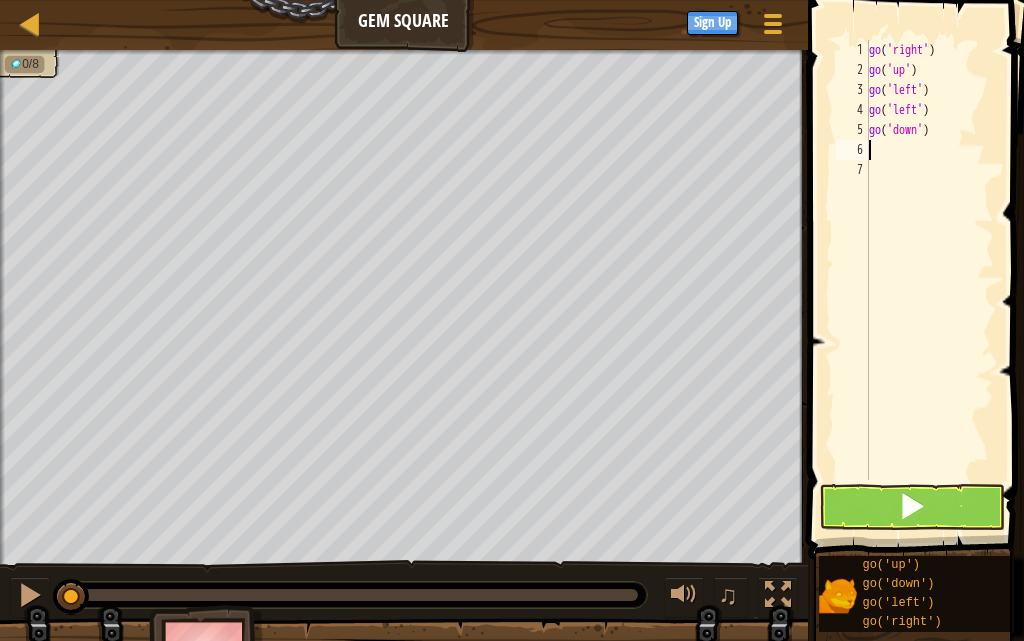 type on "g" 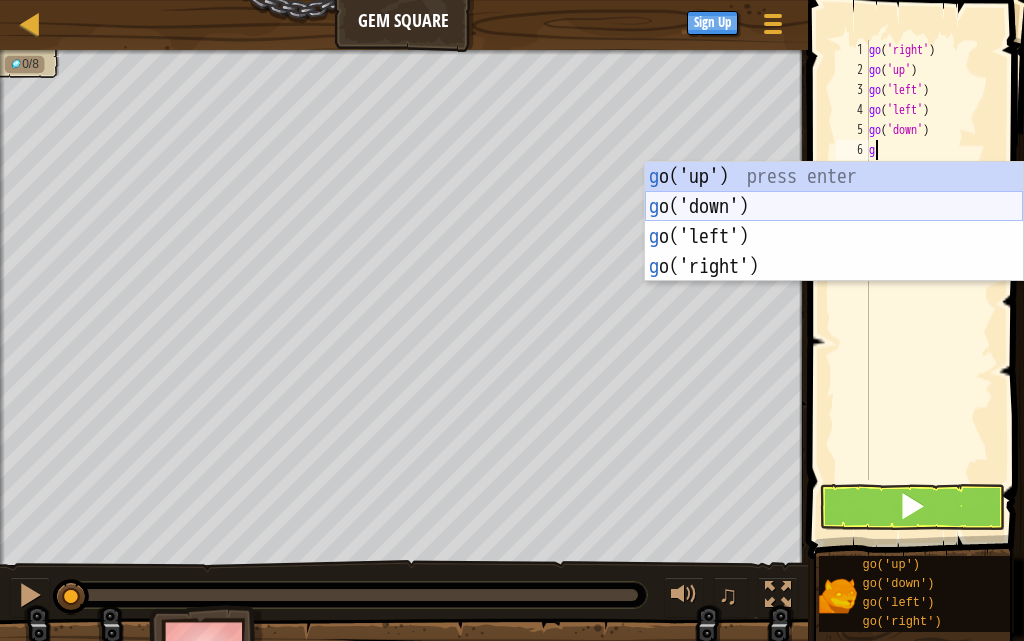 click on "g o('up') press enter g o('down') press enter g o('left') press enter g o('right') press enter" at bounding box center (834, 252) 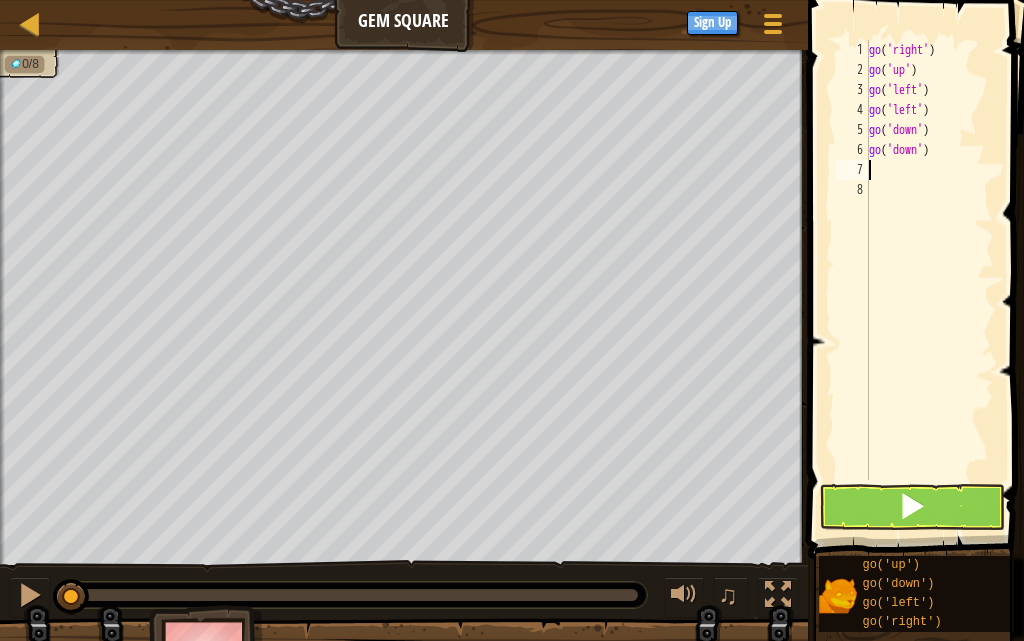 type on "g" 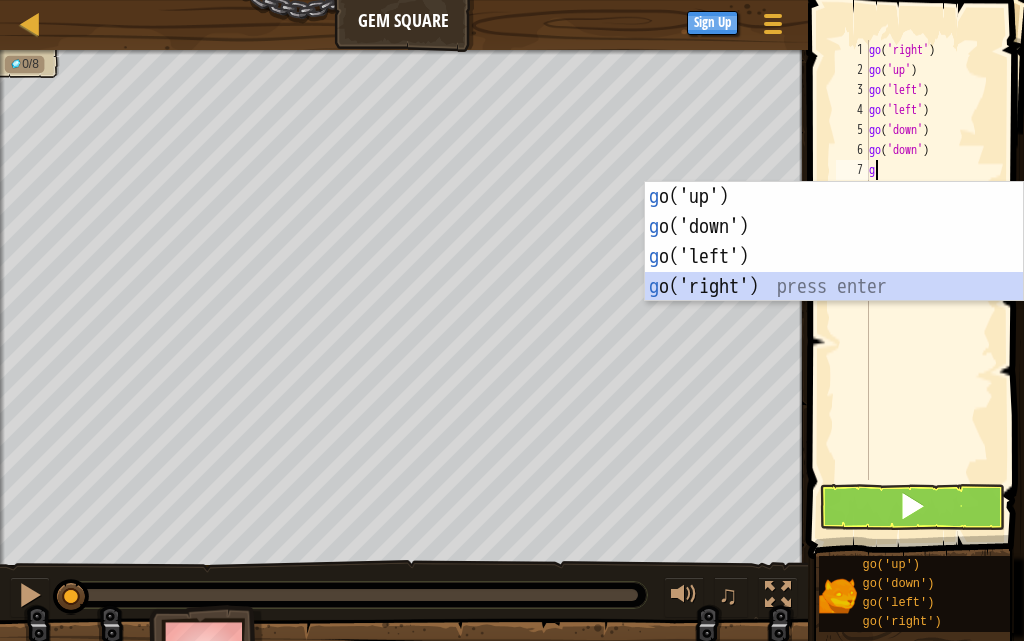 click on "g o('up') press enter g o('down') press enter g o('left') press enter g o('right') press enter" at bounding box center (834, 272) 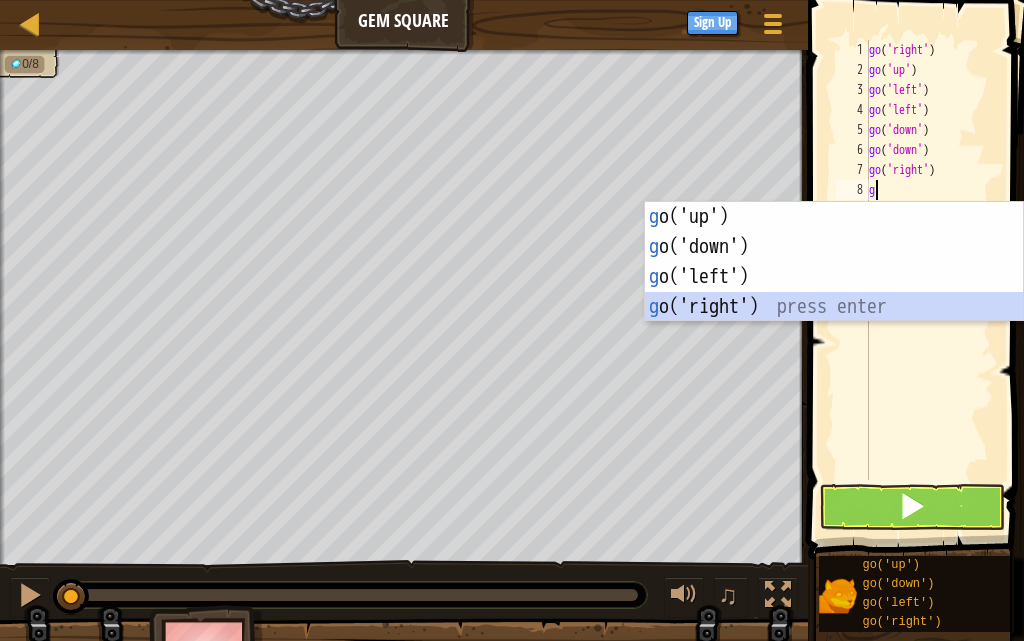 click on "g o('up') press enter g o('down') press enter g o('left') press enter g o('right') press enter" at bounding box center [834, 292] 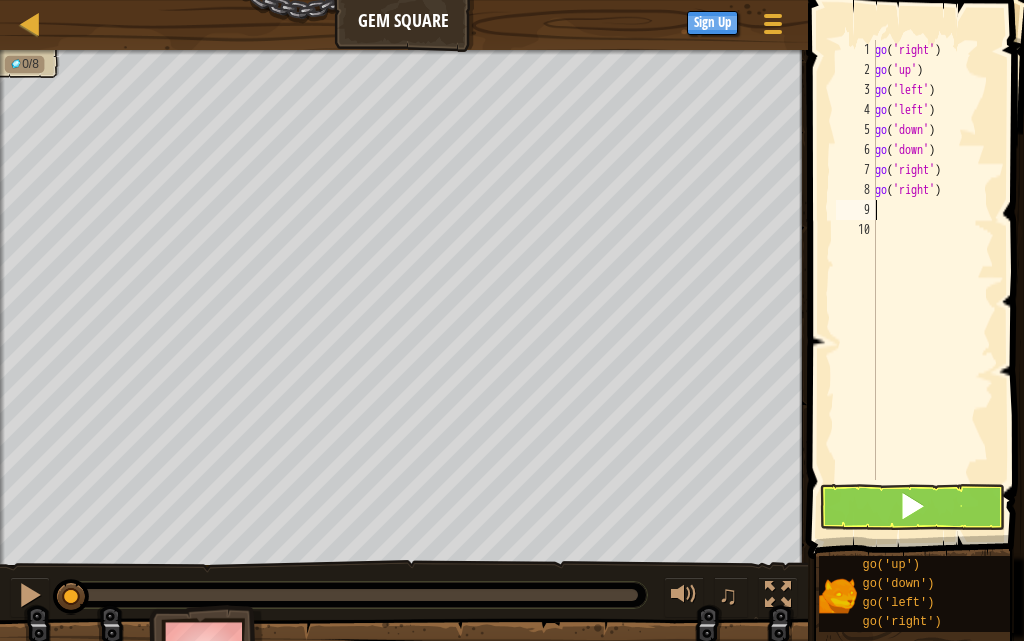 type on "g" 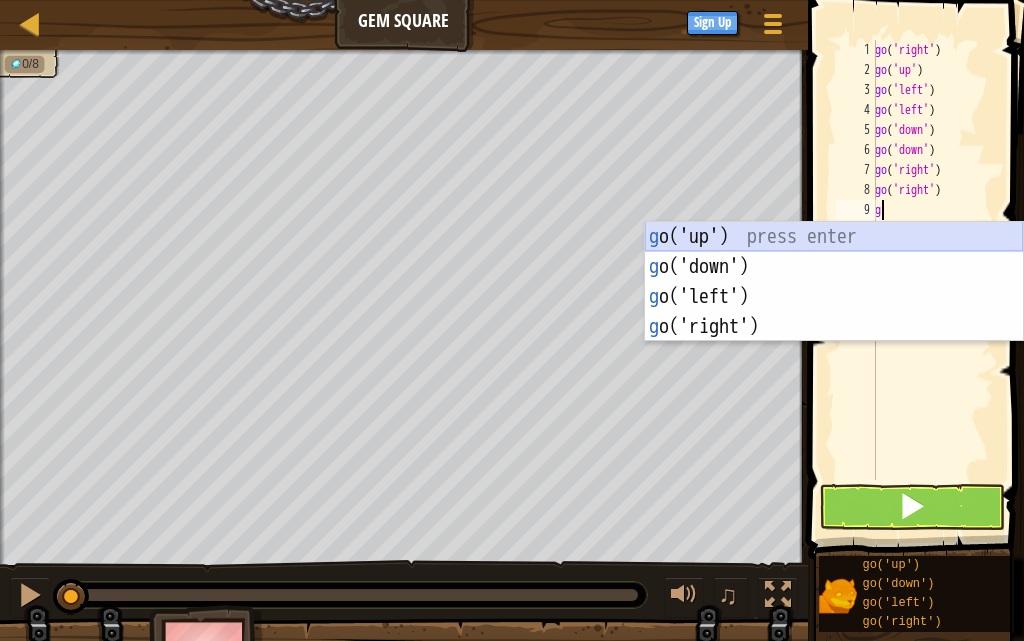 click on "g o('up') press enter g o('down') press enter g o('left') press enter g o('right') press enter" at bounding box center [834, 312] 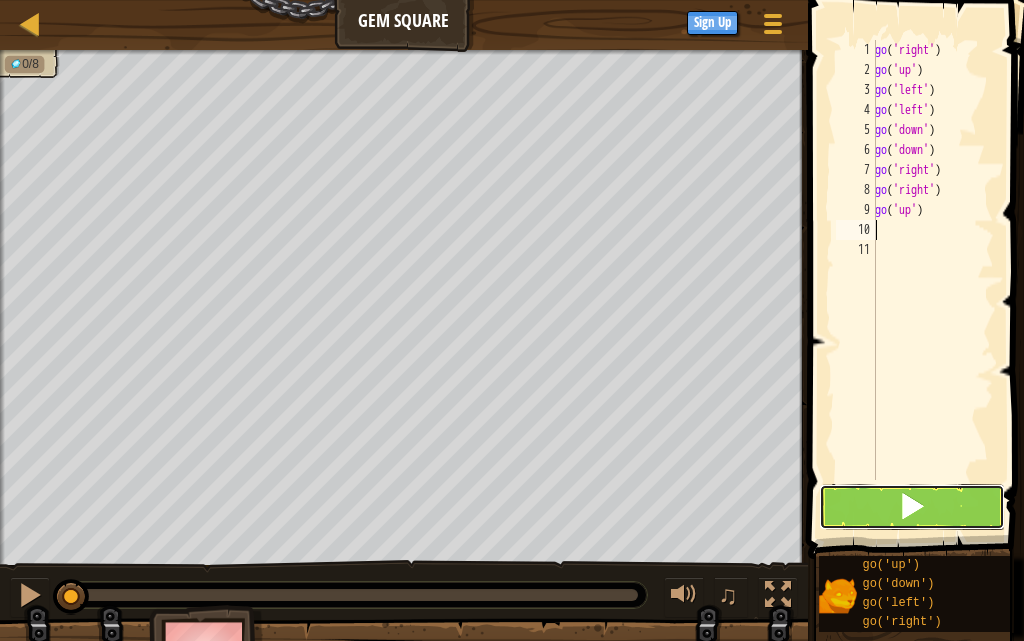 click at bounding box center [912, 507] 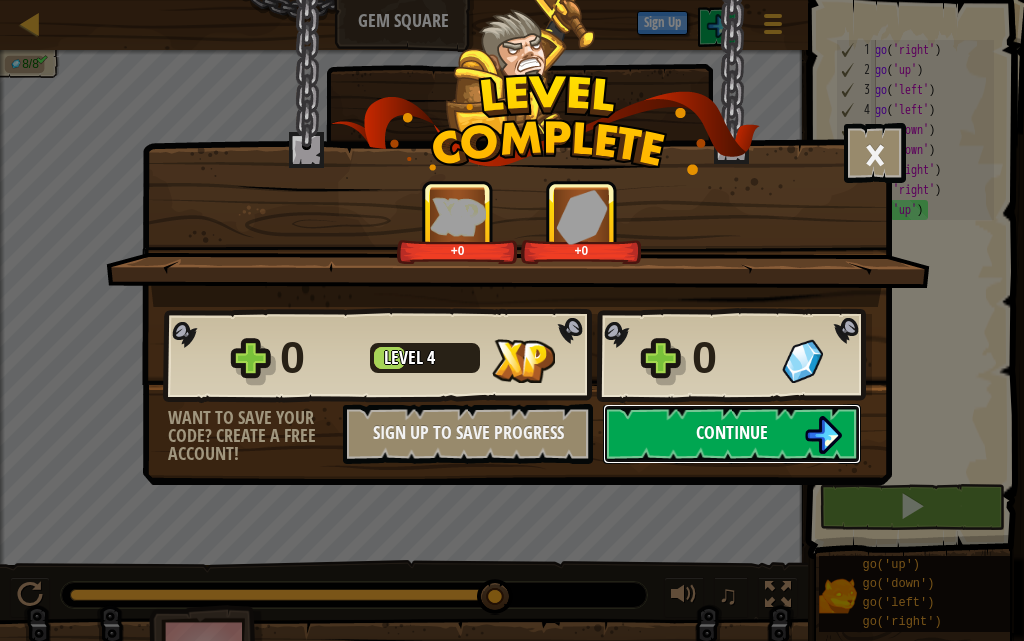 click on "Continue" at bounding box center (732, 432) 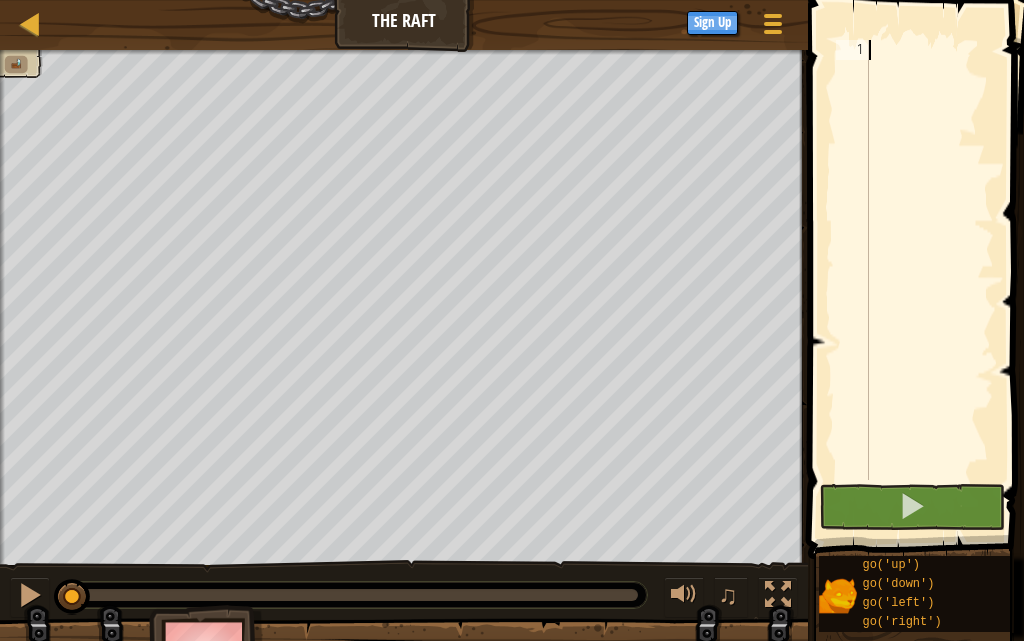 type on "g" 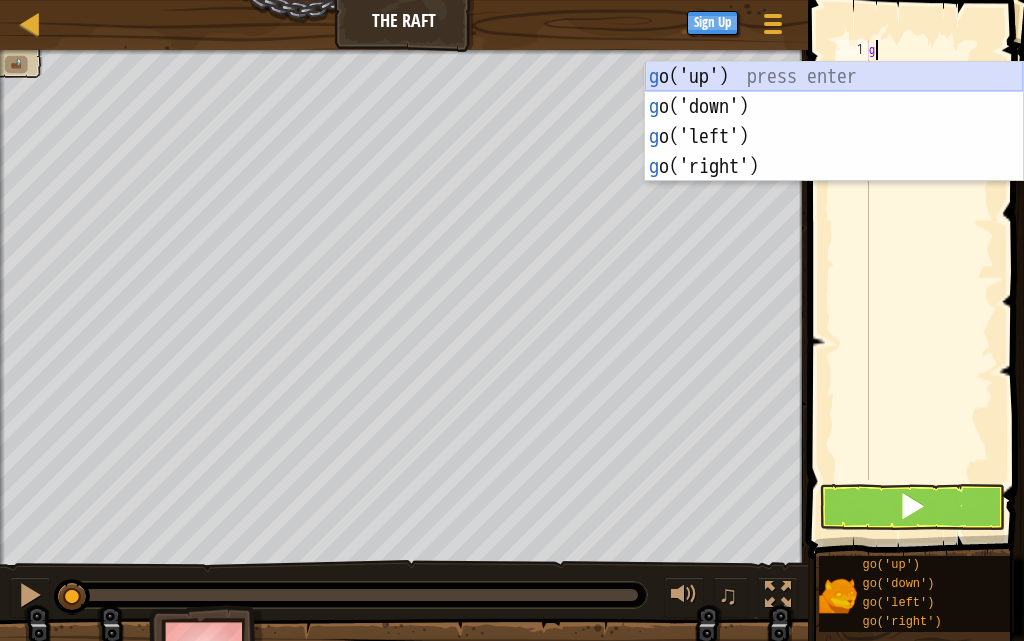 click on "g o('up') press enter g o('down') press enter g o('left') press enter g o('right') press enter" at bounding box center [834, 152] 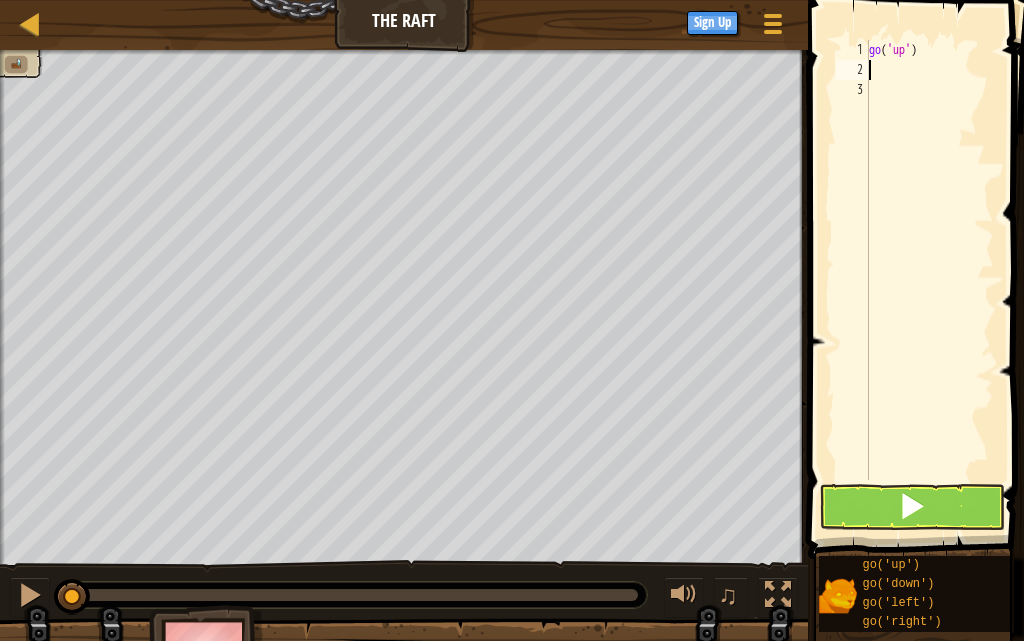 type on "g" 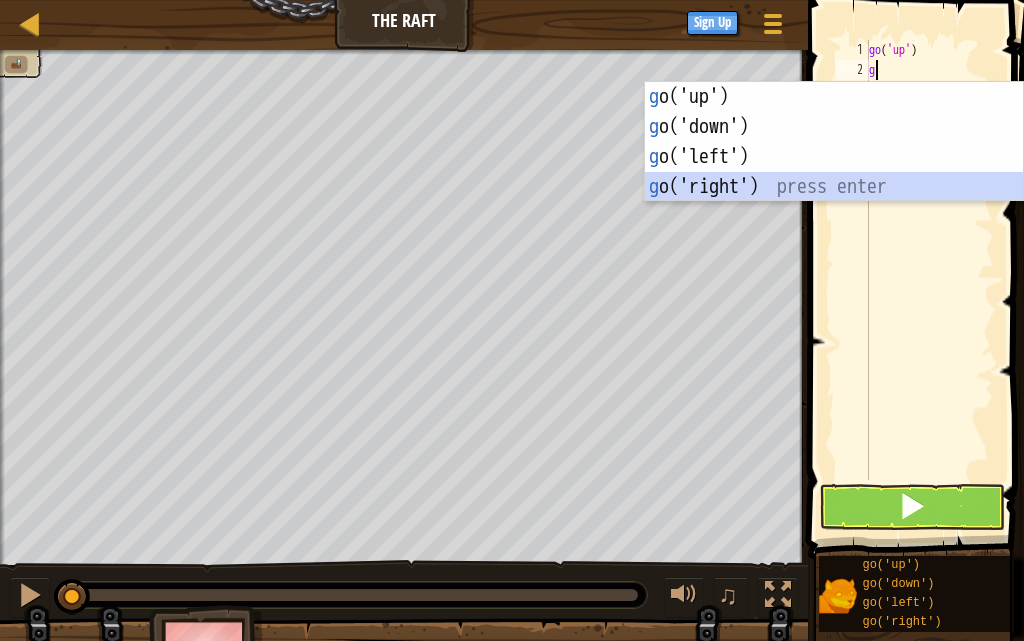 click on "g o('up') press enter g o('down') press enter g o('left') press enter g o('right') press enter" at bounding box center (834, 172) 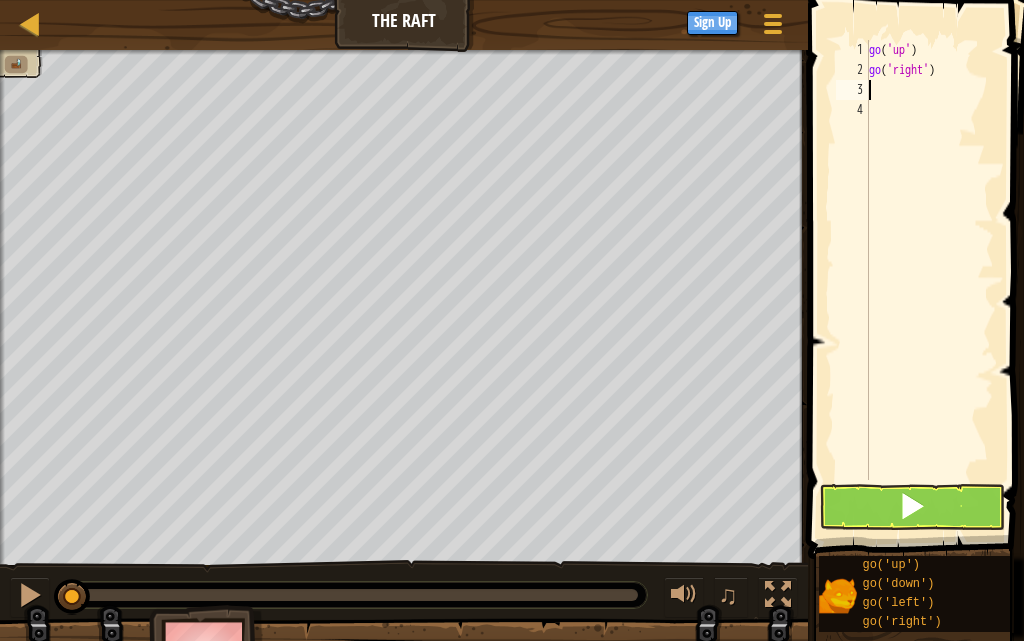 type on "g" 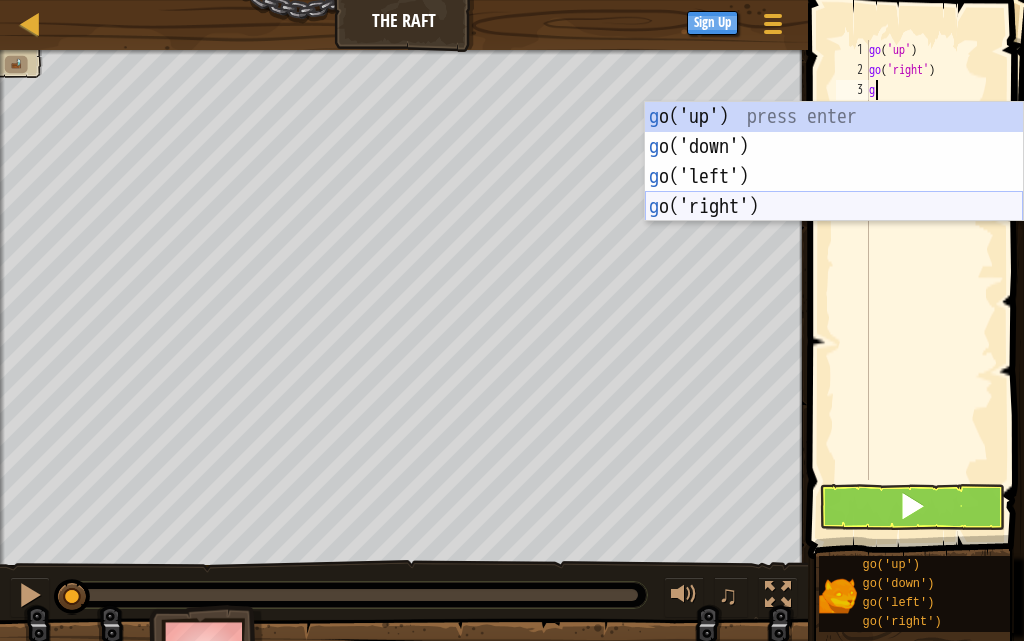 click on "g o('up') press enter g o('down') press enter g o('left') press enter g o('right') press enter" at bounding box center [834, 192] 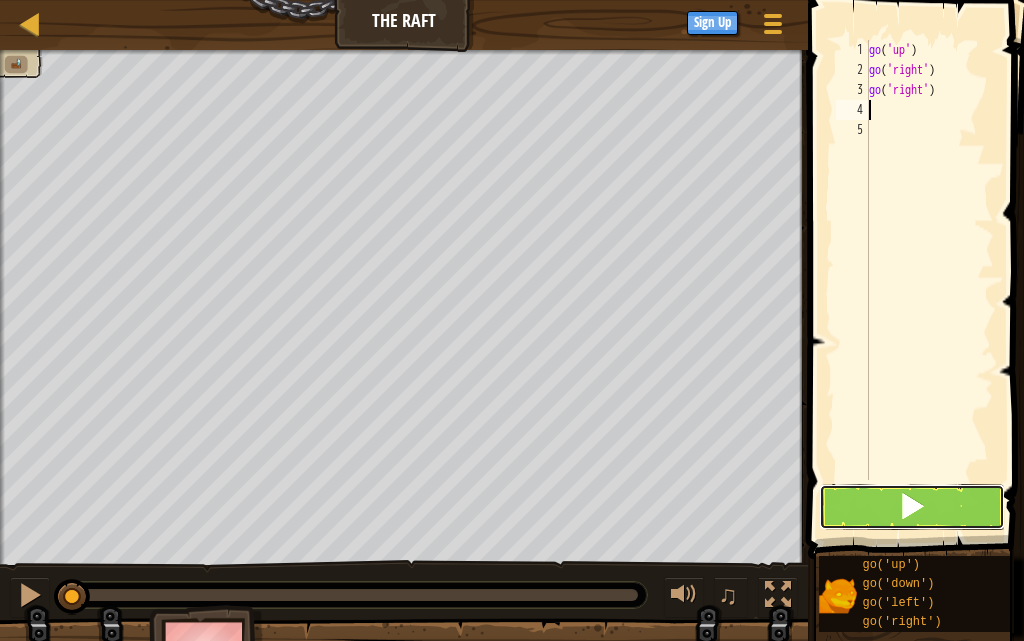 click at bounding box center (912, 507) 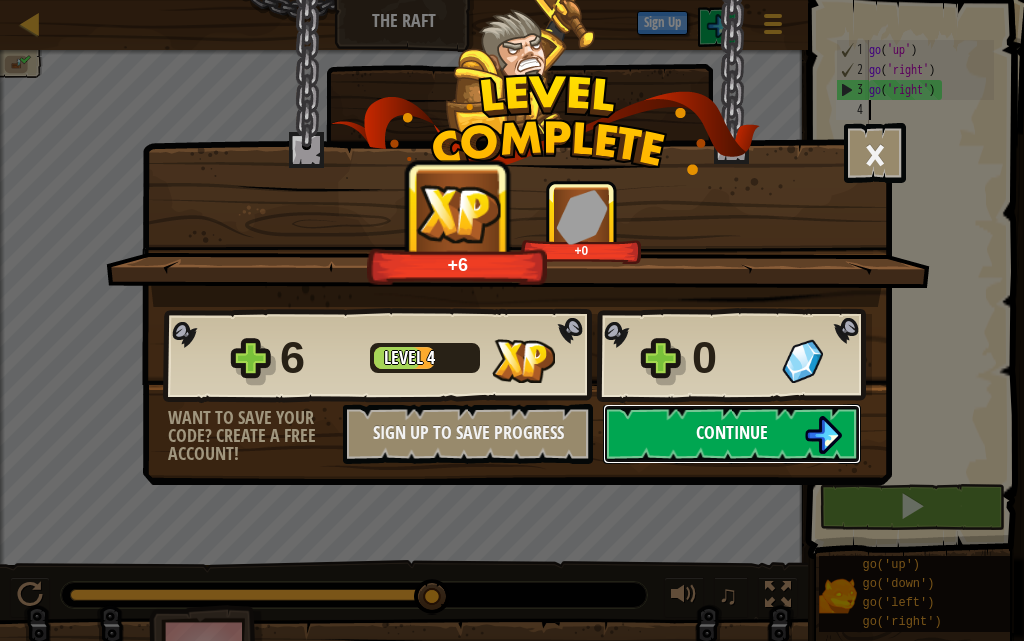 click on "Continue" at bounding box center [732, 434] 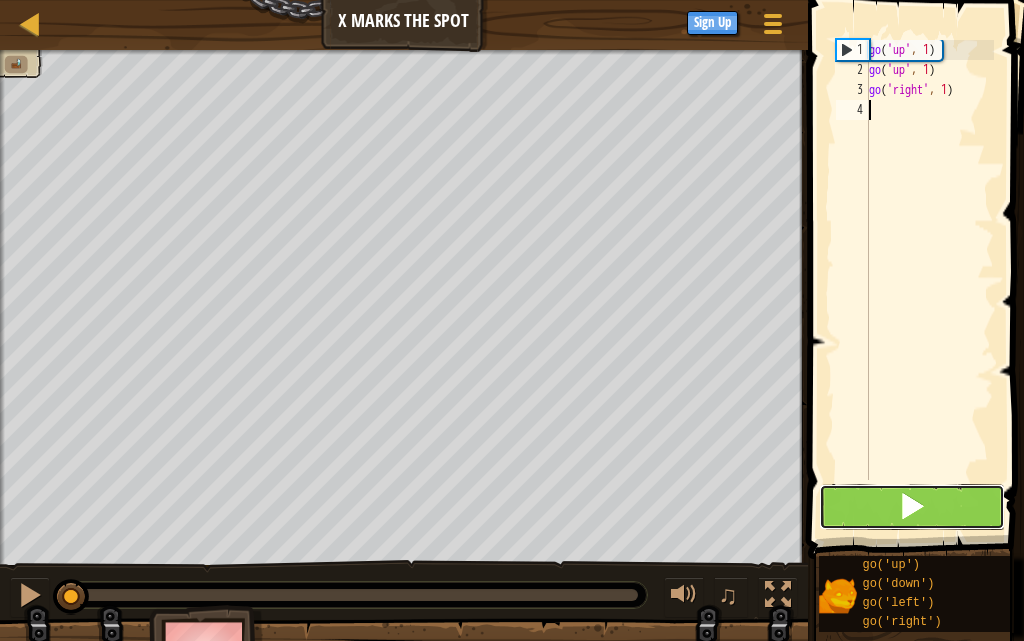 click at bounding box center [912, 507] 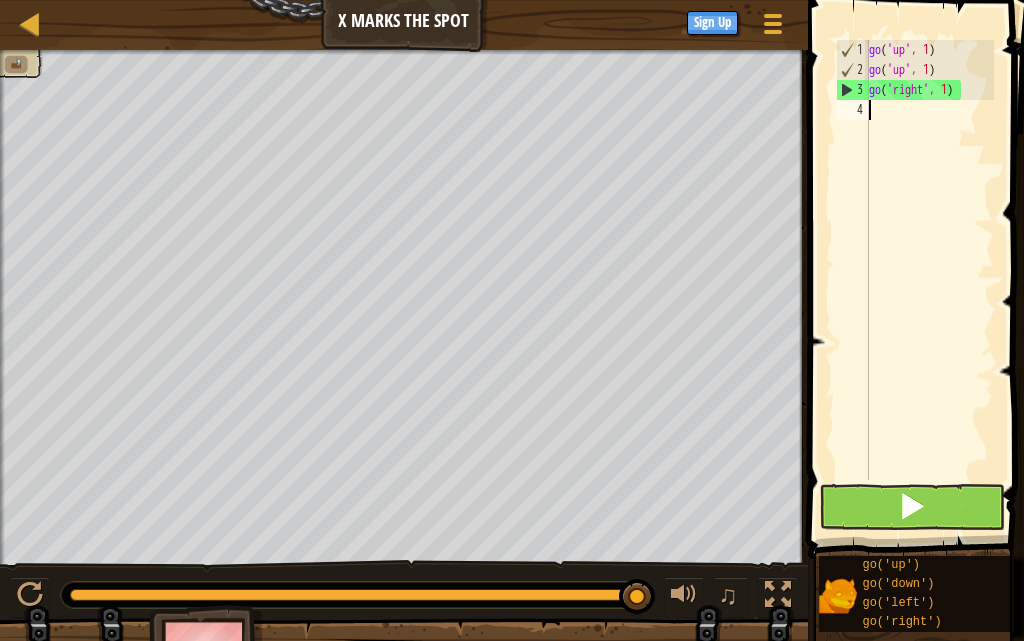 paste on "go('right')" 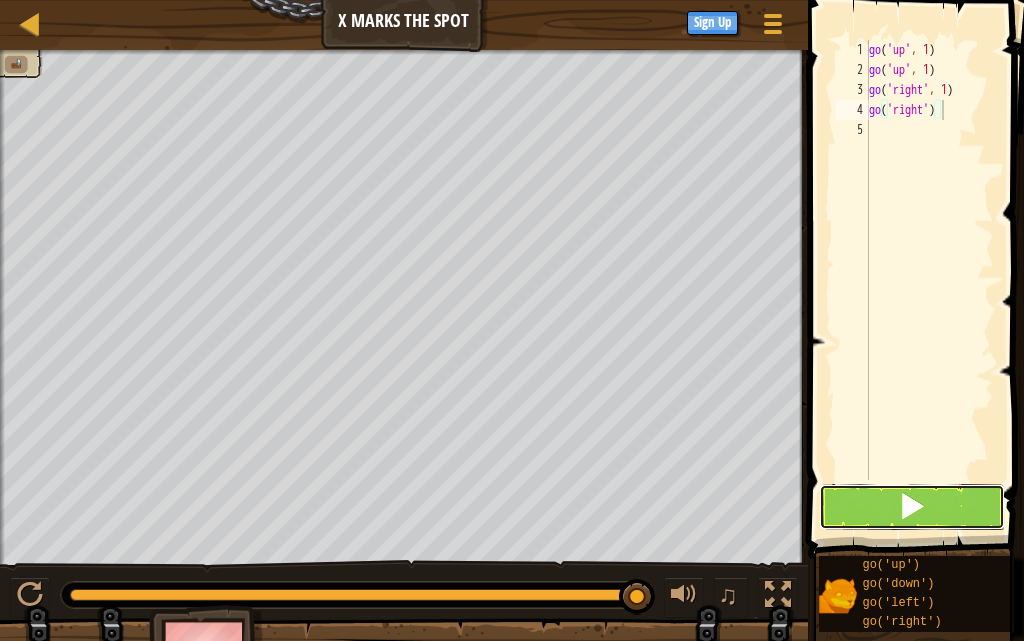 click at bounding box center [912, 506] 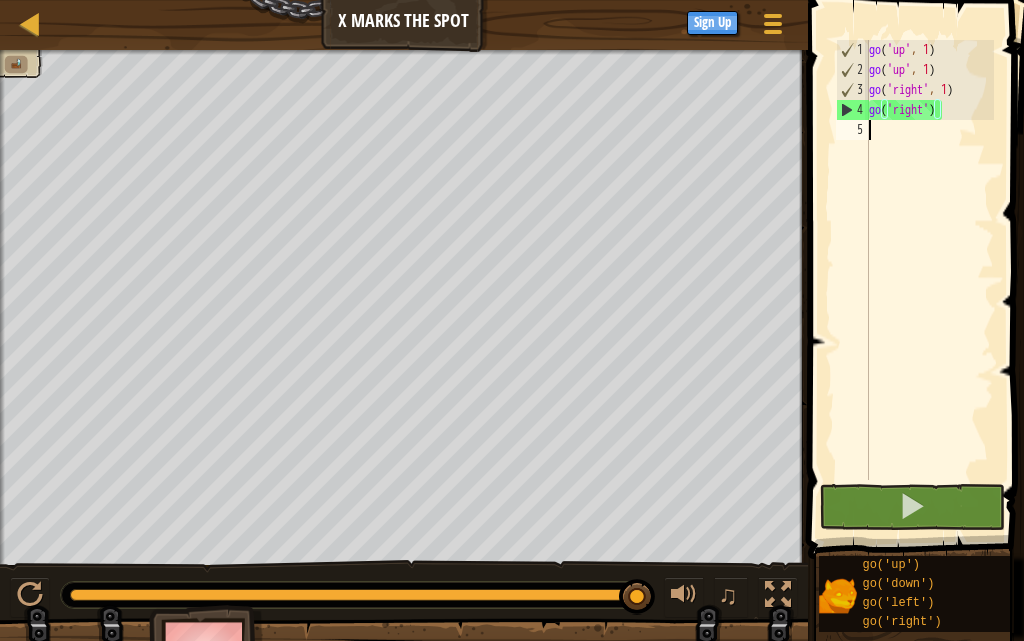 click on "go ( 'up' ,   1 ) go ( 'up' ,   1 ) go ( 'right' ,   1 ) go ( 'right' )" at bounding box center (929, 280) 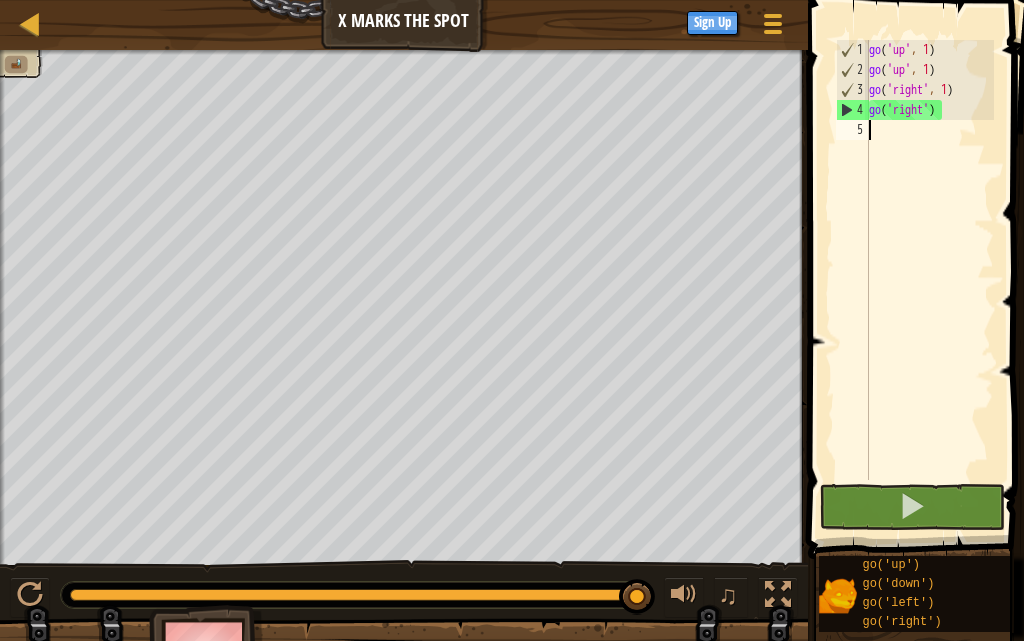 paste on "go('right')" 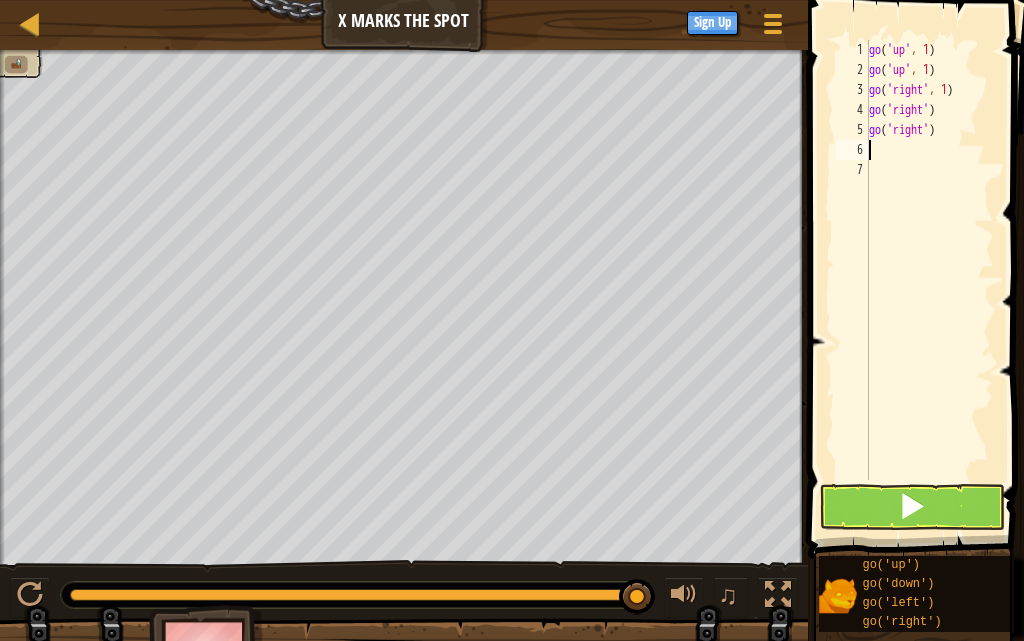 type on "g" 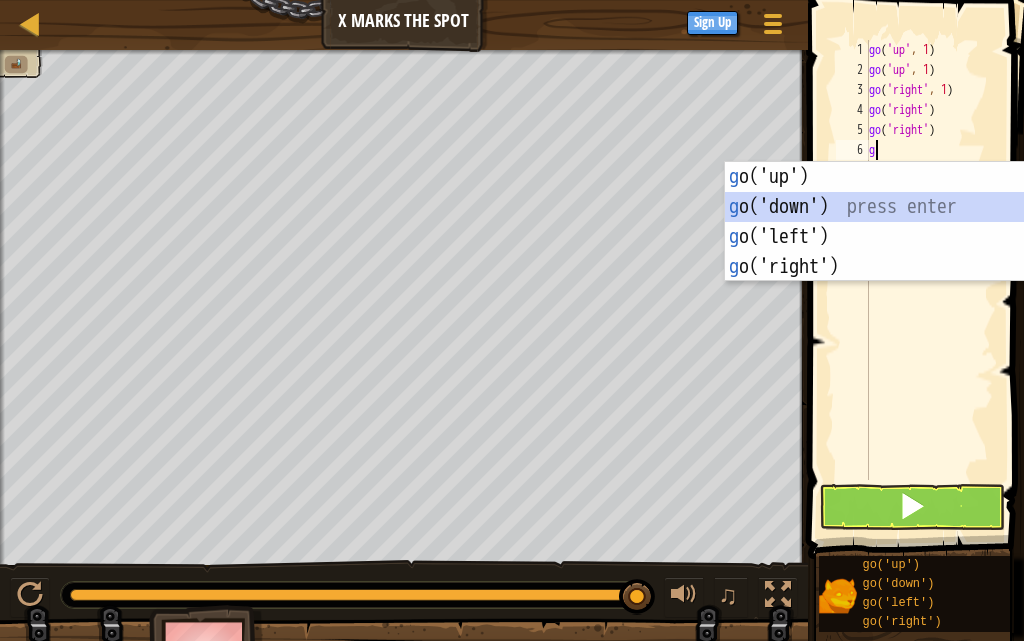 click on "g o('up') press enter g o('down') press enter g o('left') press enter g o('right') press enter" at bounding box center (914, 252) 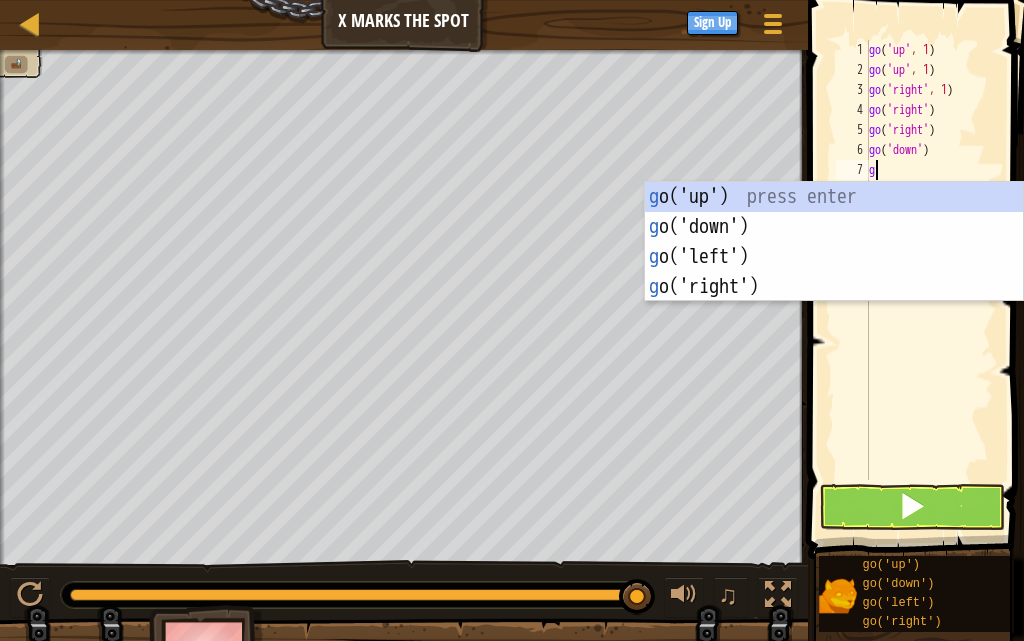 type on "g" 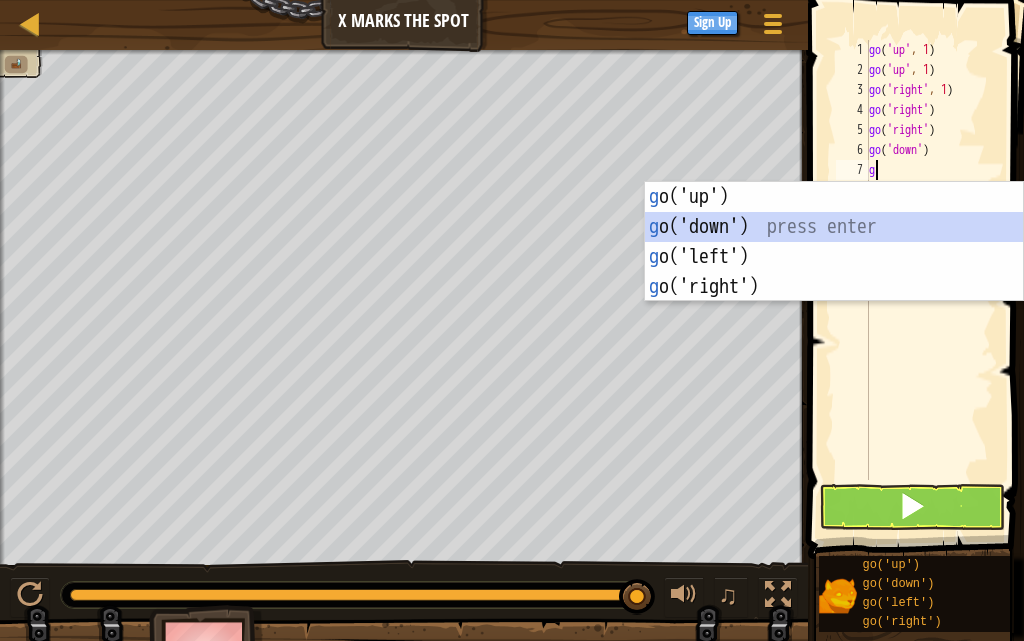 click on "g o('up') press enter g o('down') press enter g o('left') press enter g o('right') press enter" at bounding box center (834, 272) 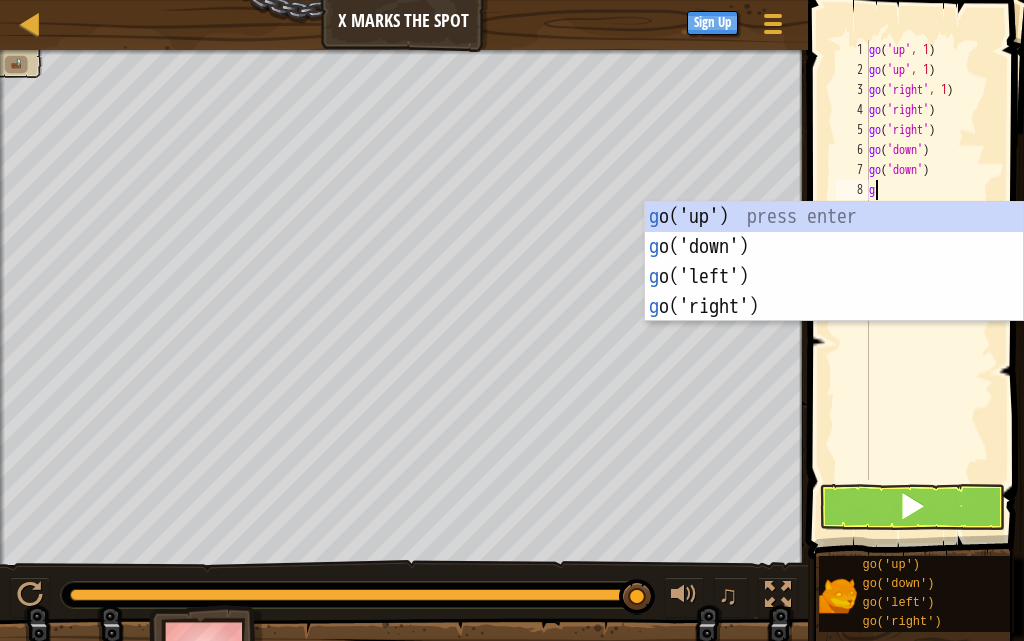 type on "g" 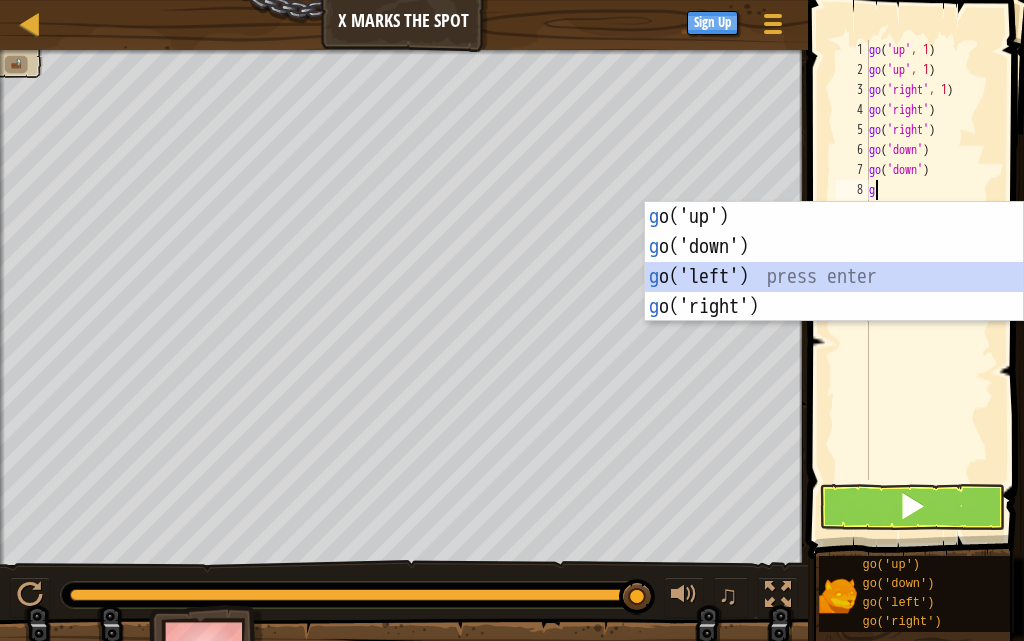 click on "g o('up') press enter g o('down') press enter g o('left') press enter g o('right') press enter" at bounding box center [834, 292] 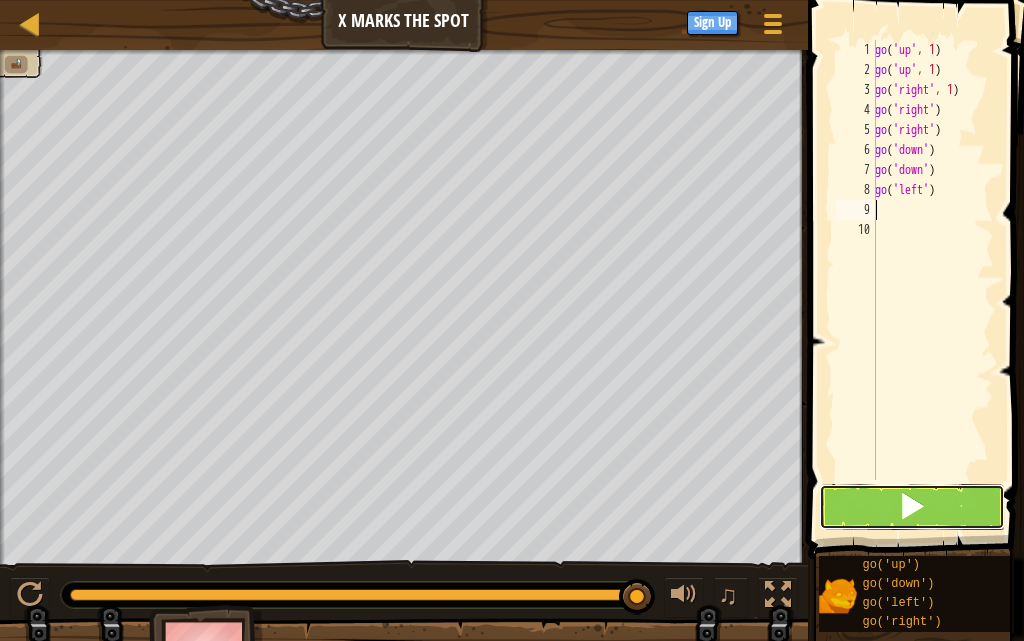 click at bounding box center [912, 507] 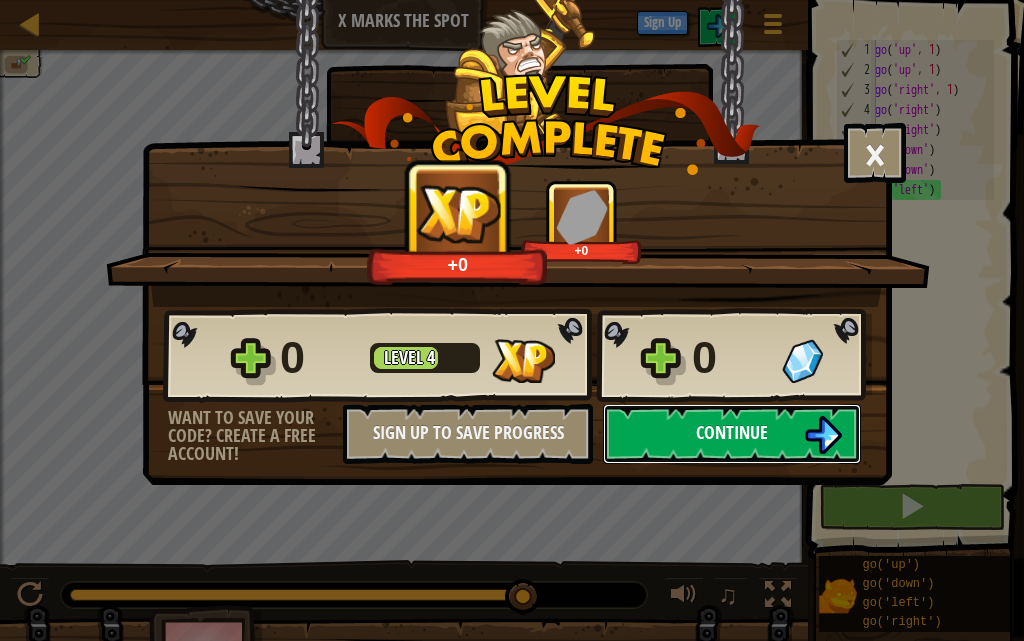 click on "Continue" at bounding box center (732, 432) 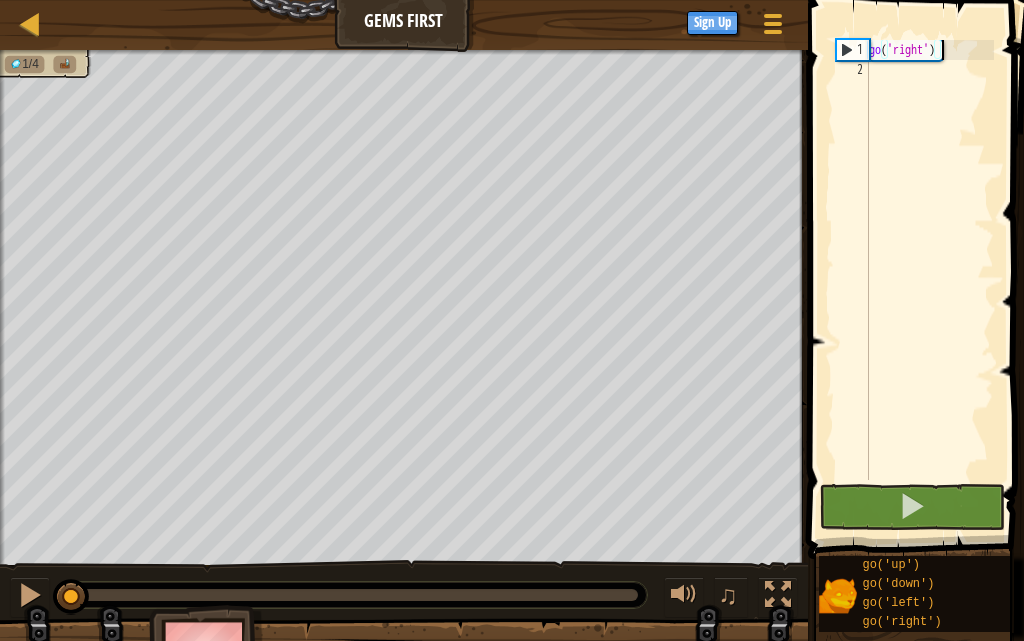 click on "go ( 'right' )" at bounding box center [929, 280] 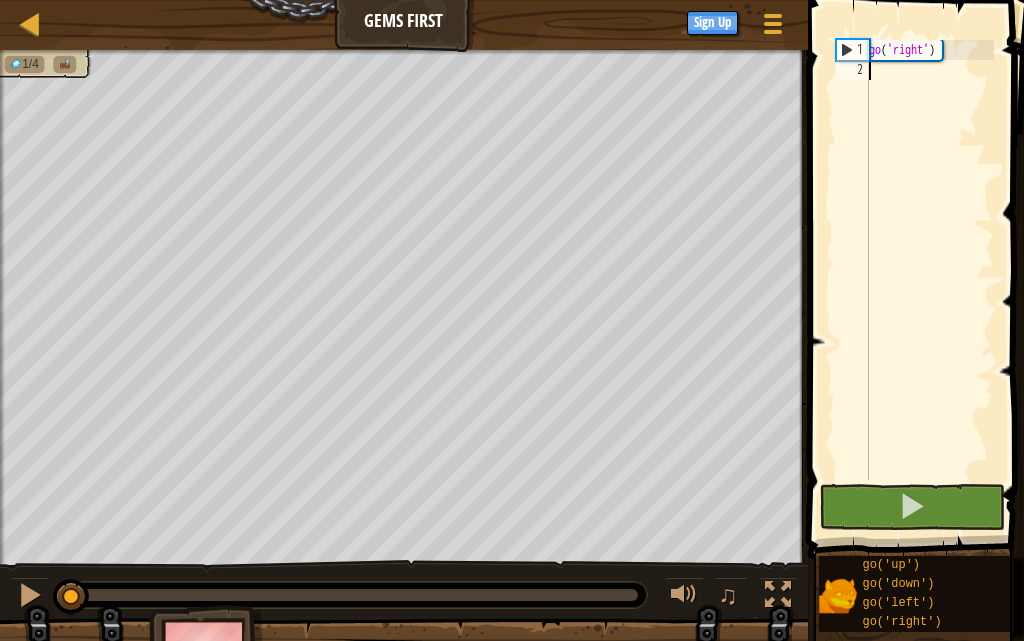 type on "g" 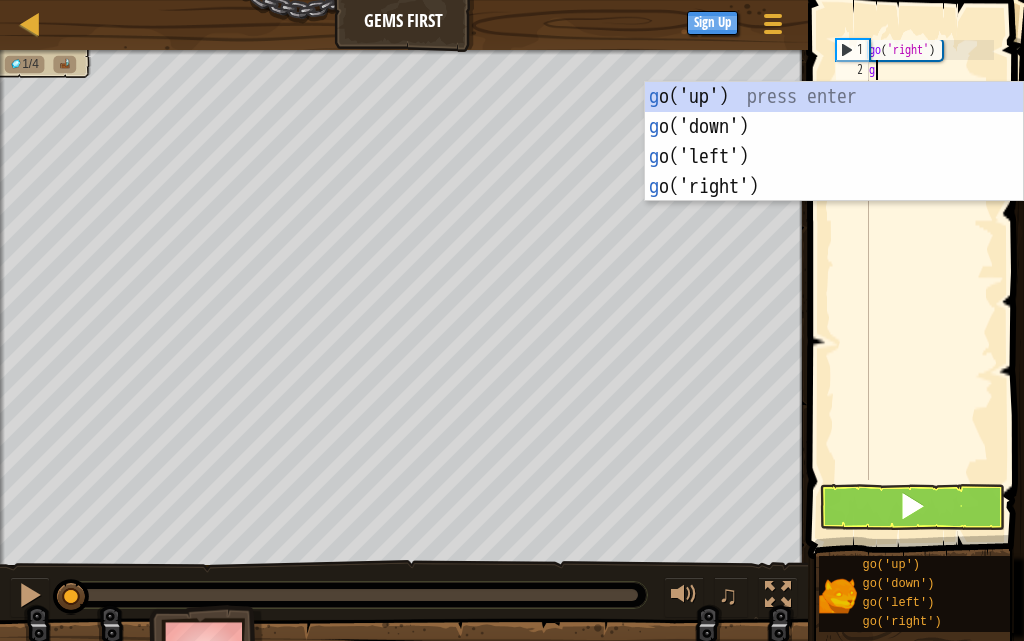 scroll, scrollTop: 9, scrollLeft: 0, axis: vertical 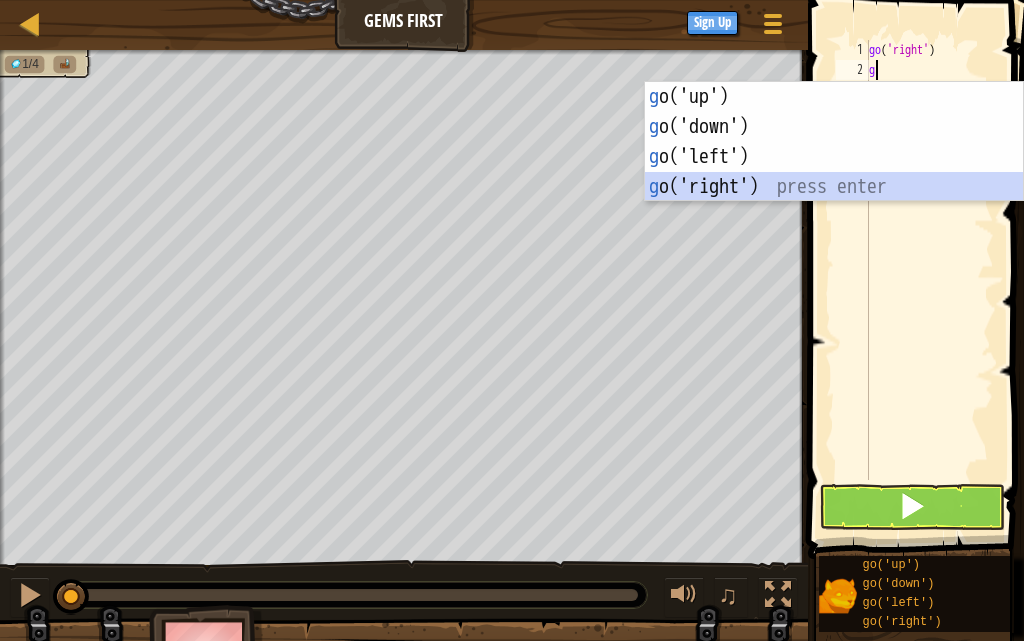click on "g o('up') press enter g o('down') press enter g o('left') press enter g o('right') press enter" at bounding box center [834, 172] 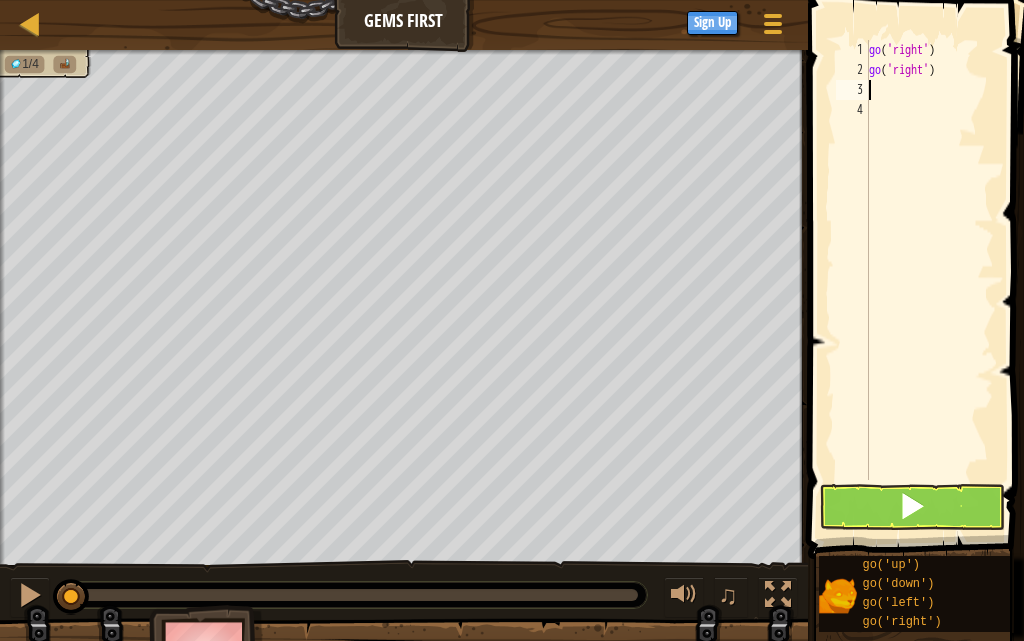 type on "g" 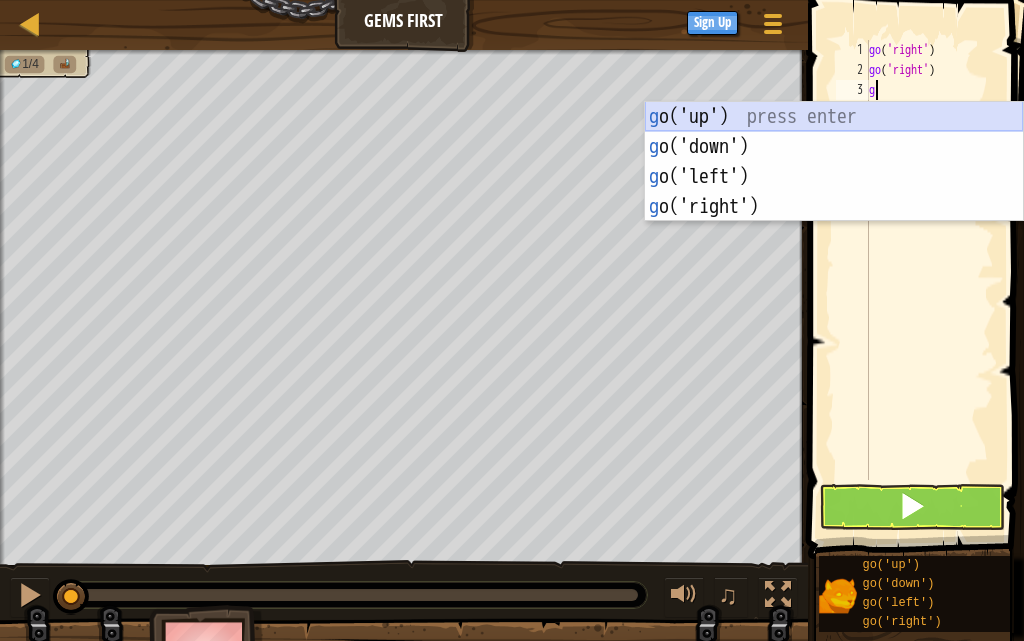click on "g o('up') press enter g o('down') press enter g o('left') press enter g o('right') press enter" at bounding box center [834, 192] 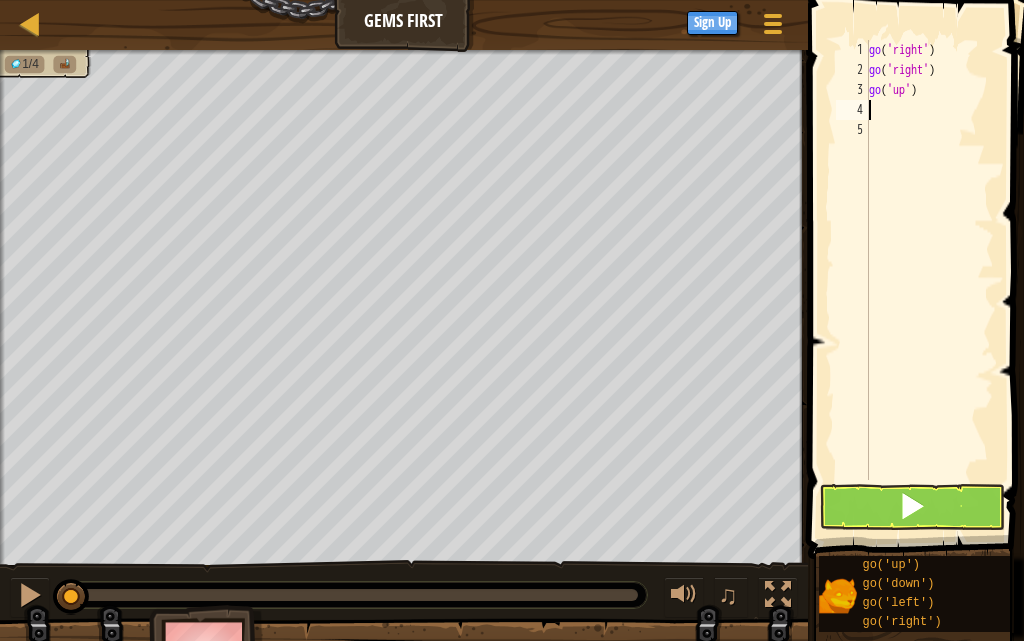 type on "g" 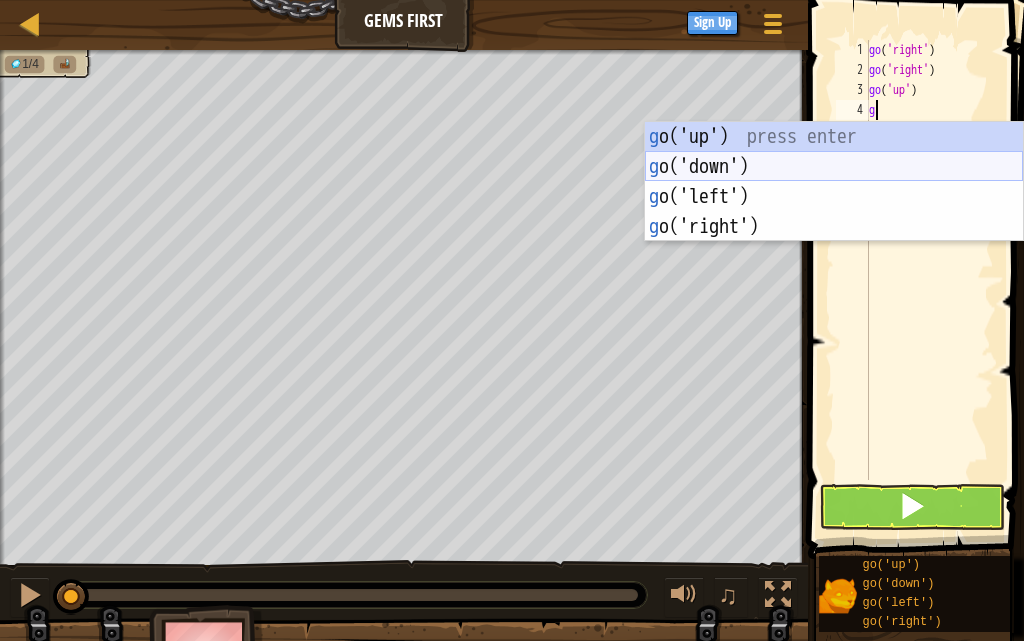 click on "g o('up') press enter g o('down') press enter g o('left') press enter g o('right') press enter" at bounding box center [834, 212] 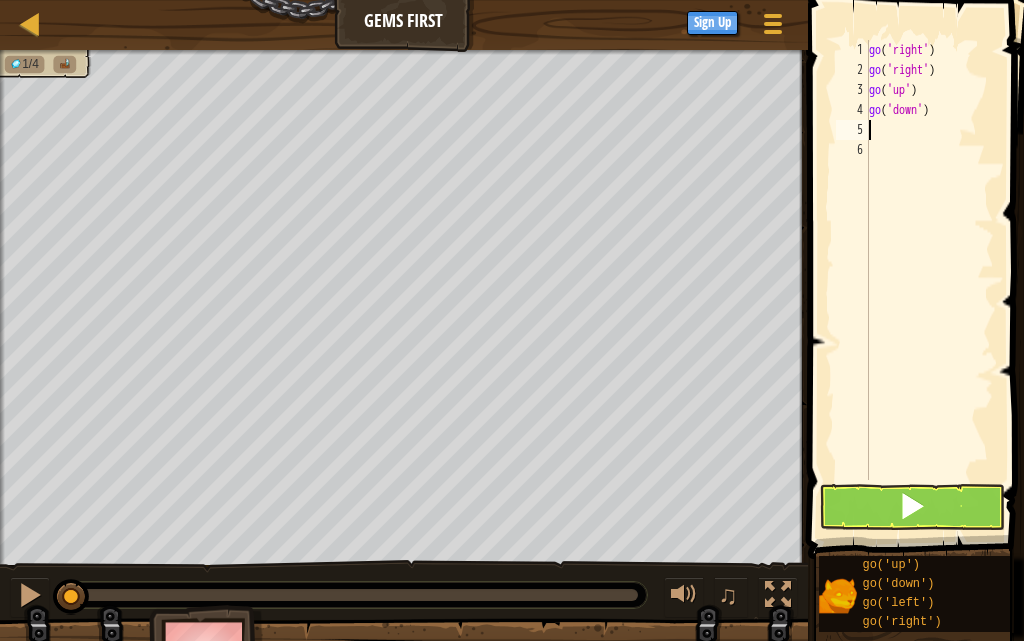 type on "g" 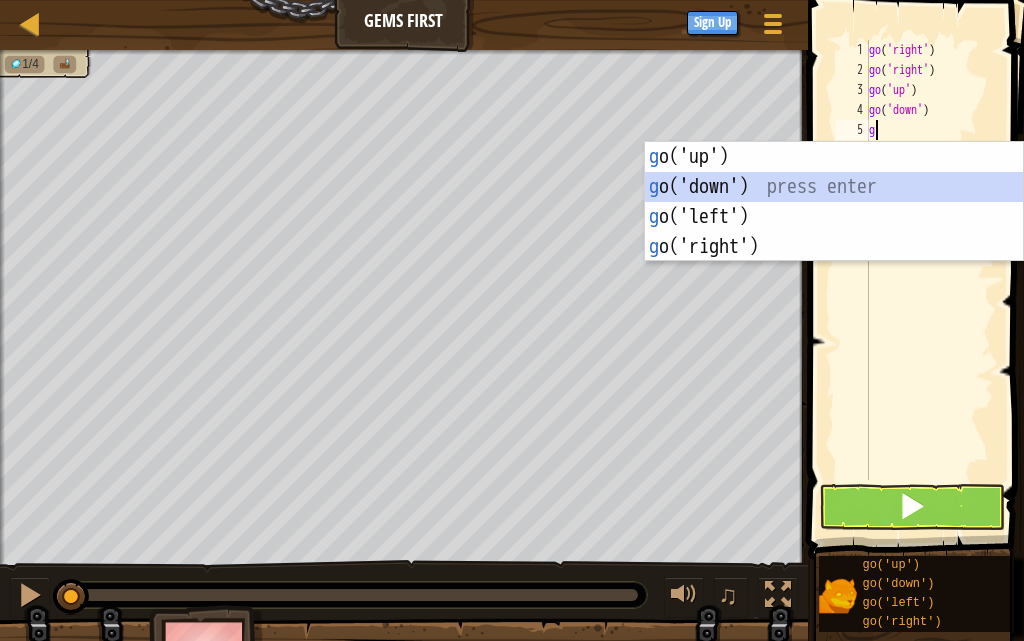 click on "g o('up') press enter g o('down') press enter g o('left') press enter g o('right') press enter" at bounding box center [834, 232] 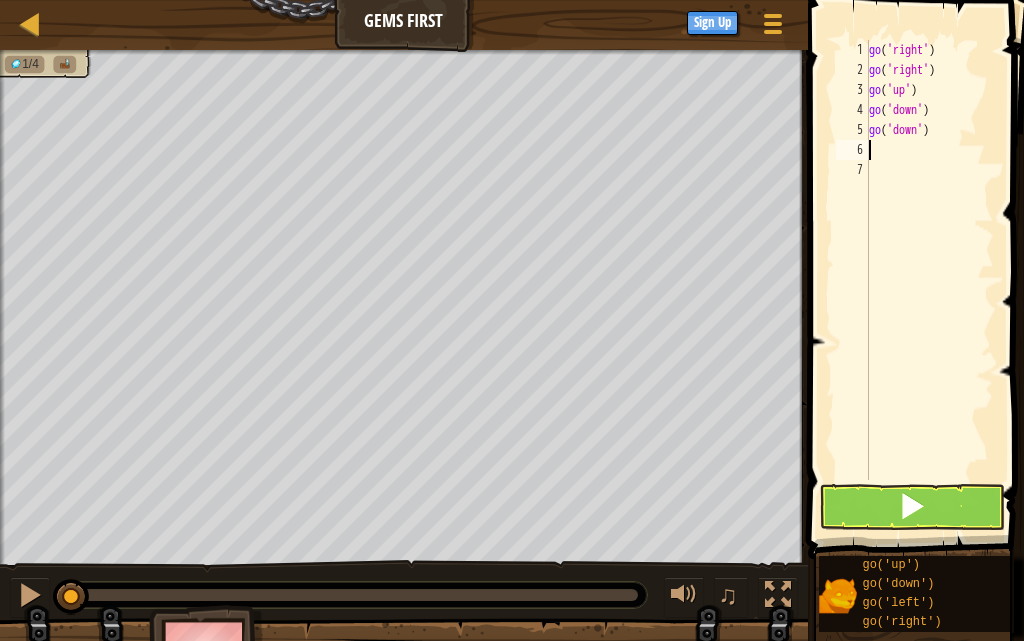 type on "g" 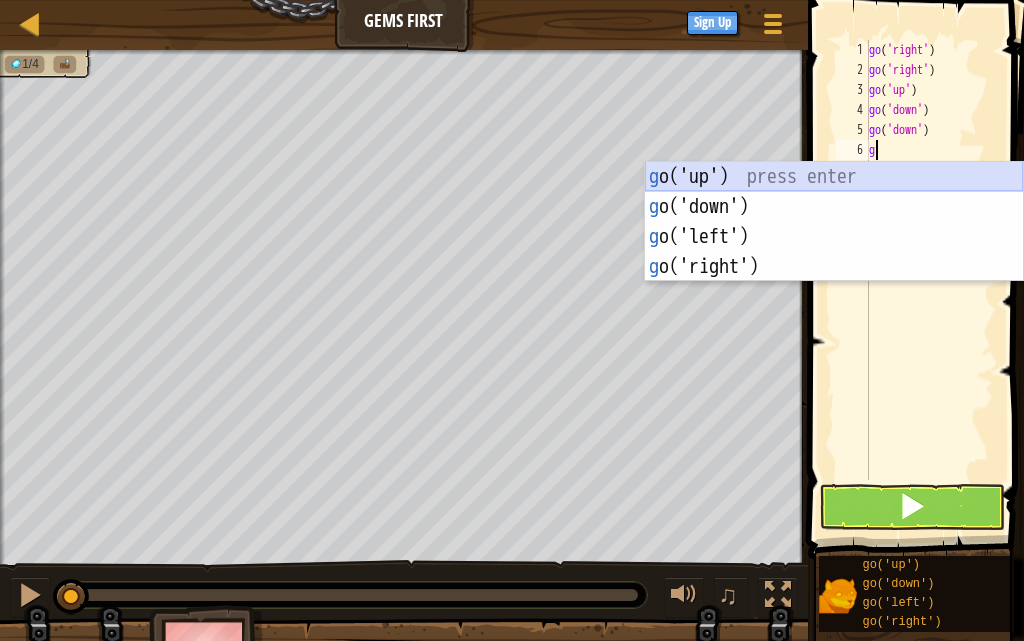 click on "g o('up') press enter g o('down') press enter g o('left') press enter g o('right') press enter" at bounding box center (834, 252) 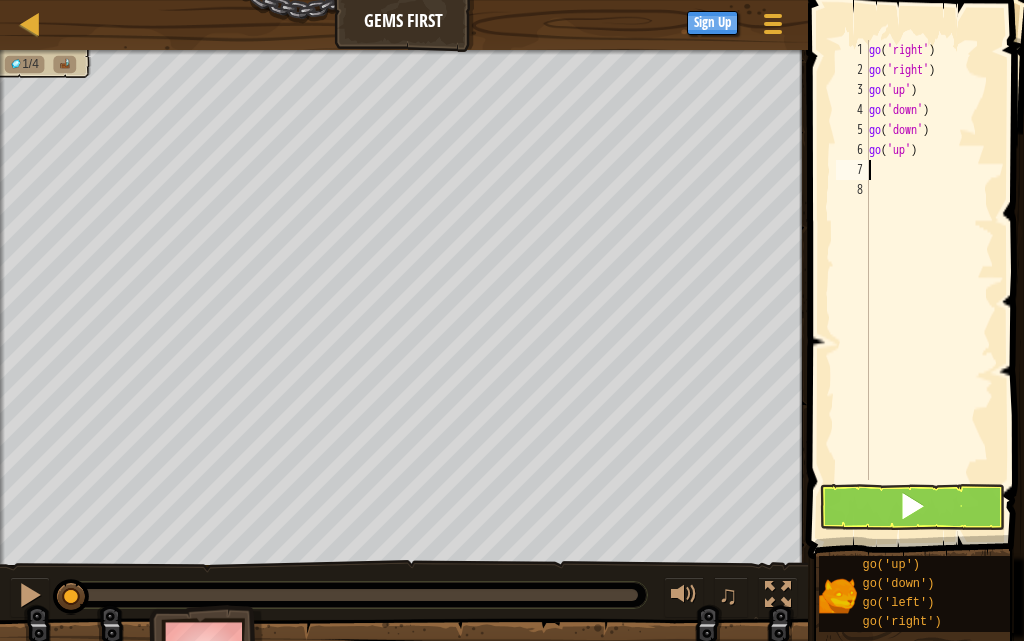 type on "g" 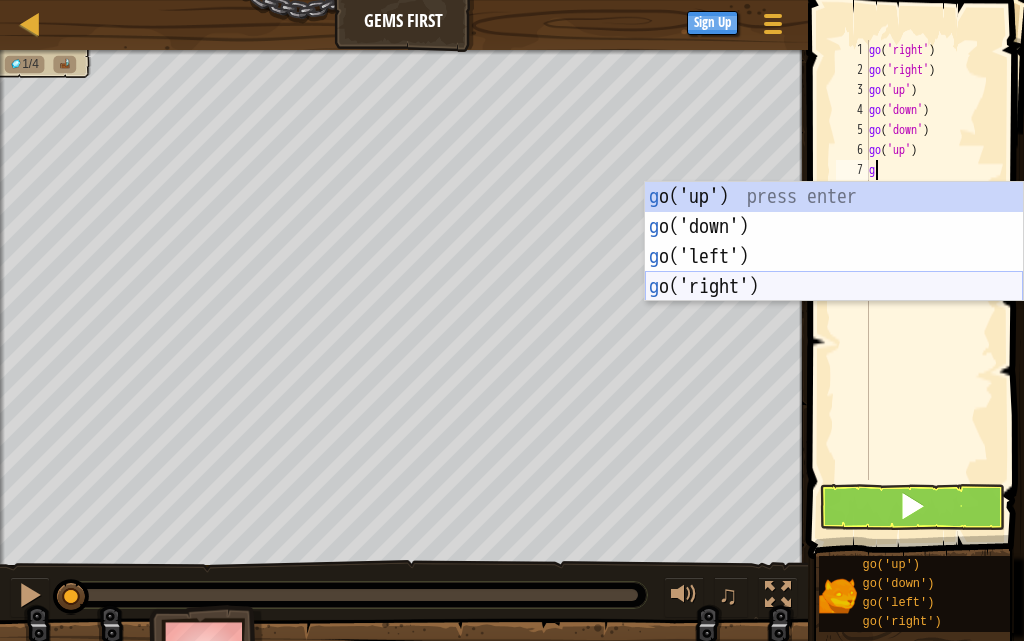 click on "g o('up') press enter g o('down') press enter g o('left') press enter g o('right') press enter" at bounding box center (834, 272) 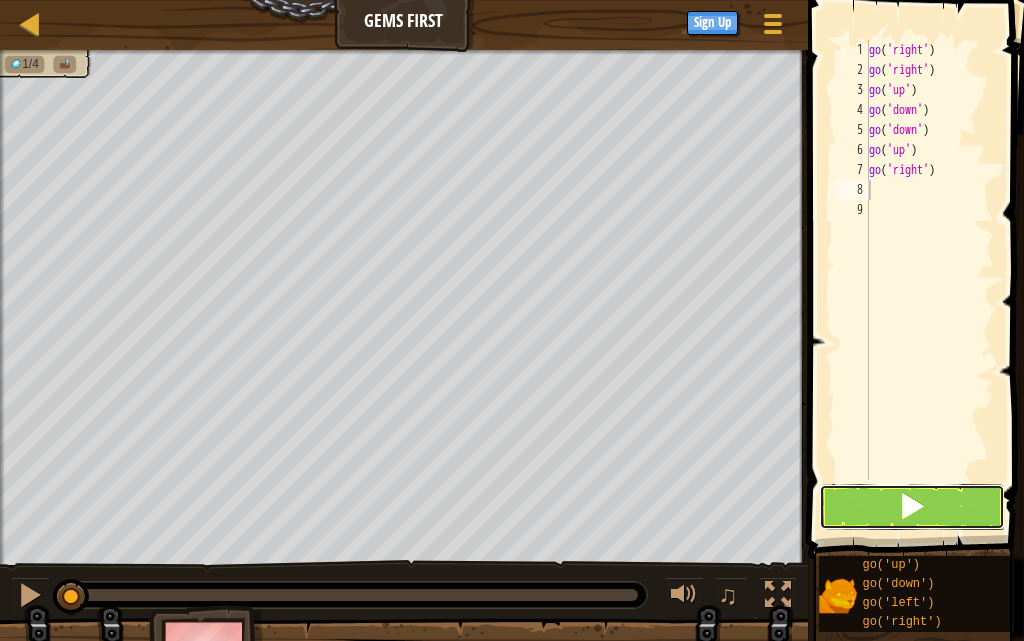 click at bounding box center [912, 507] 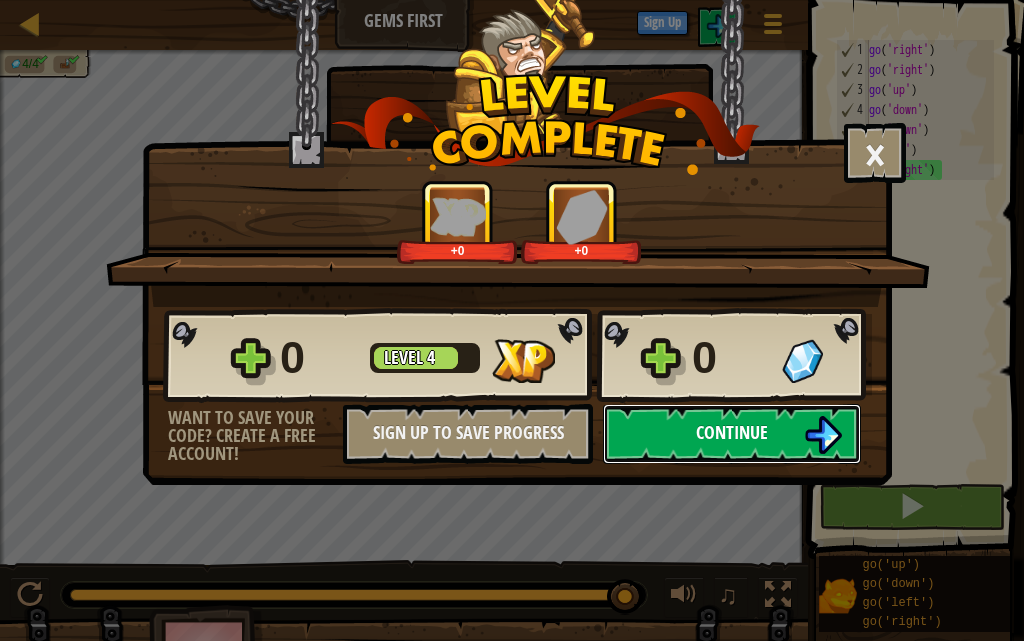 click on "Continue" at bounding box center [732, 434] 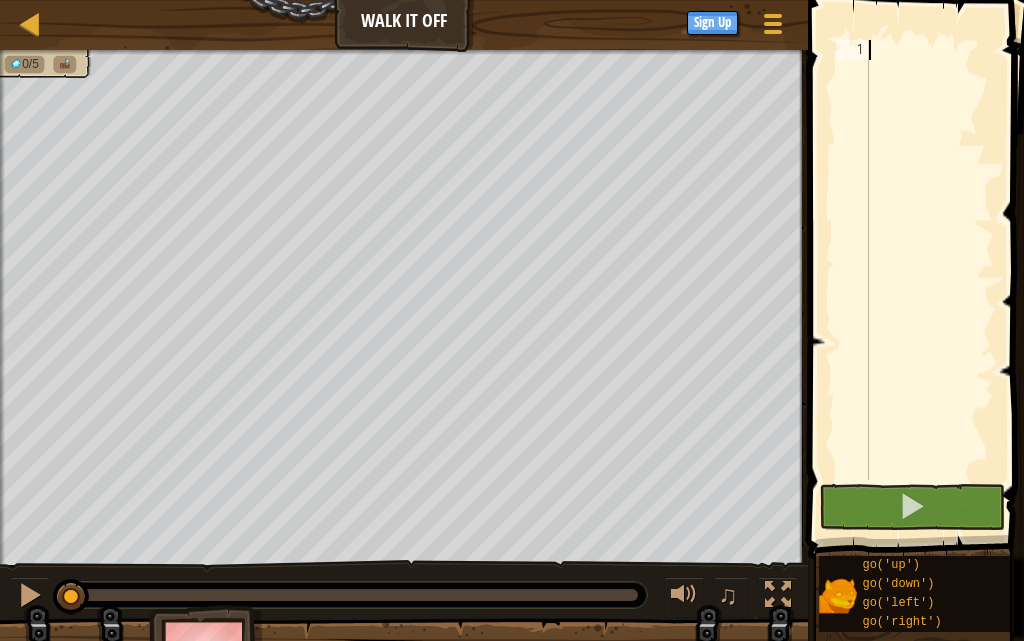 type on "g" 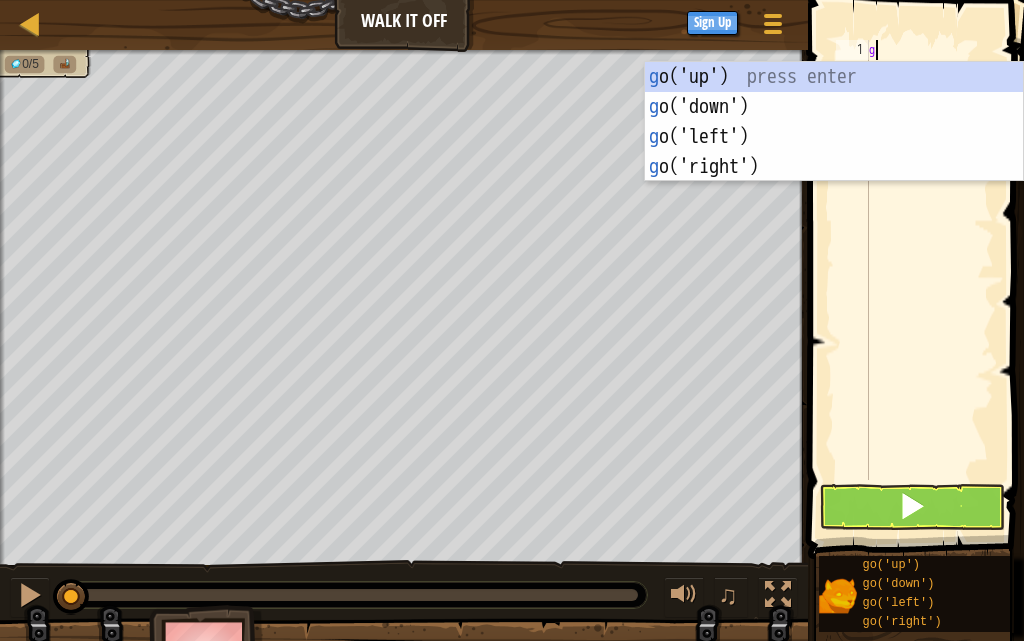 scroll, scrollTop: 9, scrollLeft: 0, axis: vertical 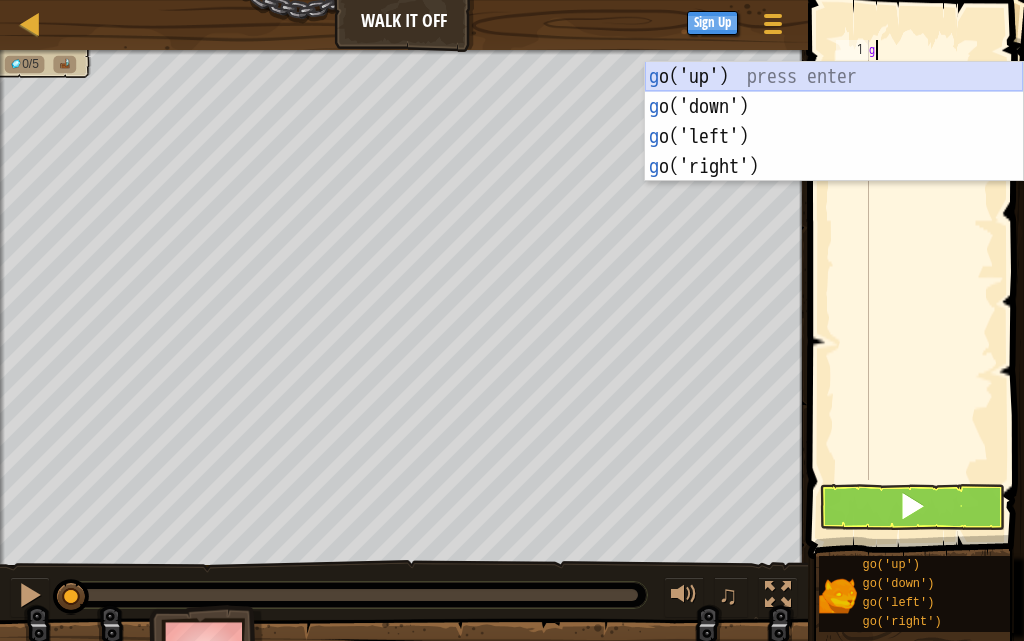click on "g o('up') press enter g o('down') press enter g o('left') press enter g o('right') press enter" at bounding box center (834, 152) 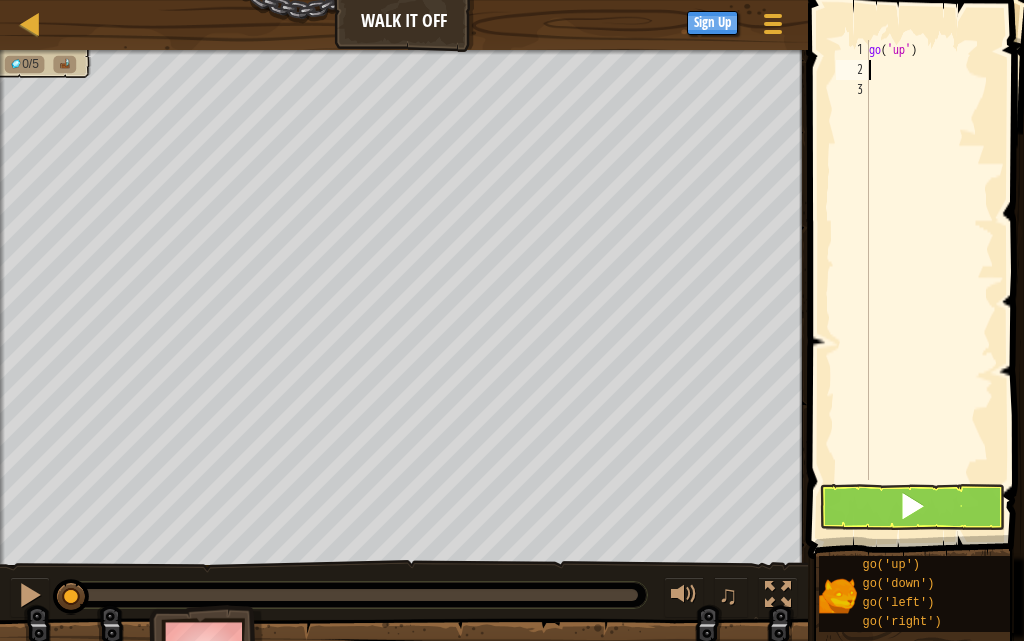 type on "g" 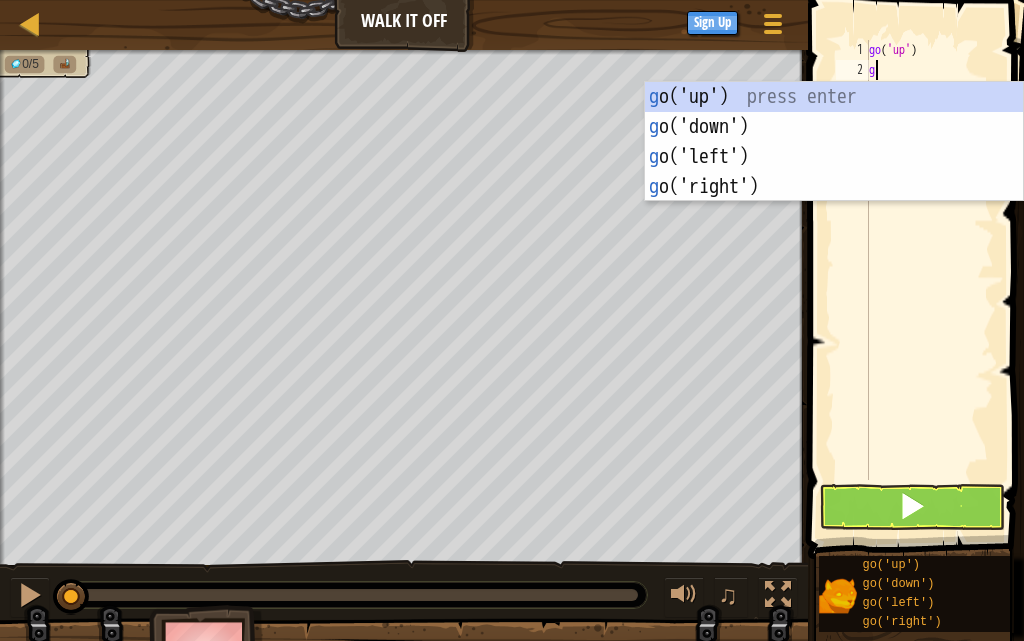 click on "g o('up') press enter g o('down') press enter g o('left') press enter g o('right') press enter" at bounding box center (834, 172) 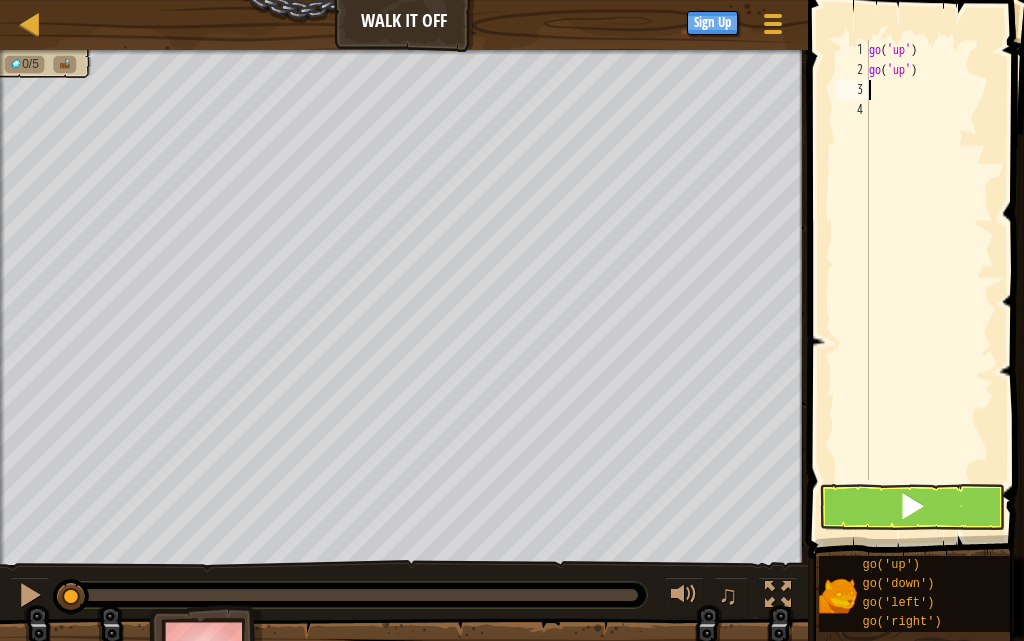 type on "g" 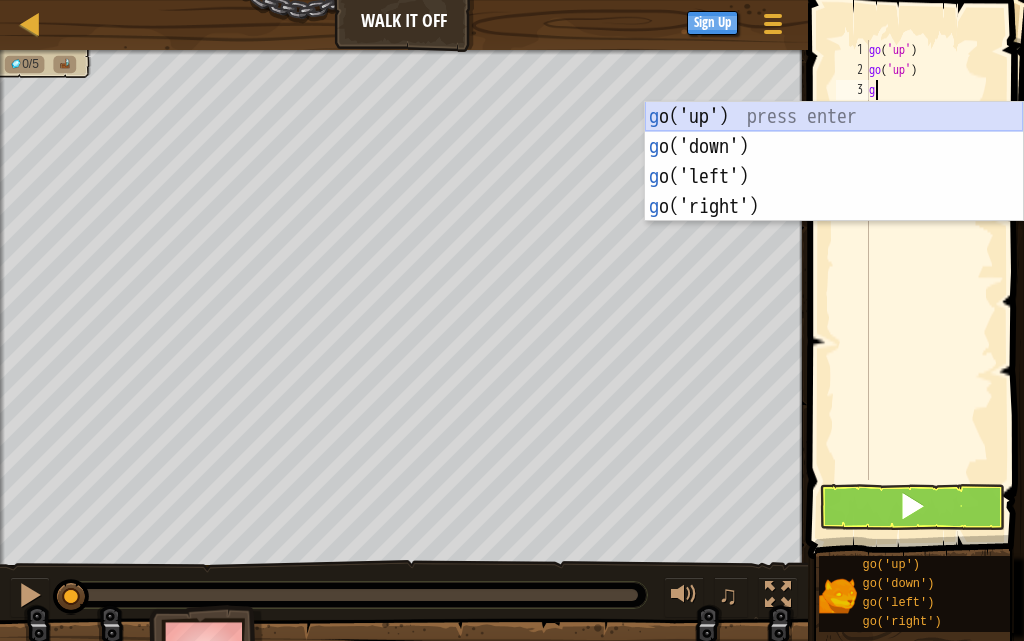 click on "g o('up') press enter g o('down') press enter g o('left') press enter g o('right') press enter" at bounding box center (834, 192) 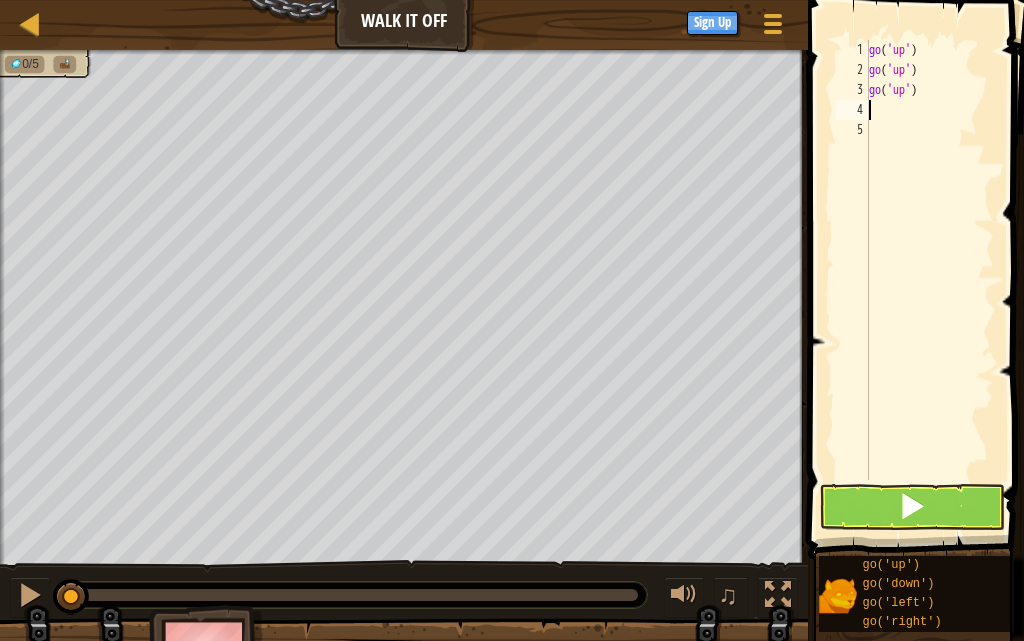 type on "g" 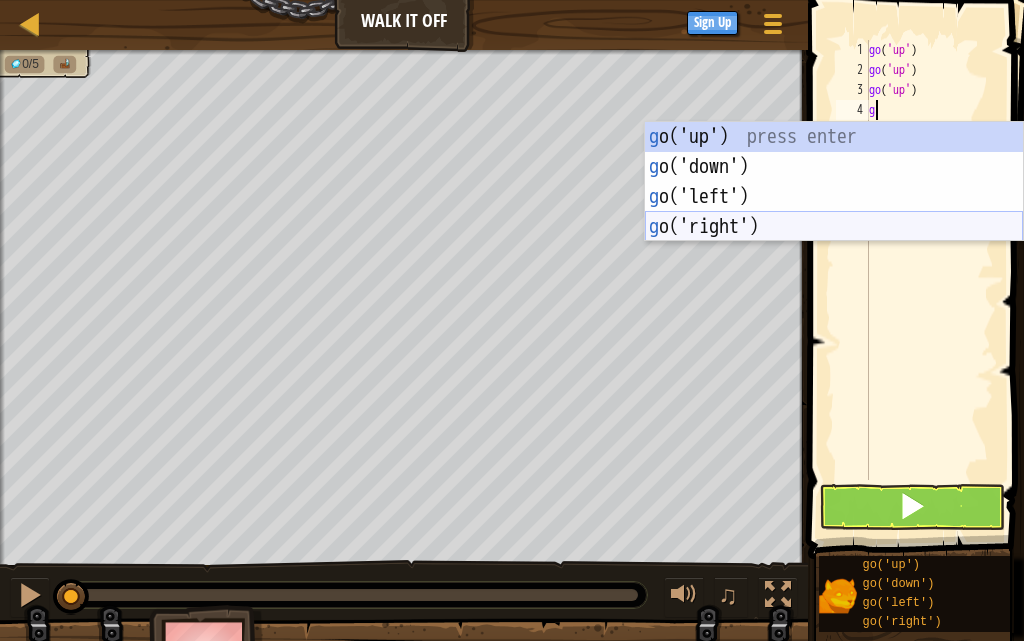 click on "g o('up') press enter g o('down') press enter g o('left') press enter g o('right') press enter" at bounding box center [834, 212] 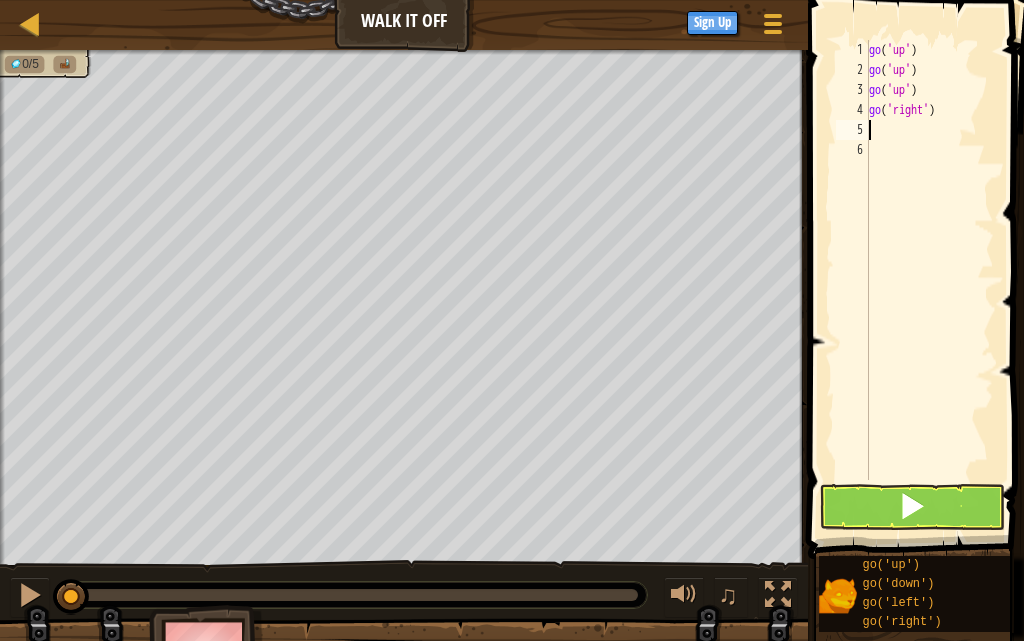 type on "g" 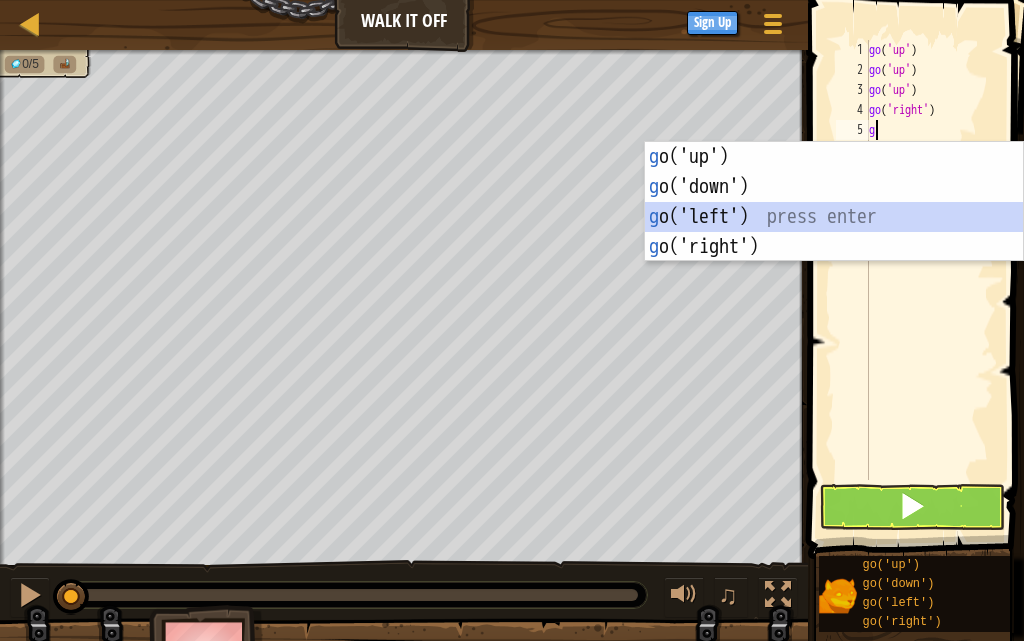click on "g o('up') press enter g o('down') press enter g o('left') press enter g o('right') press enter" at bounding box center [834, 232] 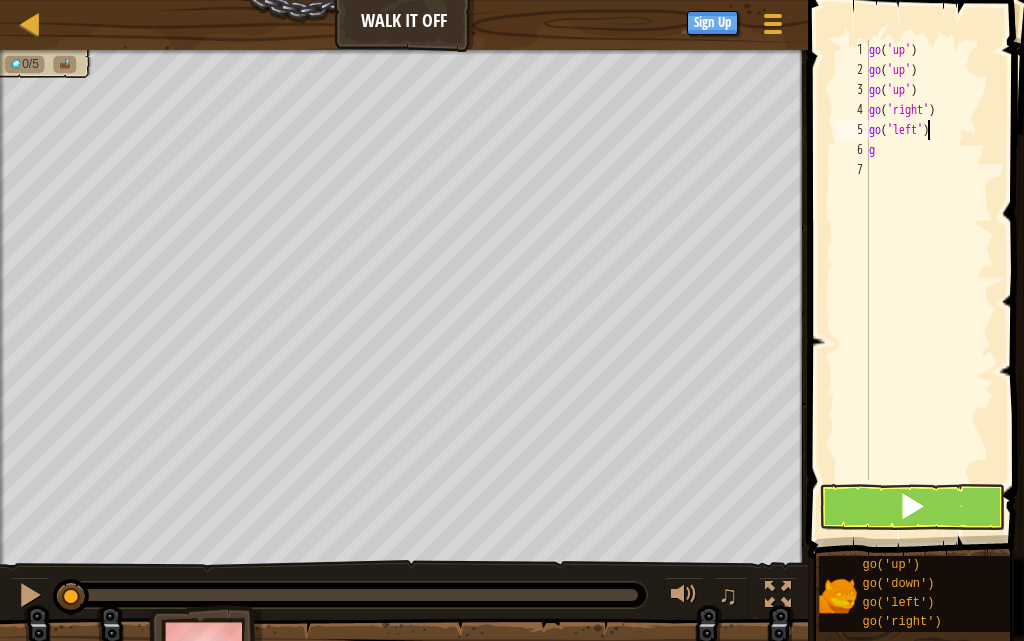 click on "go ( 'up' ) go ( 'up' ) go ( 'up' ) go ( 'right' ) go ( 'left' ) g" at bounding box center (929, 280) 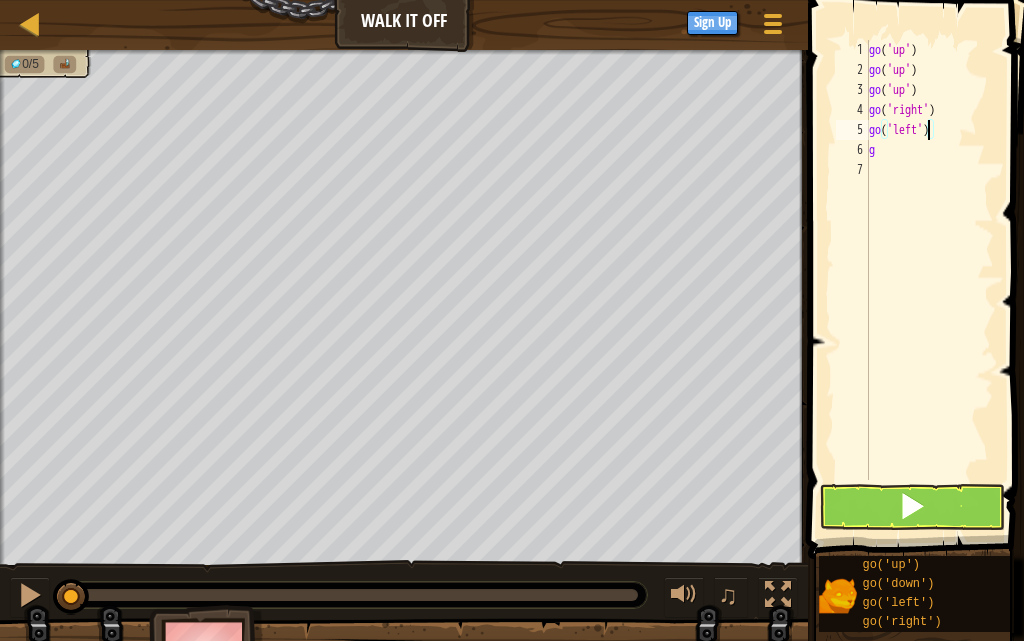 click on "go ( 'up' ) go ( 'up' ) go ( 'up' ) go ( 'right' ) go ( 'left' ) g" at bounding box center (929, 280) 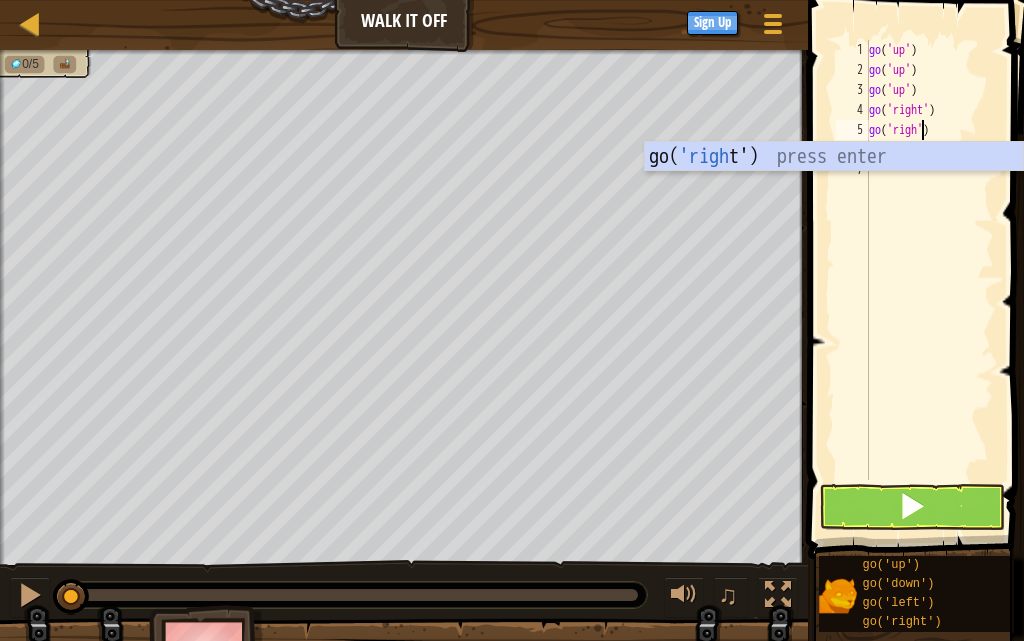 scroll, scrollTop: 9, scrollLeft: 4, axis: both 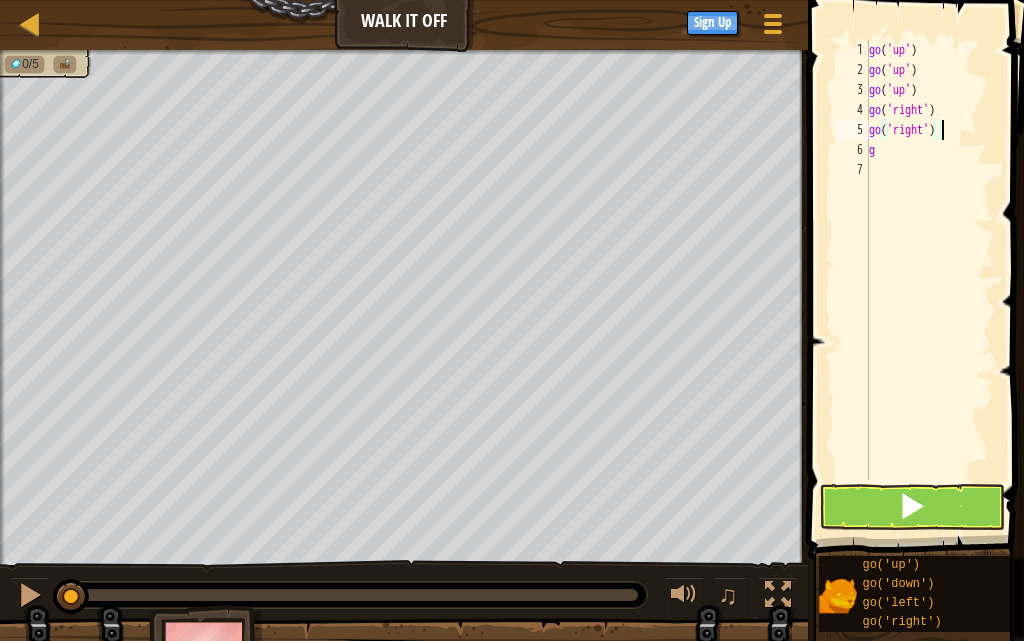 click on "go ( 'up' ) go ( 'up' ) go ( 'up' ) go ( 'right' ) go ( 'right' ) g" at bounding box center [929, 280] 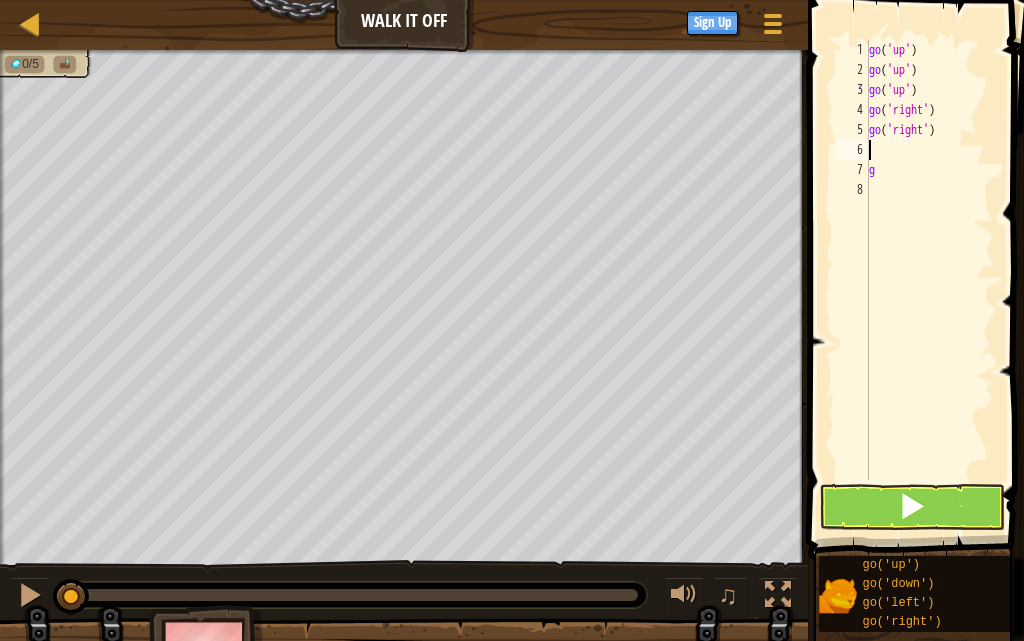 click on "go ( 'up' ) go ( 'up' ) go ( 'up' ) go ( 'right' ) go ( 'right' ) g" at bounding box center [929, 280] 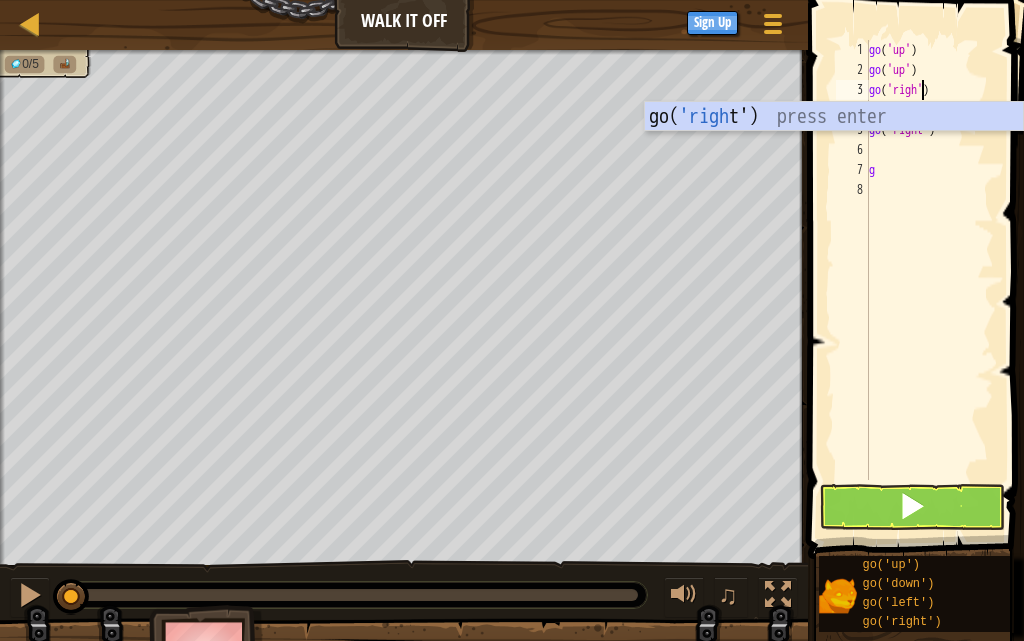 scroll, scrollTop: 9, scrollLeft: 4, axis: both 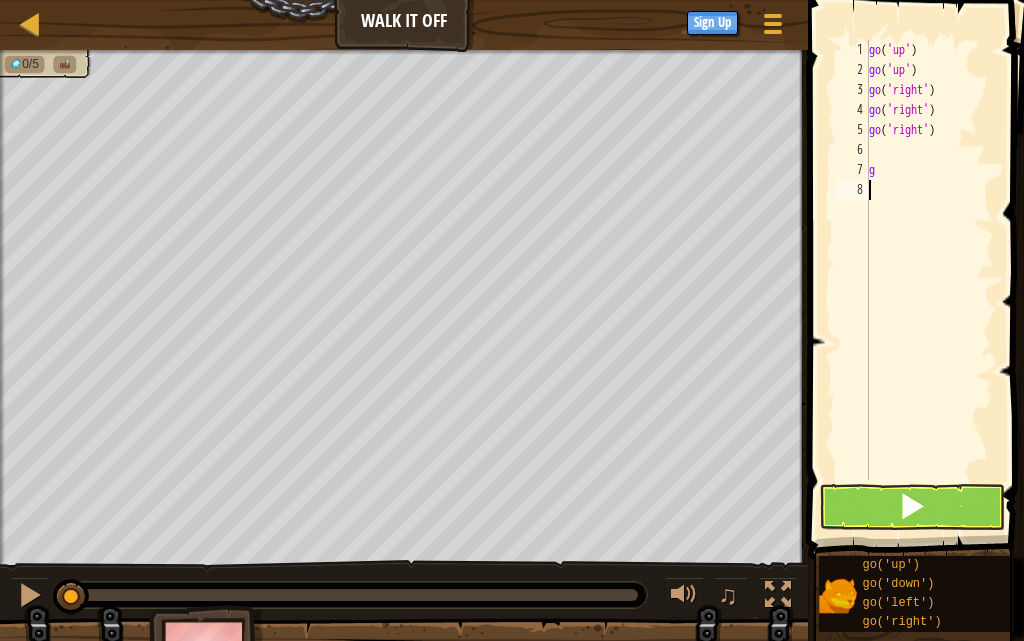 click on "go ( 'up' ) go ( 'up' ) go ( 'right' ) go ( 'right' ) go ( 'right' ) g" at bounding box center (929, 280) 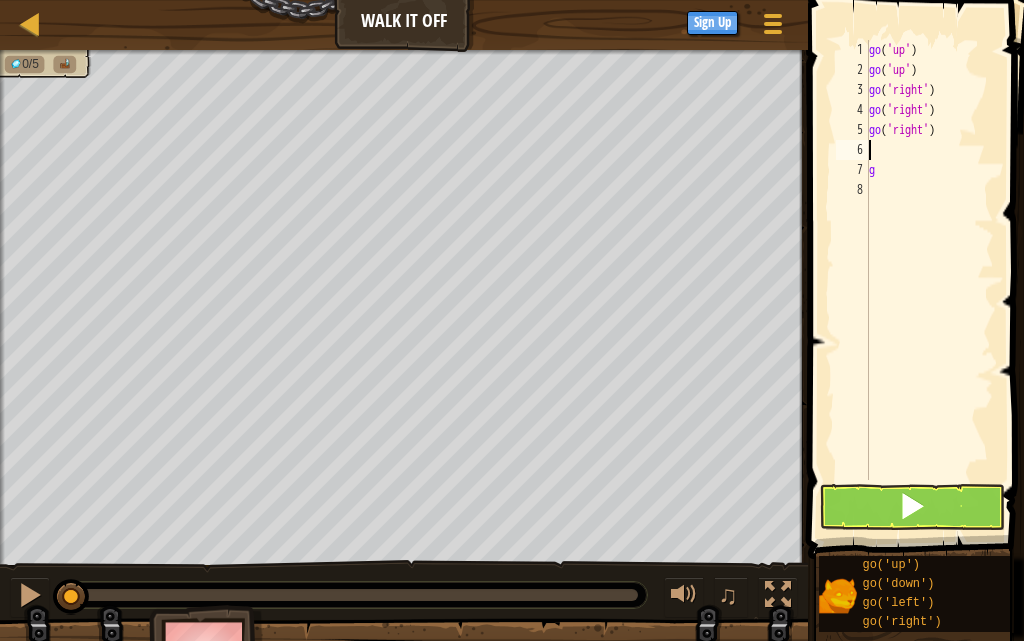 type on "g" 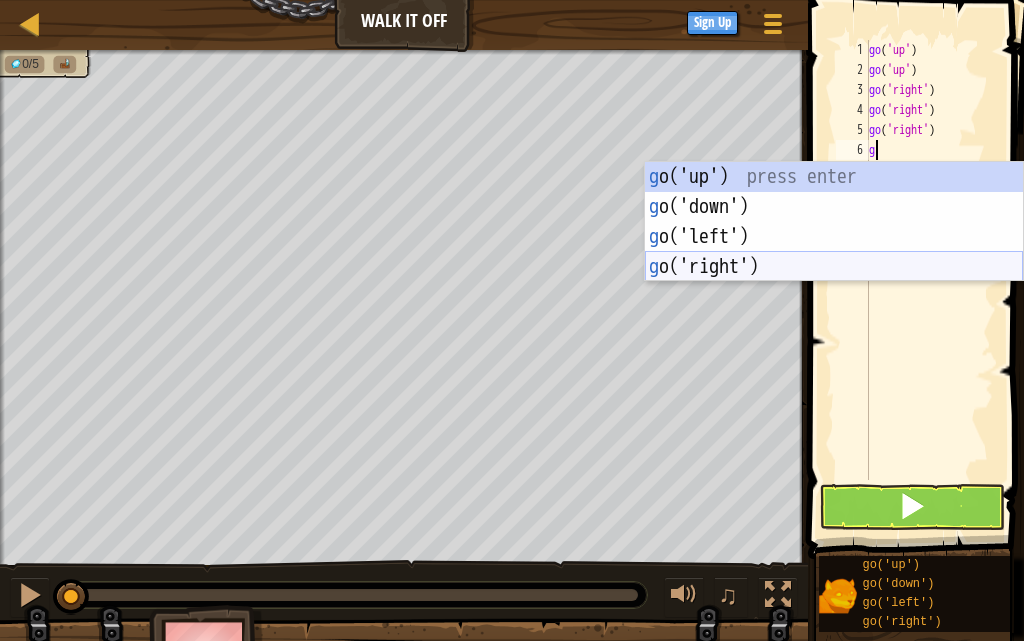 click on "g o('up') press enter g o('down') press enter g o('left') press enter g o('right') press enter" at bounding box center [834, 252] 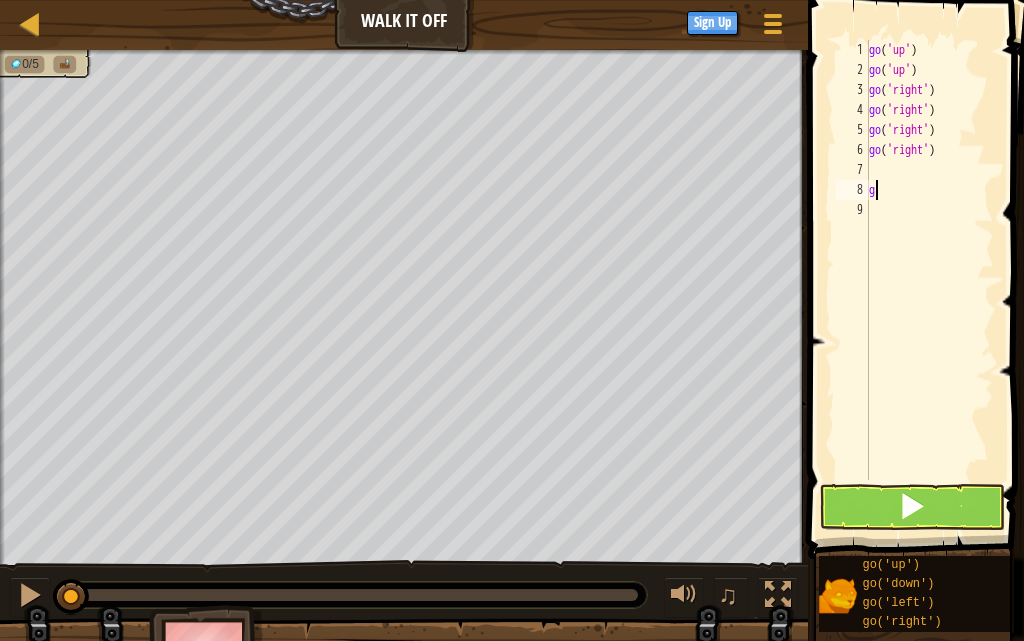 click on "go ( 'up' ) go ( 'up' ) go ( 'right' ) go ( 'right' ) go ( 'right' ) go ( 'right' ) g" at bounding box center [929, 280] 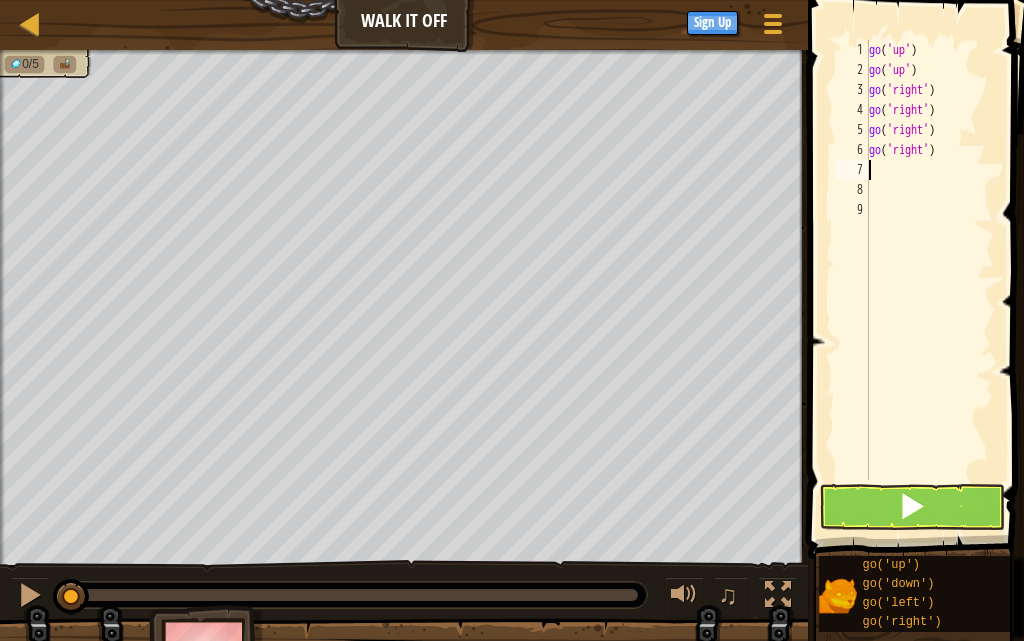click on "go ( 'up' ) go ( 'up' ) go ( 'right' ) go ( 'right' ) go ( 'right' ) go ( 'right' )" at bounding box center [929, 280] 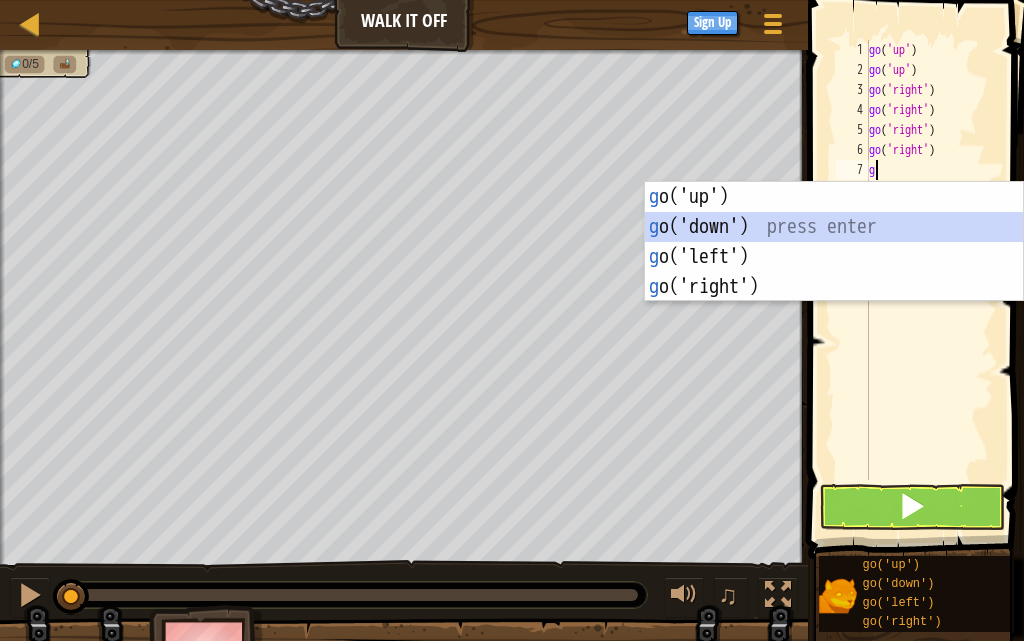 click on "g o('up') press enter g o('down') press enter g o('left') press enter g o('right') press enter" at bounding box center (834, 272) 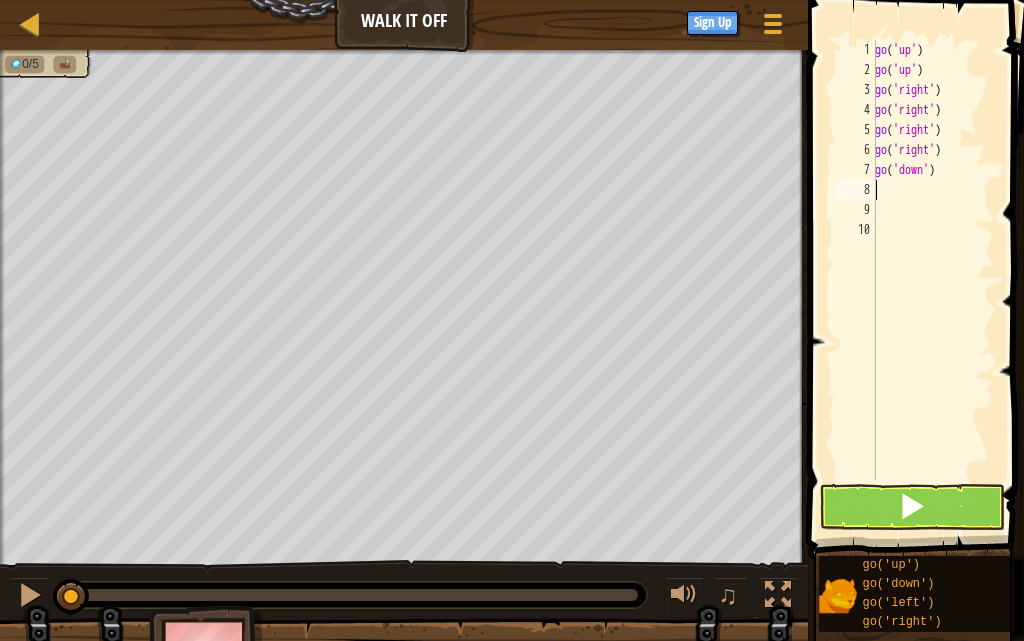 type on "g" 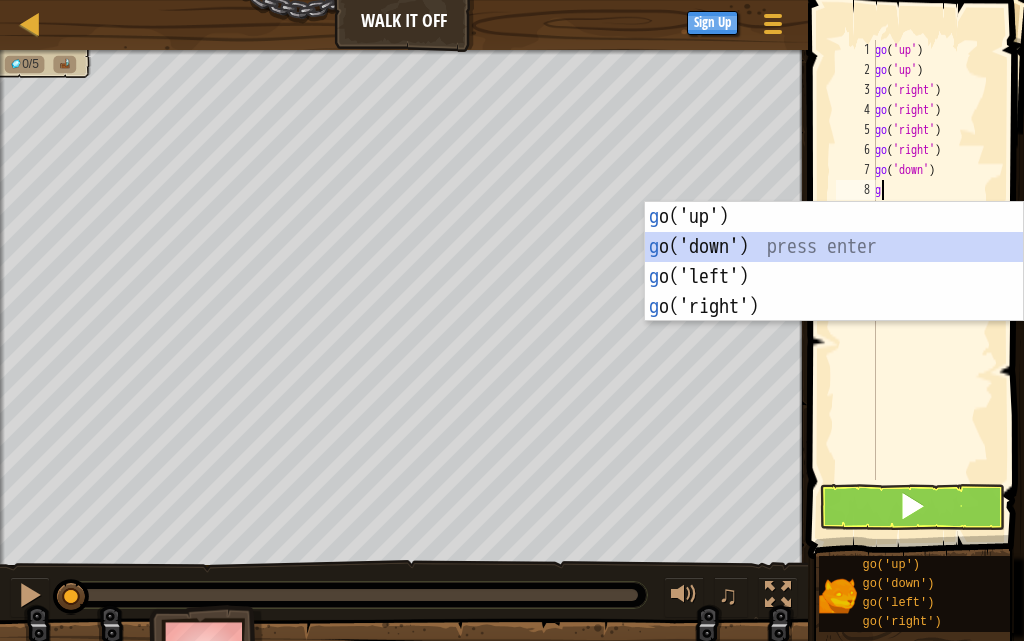 click on "g o('up') press enter g o('down') press enter g o('left') press enter g o('right') press enter" at bounding box center [834, 292] 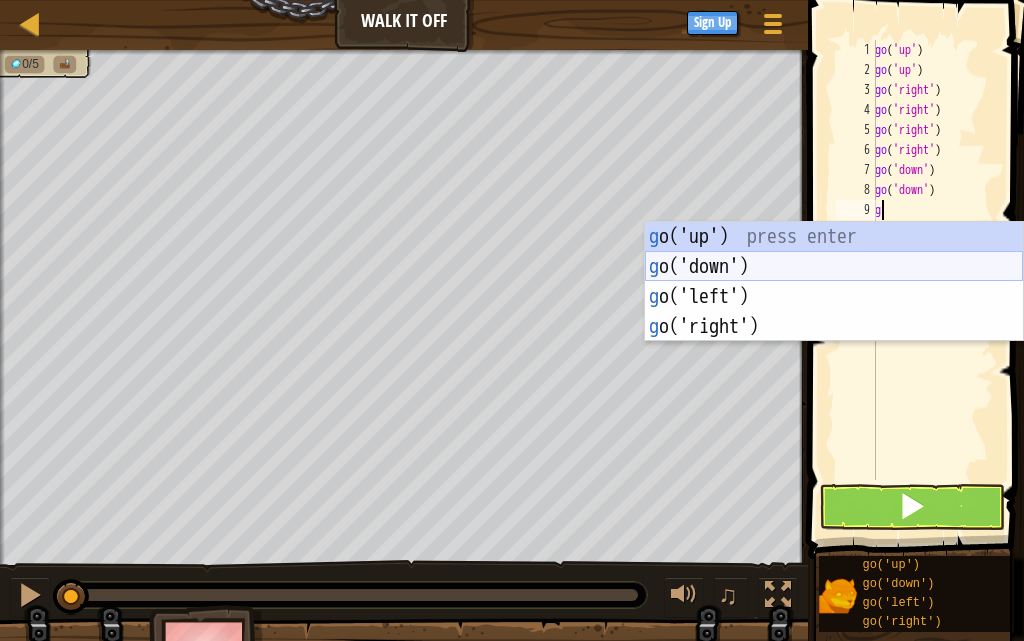 click on "g o('up') press enter g o('down') press enter g o('left') press enter g o('right') press enter" at bounding box center [834, 312] 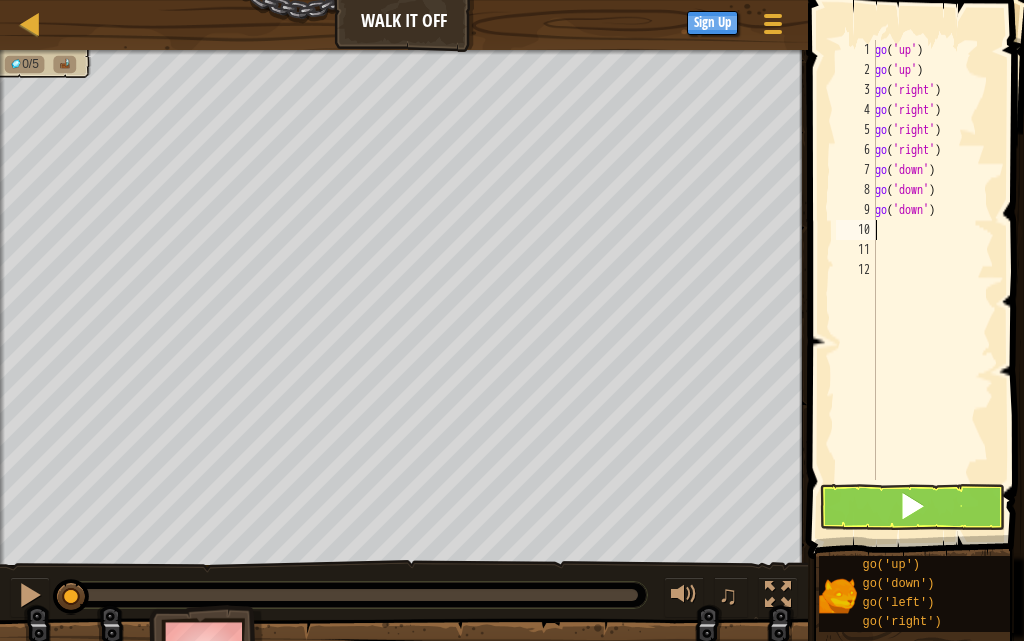 type on "g" 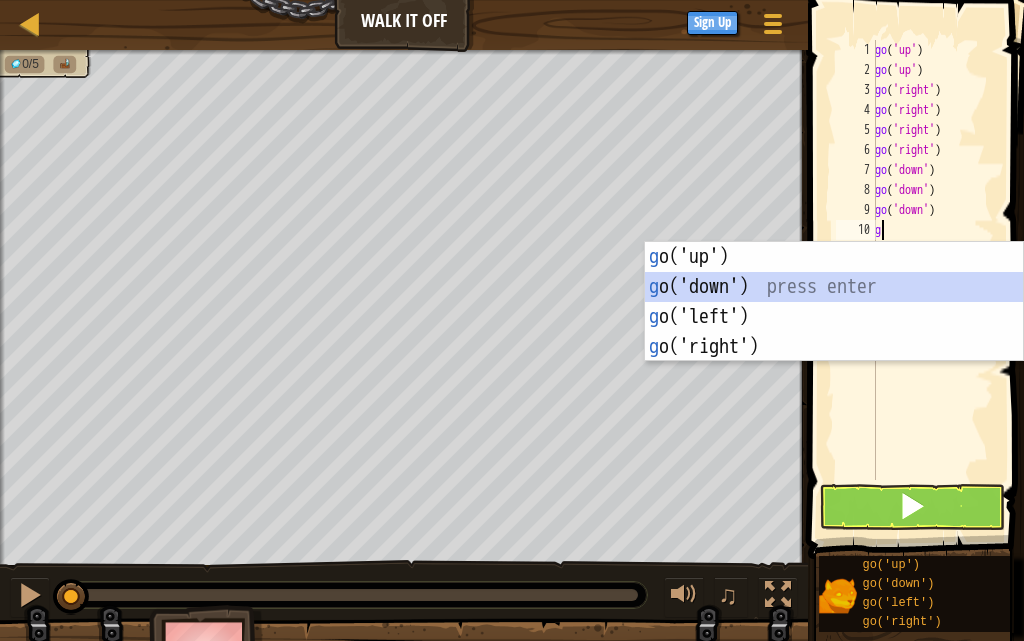 click on "g o('up') press enter g o('down') press enter g o('left') press enter g o('right') press enter" at bounding box center (834, 332) 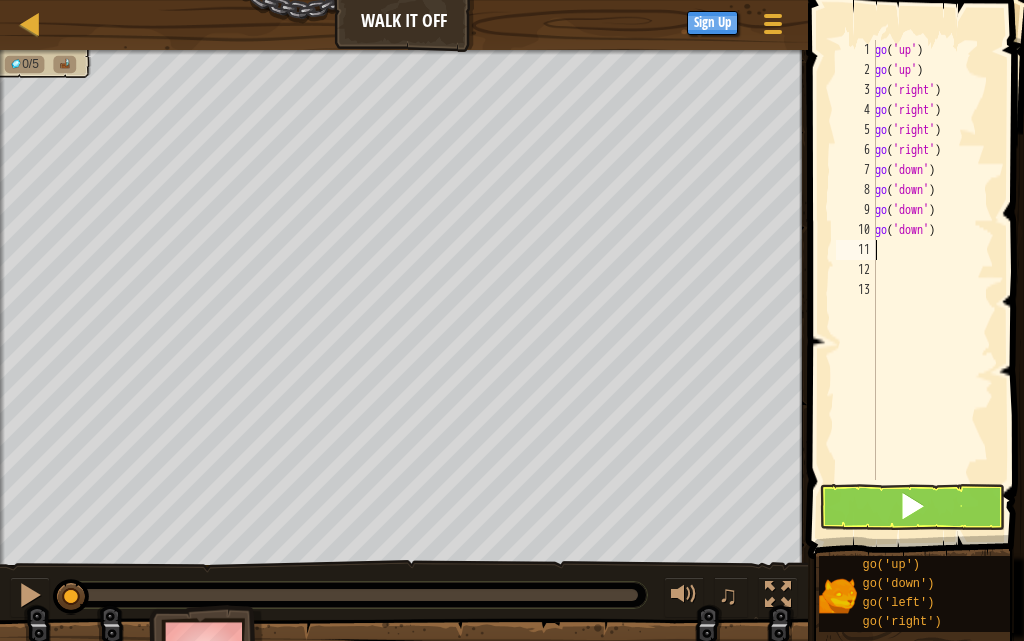 type on "g" 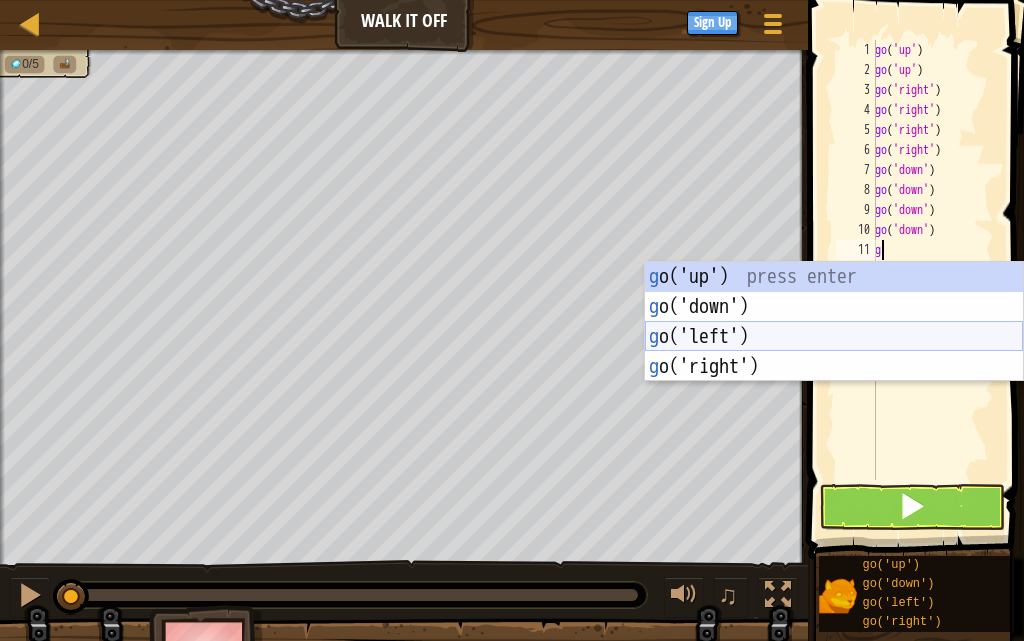 click on "g o('up') press enter g o('down') press enter g o('left') press enter g o('right') press enter" at bounding box center (834, 352) 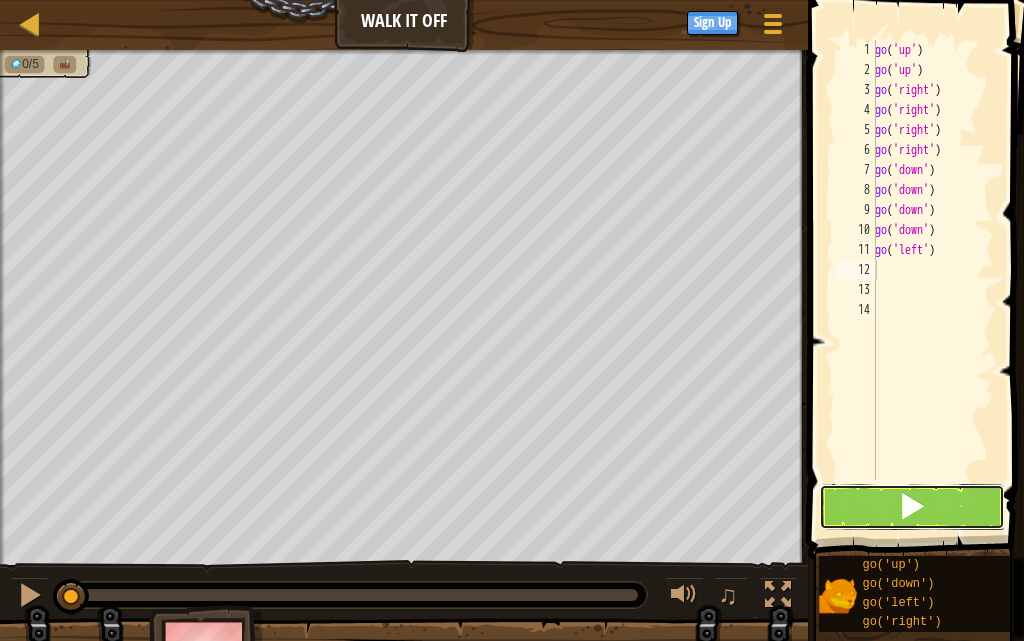 click at bounding box center (912, 507) 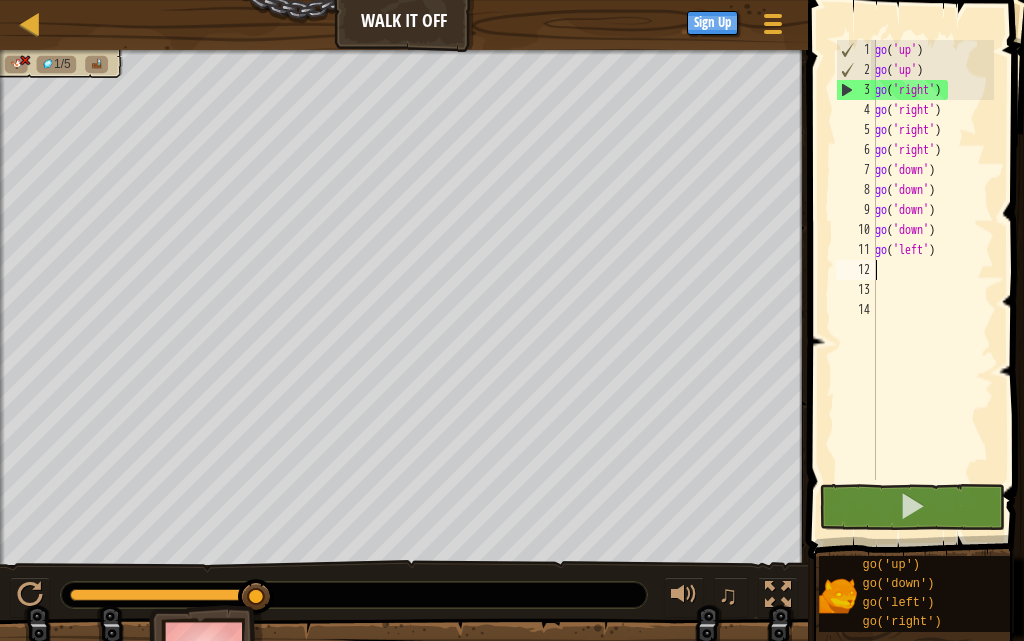 click on "go ( 'up' ) go ( 'up' ) go ( 'right' ) go ( 'right' ) go ( 'right' ) go ( 'right' ) go ( 'down' ) go ( 'down' ) go ( 'down' ) go ( 'down' ) go ( 'left' )" at bounding box center [932, 280] 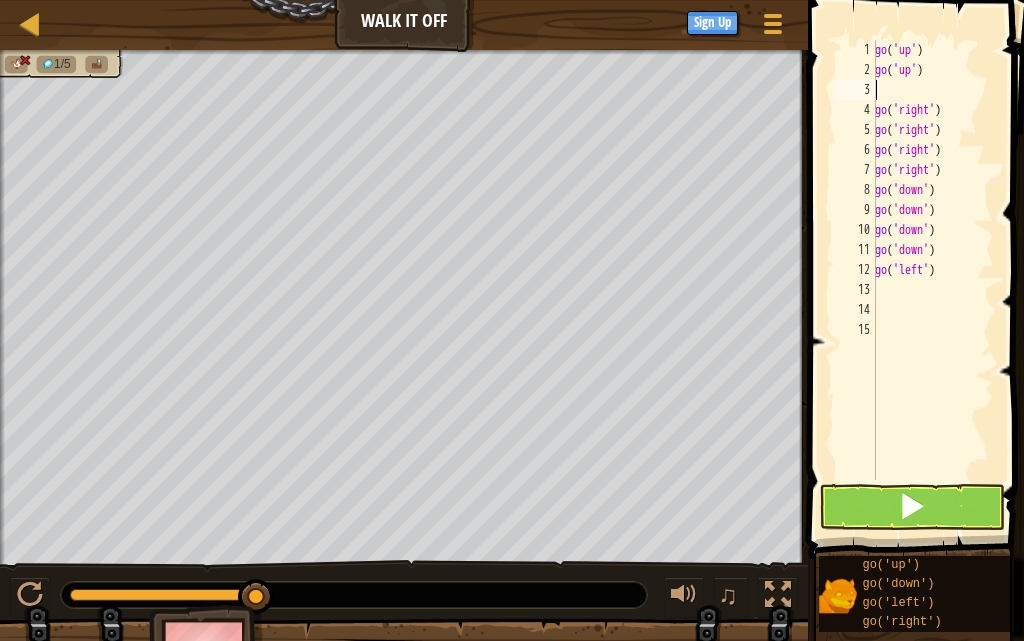 type on "g" 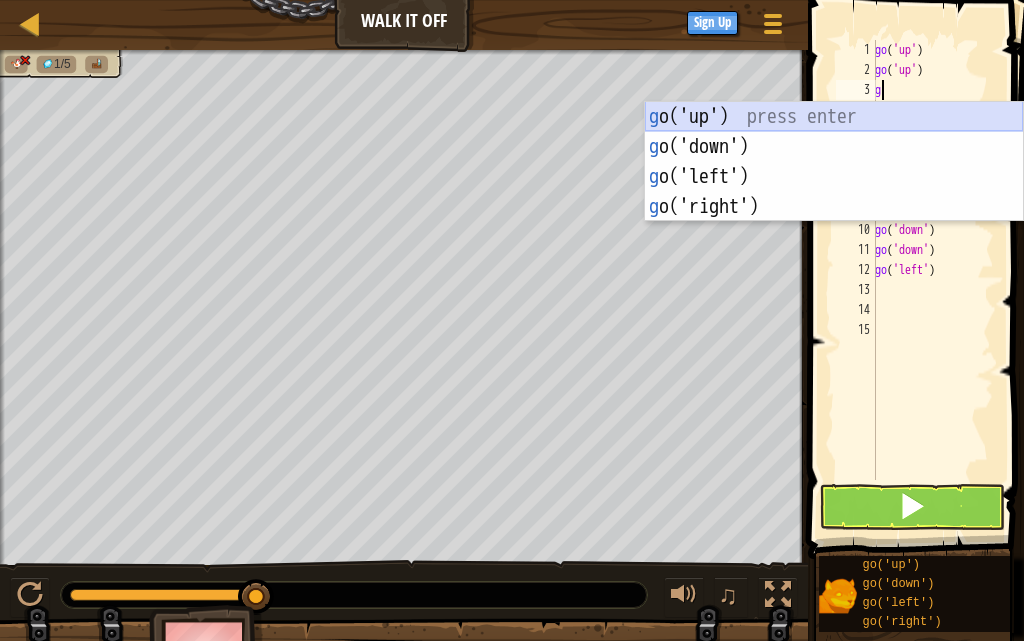 click on "g o('up') press enter g o('down') press enter g o('left') press enter g o('right') press enter" at bounding box center (834, 192) 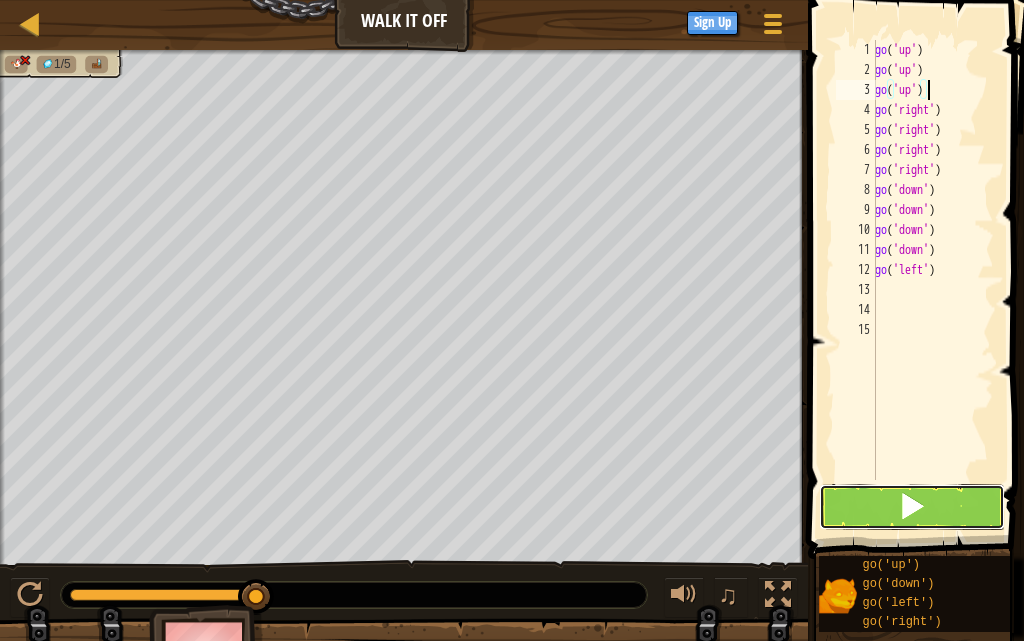 click at bounding box center (912, 507) 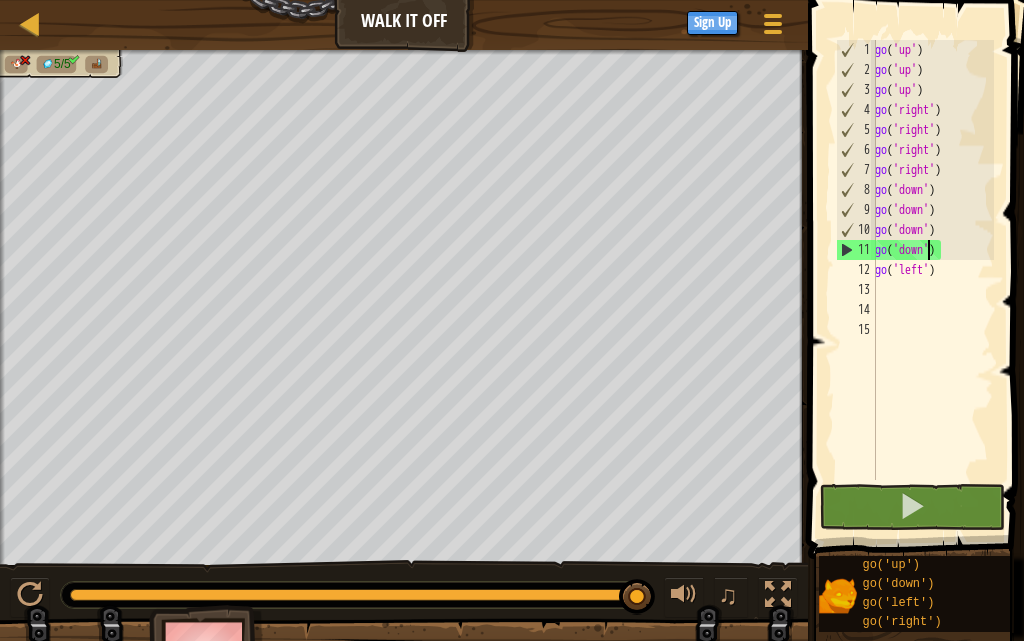 click on "go ( 'up' ) go ( 'up' ) go ( 'up' ) go ( 'right' ) go ( 'right' ) go ( 'right' ) go ( 'right' ) go ( 'down' ) go ( 'down' ) go ( 'down' ) go ( 'down' ) go ( 'left' )" at bounding box center (932, 280) 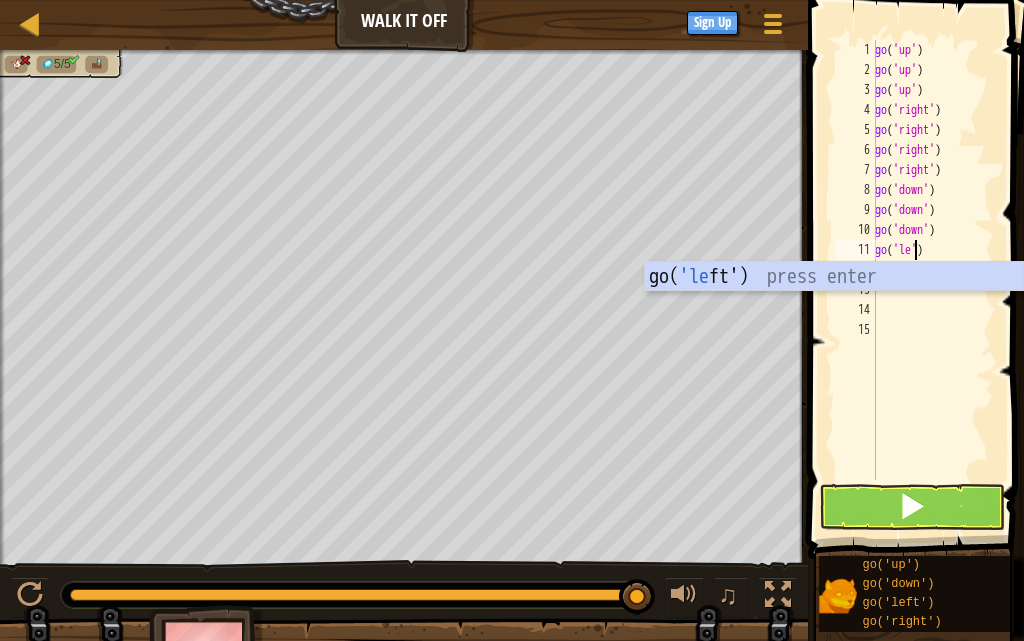 type on "go('left')" 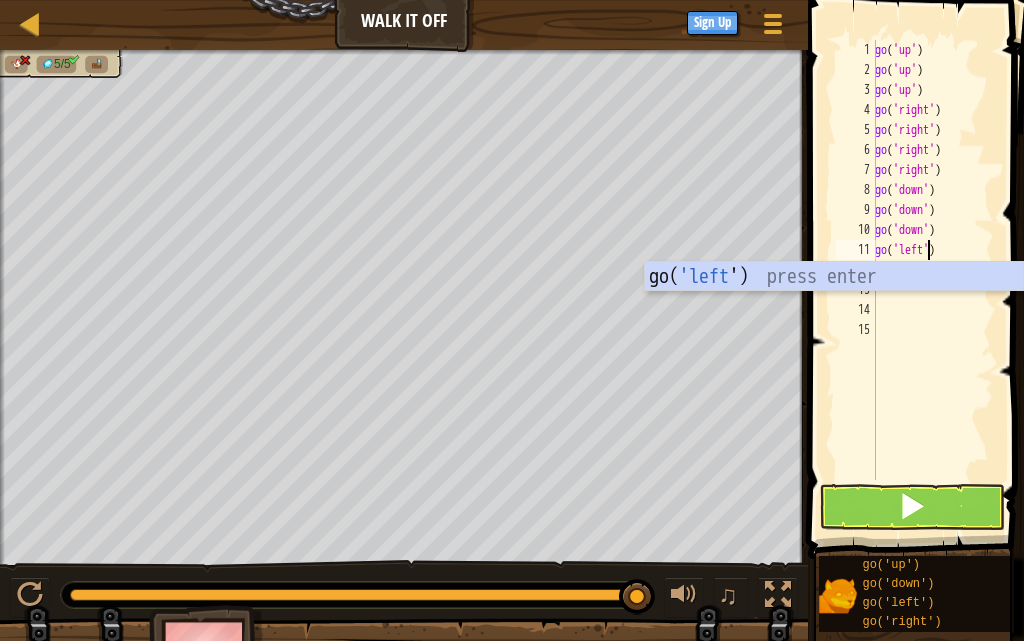 scroll, scrollTop: 9, scrollLeft: 4, axis: both 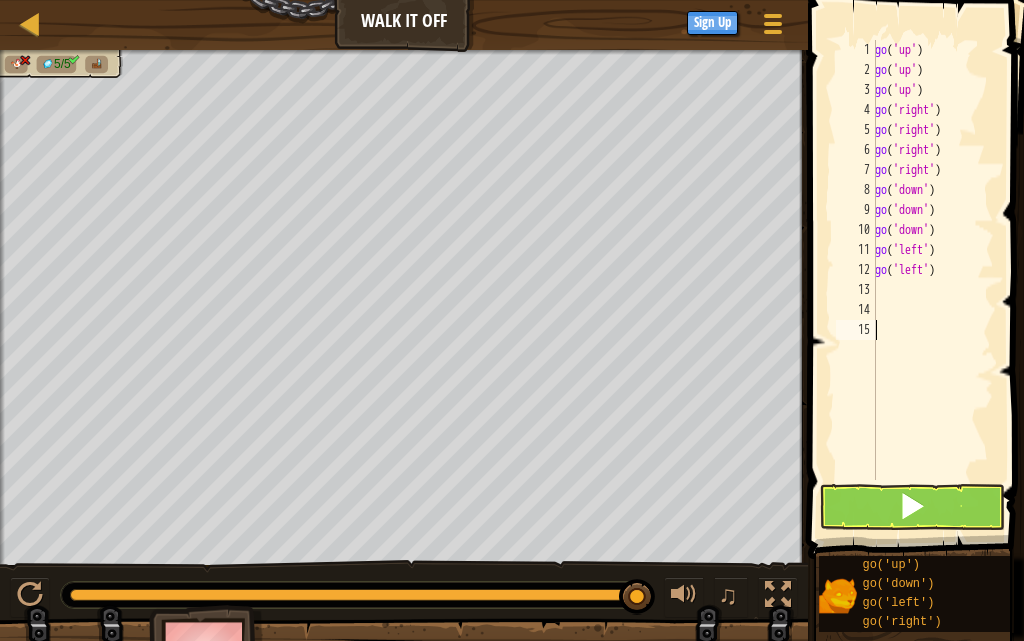 click on "go ( 'up' ) go ( 'up' ) go ( 'up' ) go ( 'right' ) go ( 'right' ) go ( 'right' ) go ( 'right' ) go ( 'down' ) go ( 'down' ) go ( 'down' ) go ( 'left' ) go ( 'left' )" at bounding box center [932, 280] 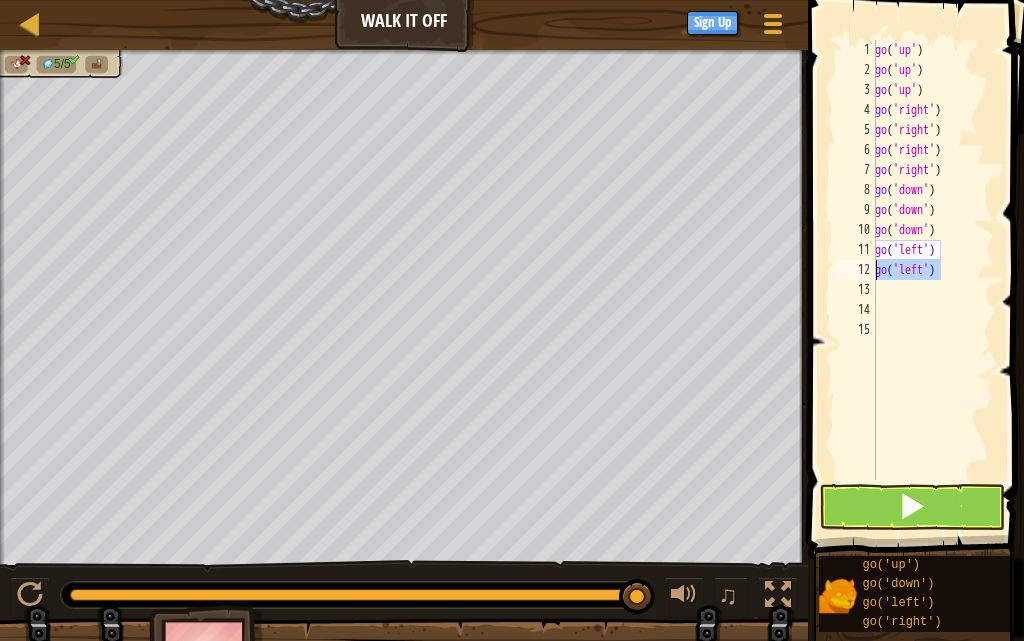 drag, startPoint x: 957, startPoint y: 270, endPoint x: 873, endPoint y: 273, distance: 84.05355 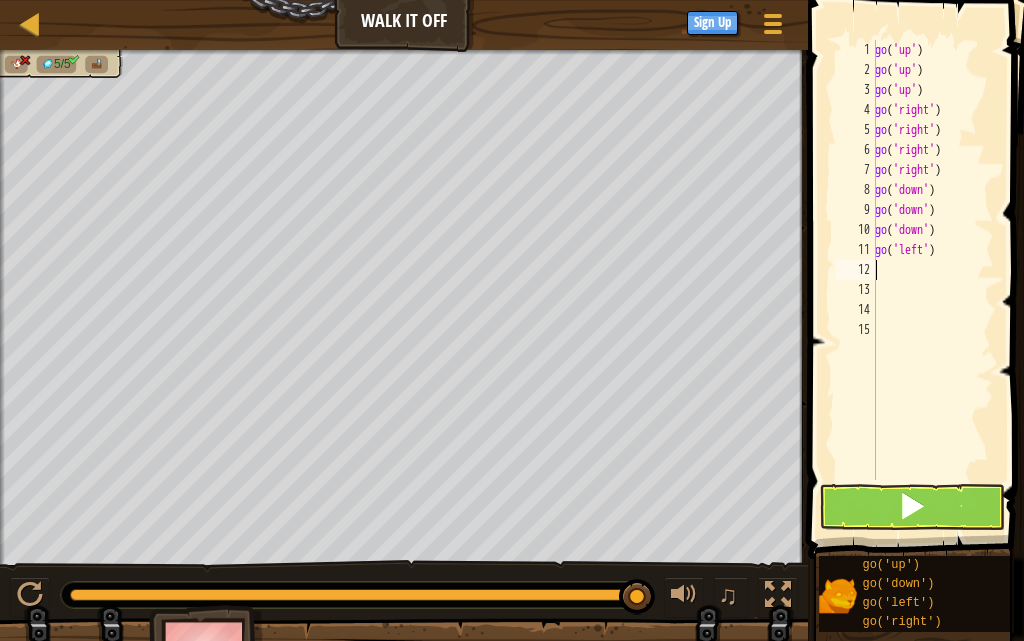 type 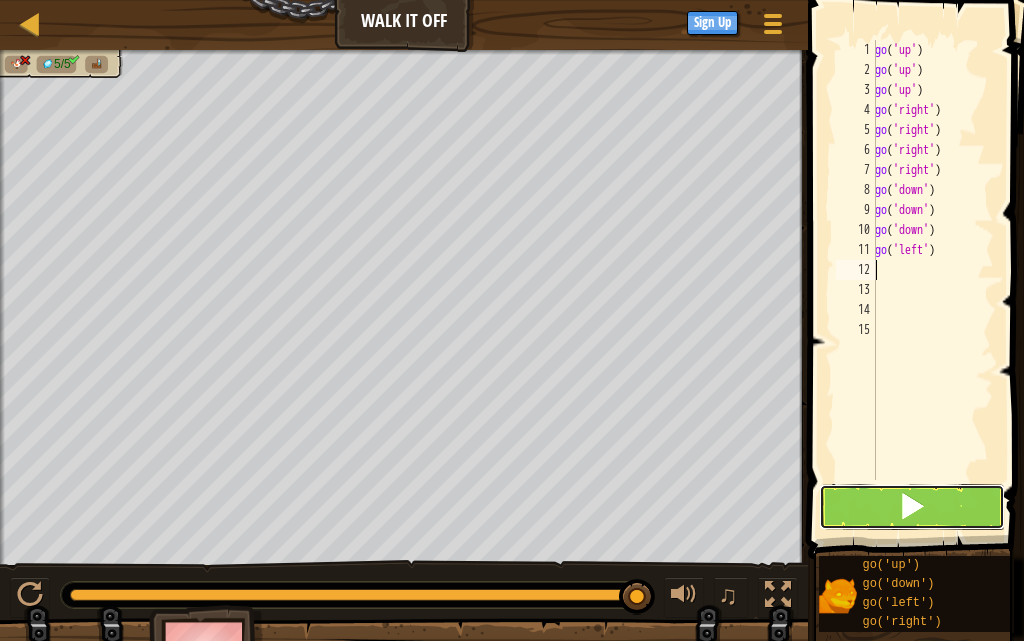 click at bounding box center [912, 506] 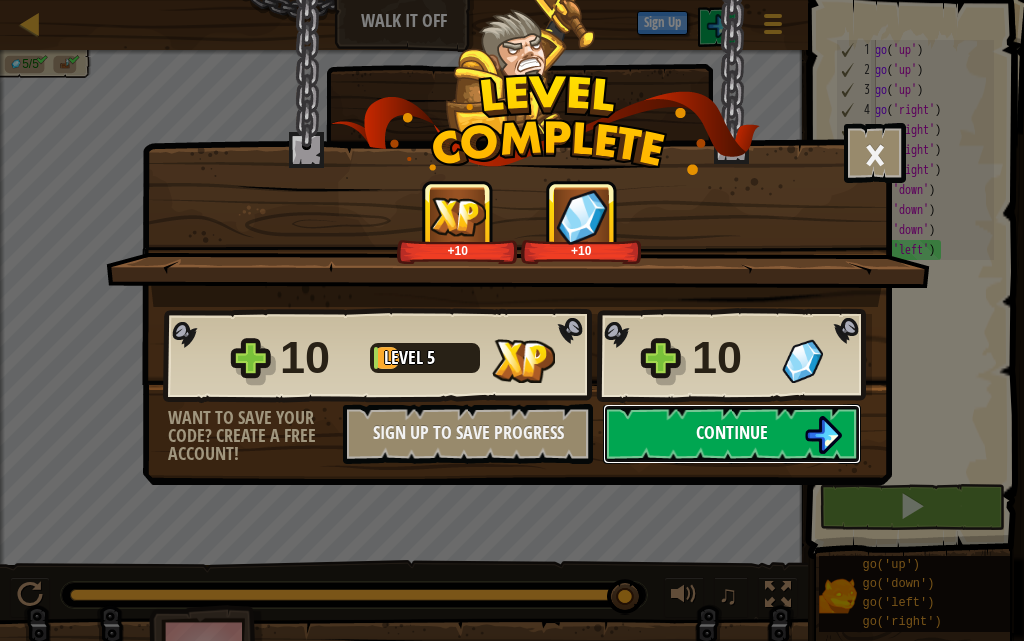 click on "Continue" at bounding box center (732, 434) 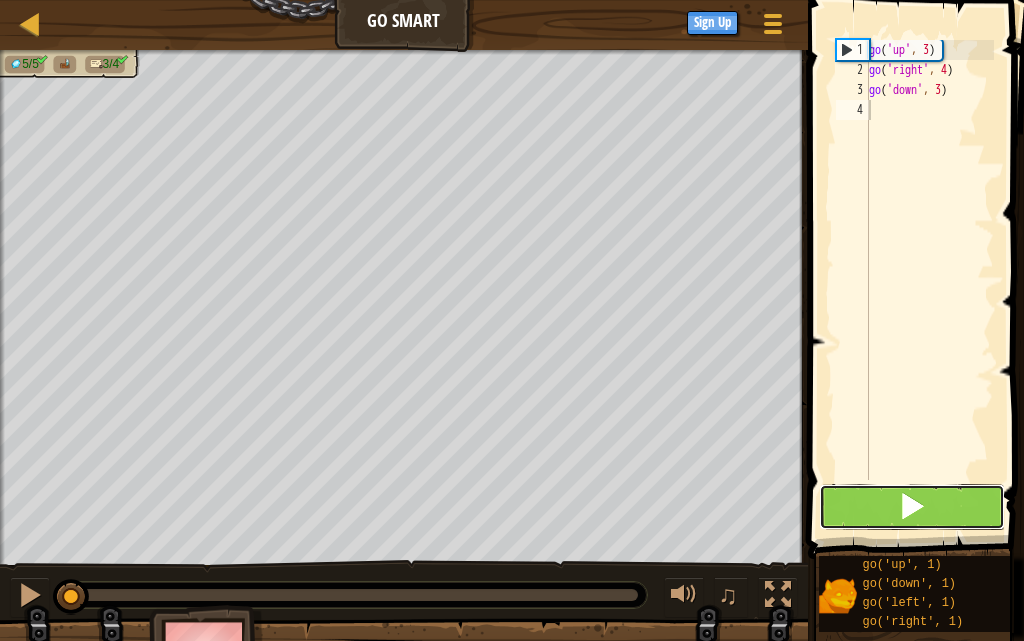 click at bounding box center [912, 507] 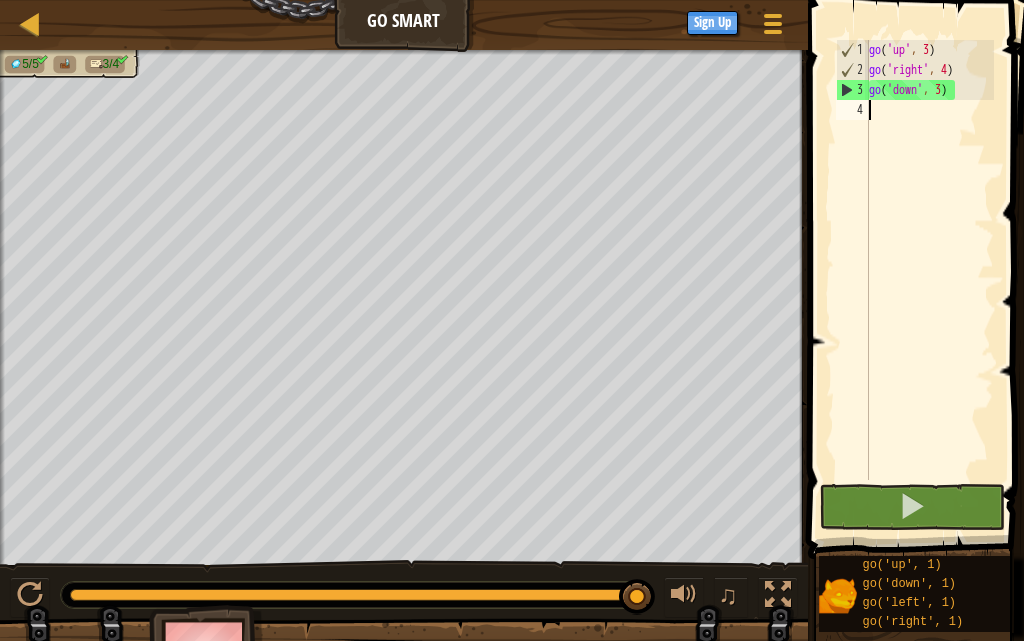 paste on "go('right')" 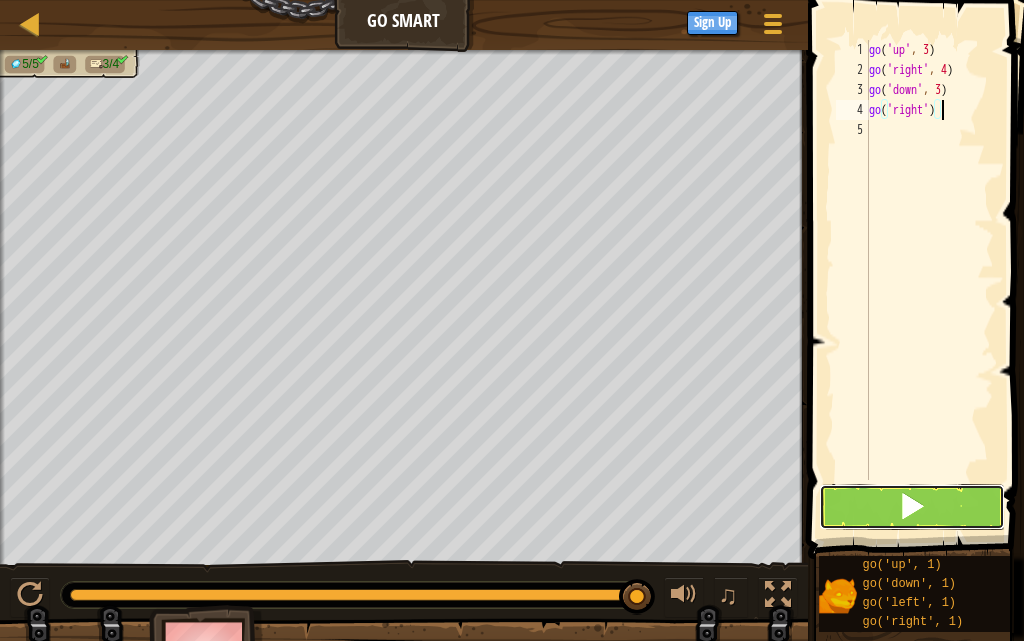 click at bounding box center (912, 506) 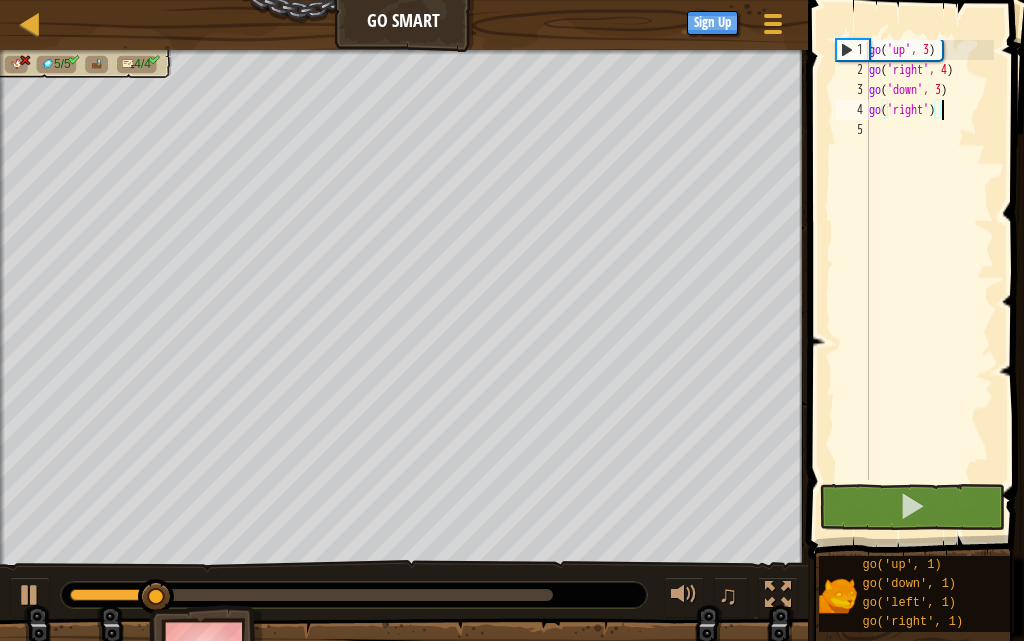 click on "go ( 'up' ,   3 ) go ( 'right' ,   4 ) go ( 'down' ,   3 ) go ( 'right' )" at bounding box center [929, 280] 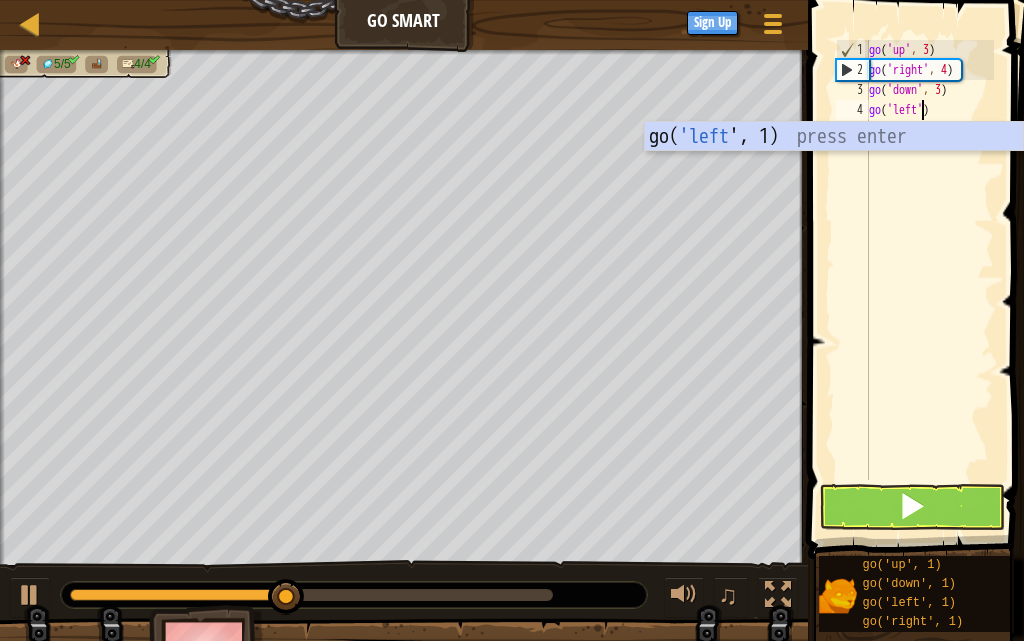 scroll, scrollTop: 9, scrollLeft: 4, axis: both 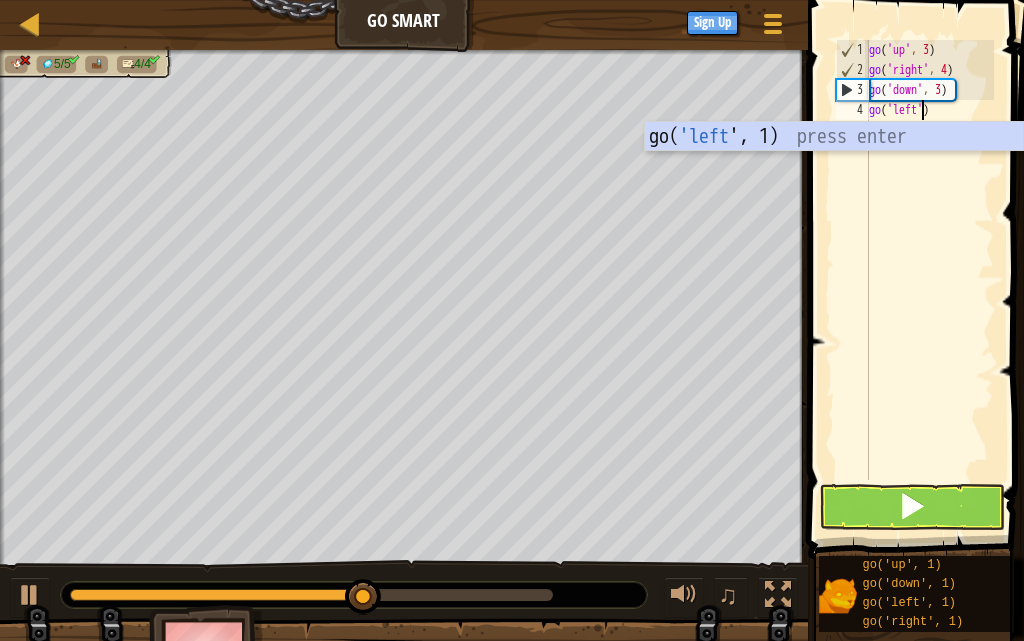 type on "go('left')" 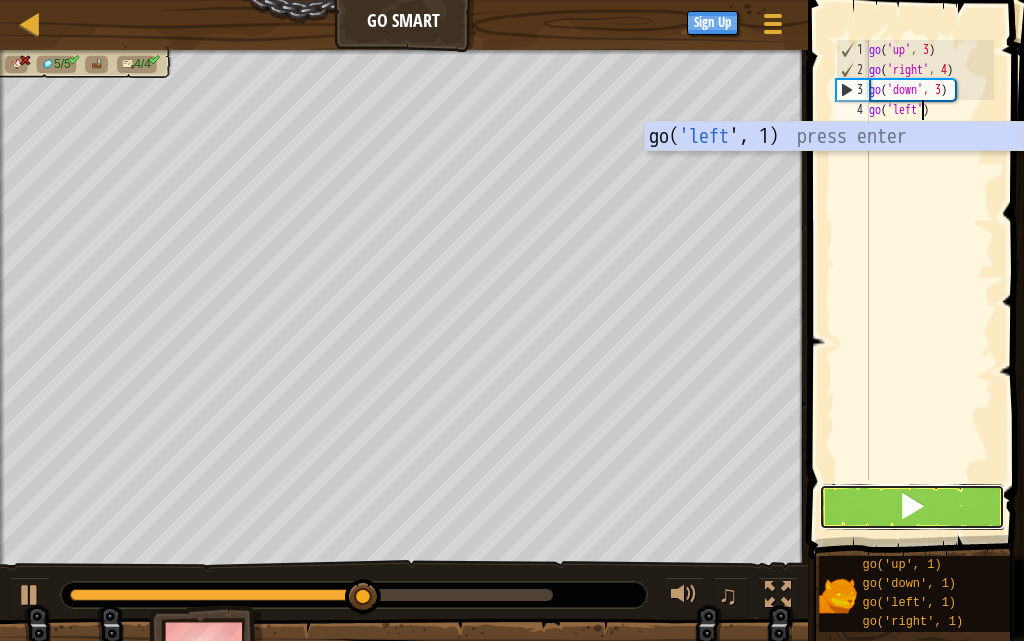 click at bounding box center (912, 507) 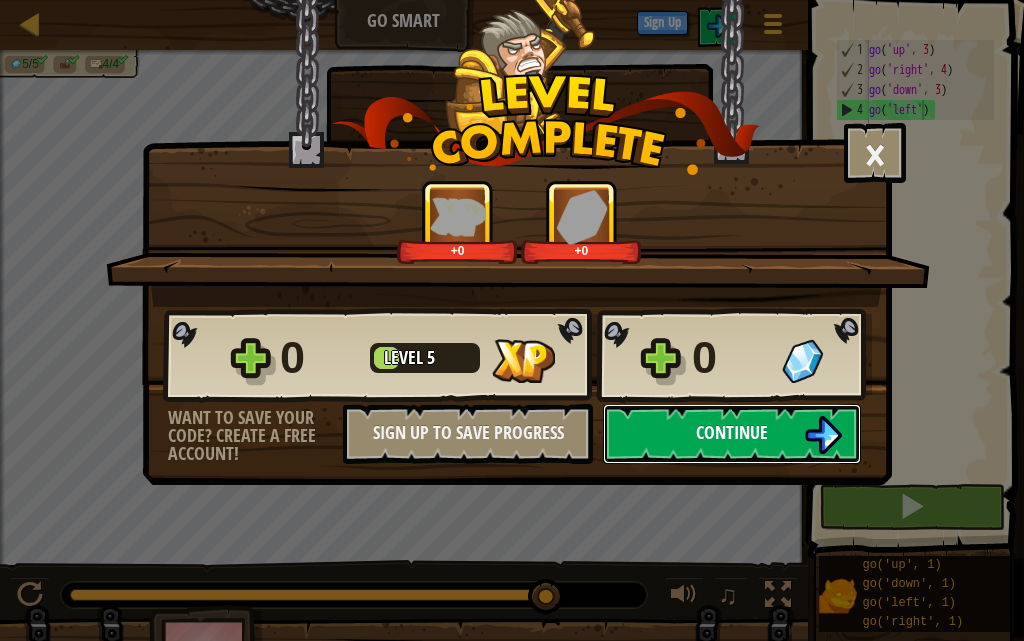 click on "Continue" at bounding box center [732, 432] 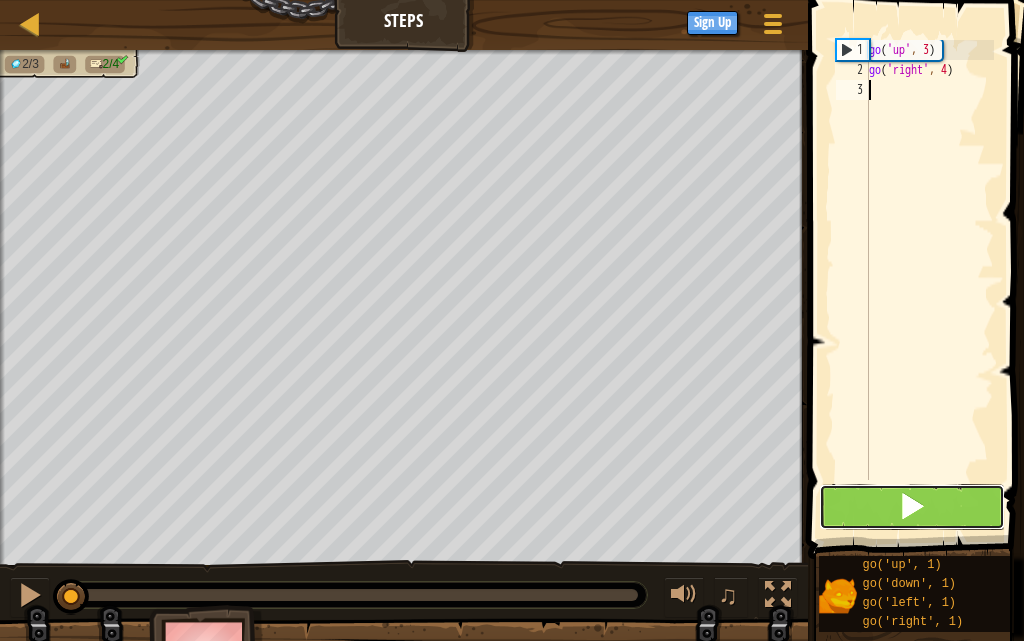 click at bounding box center [912, 506] 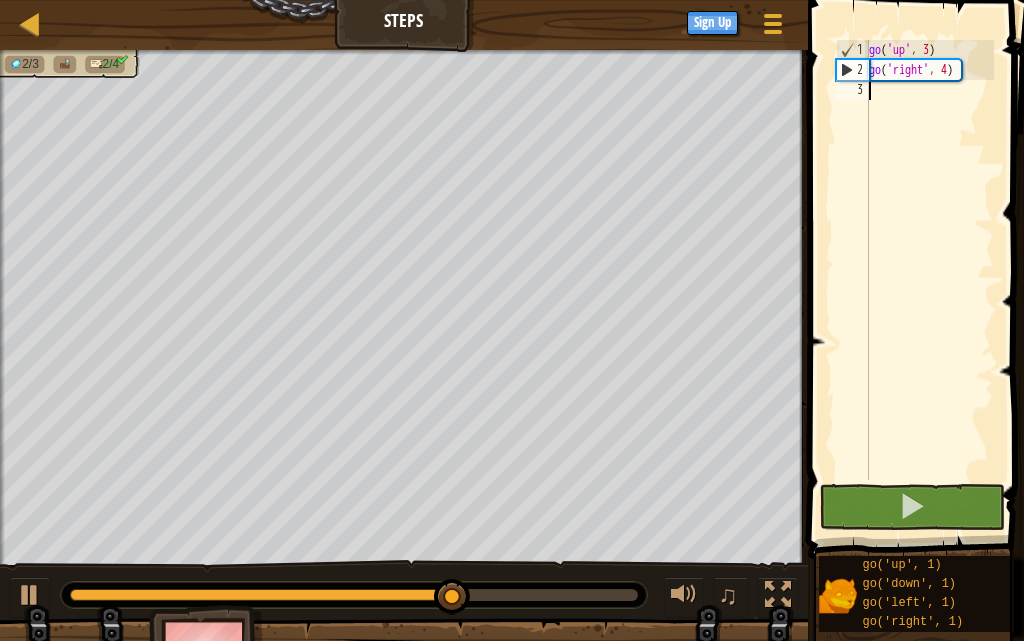 paste on "go('right')" 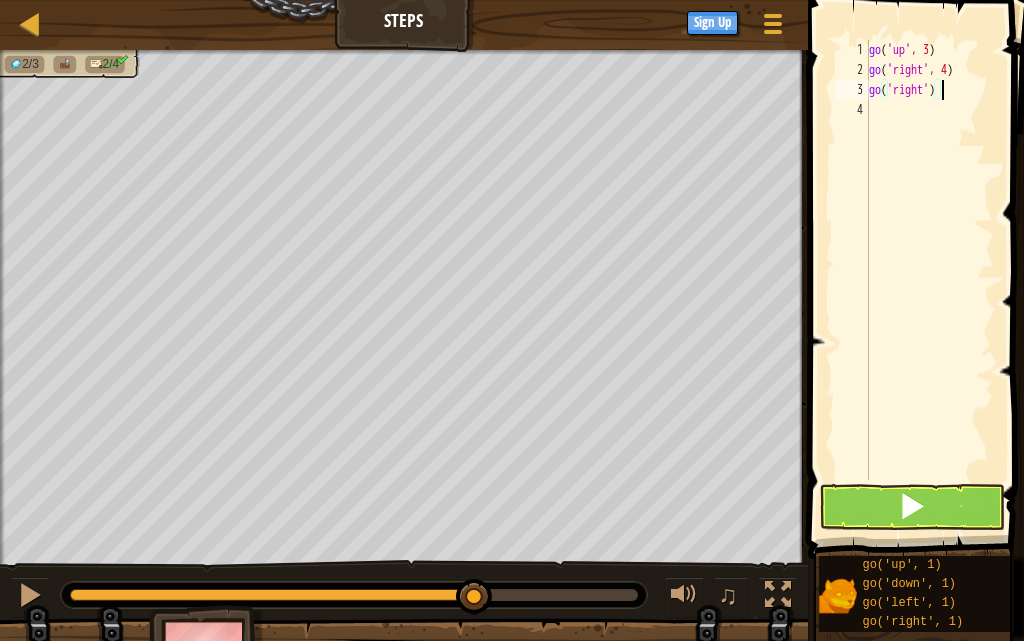 click on "go ( 'up' ,   3 ) go ( 'right' ,   4 ) go ( 'right' )" at bounding box center (929, 280) 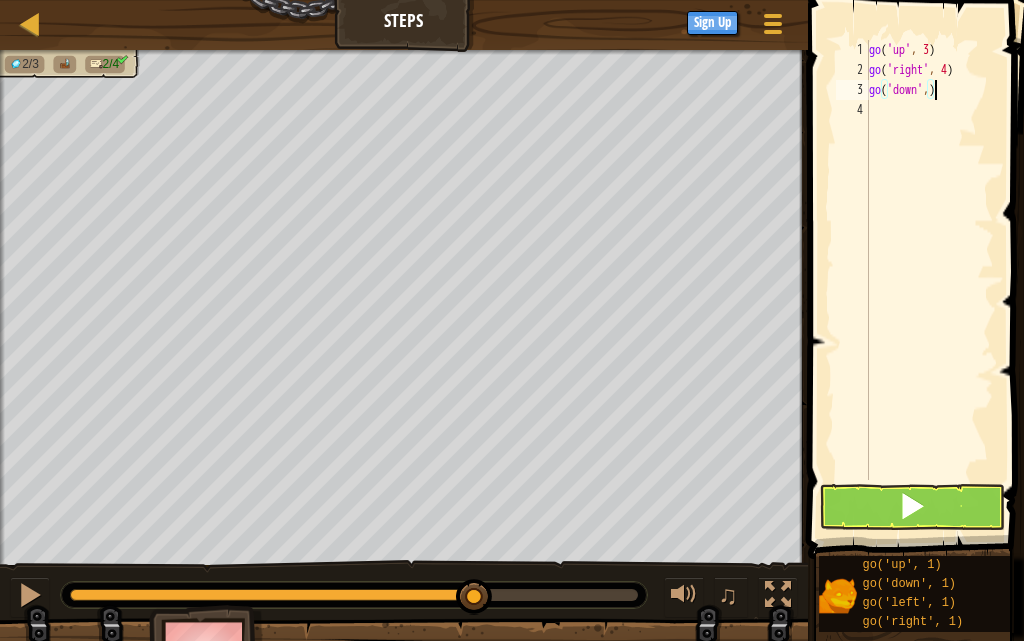 scroll, scrollTop: 9, scrollLeft: 5, axis: both 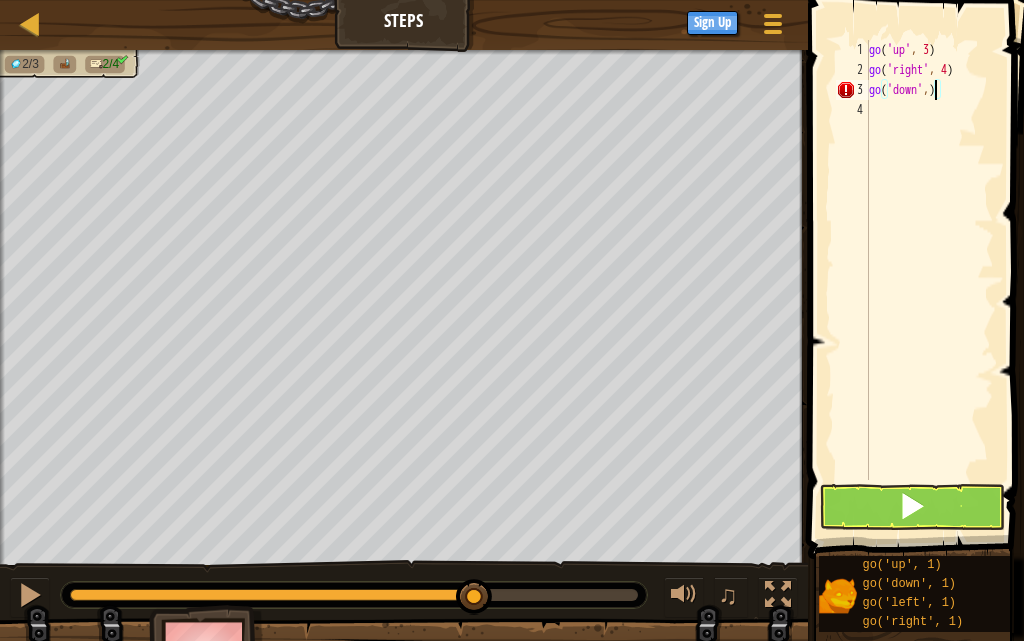 type on "go('down',4)" 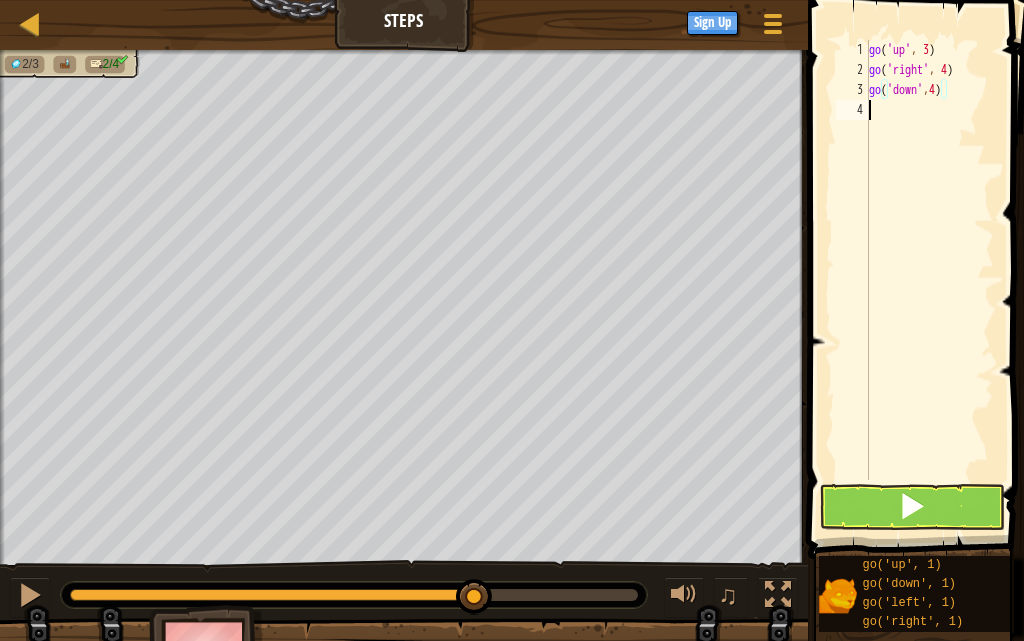click on "go ( 'up' ,   3 ) go ( 'right' ,   4 ) go ( 'down' , 4 )" at bounding box center (929, 280) 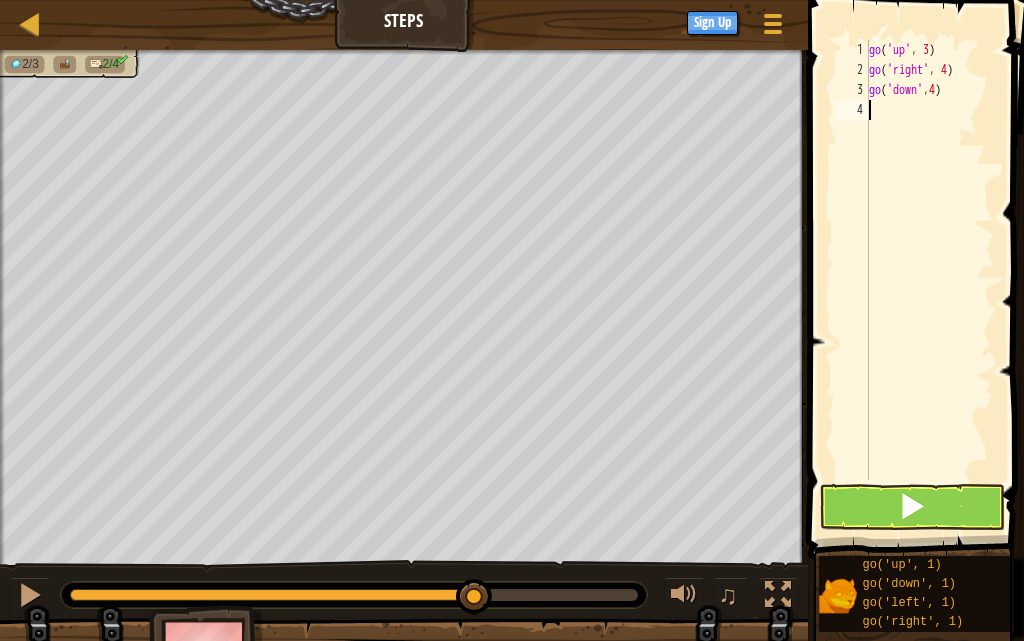 paste on "go('right')" 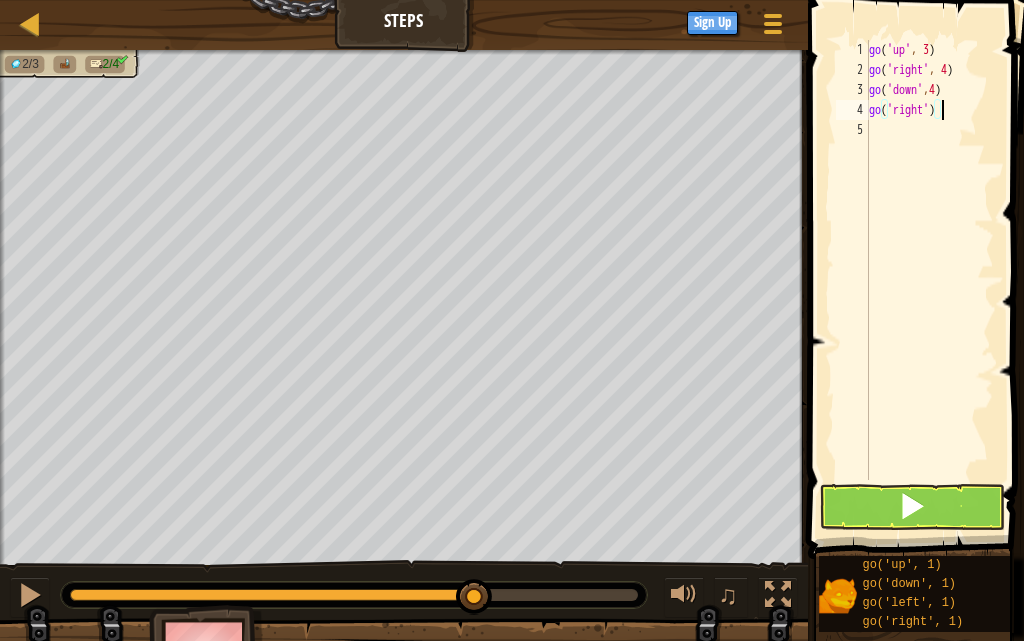 click on "go ( 'up' ,   3 ) go ( 'right' ,   4 ) go ( 'down' , 4 ) go ( 'right' )" at bounding box center [929, 280] 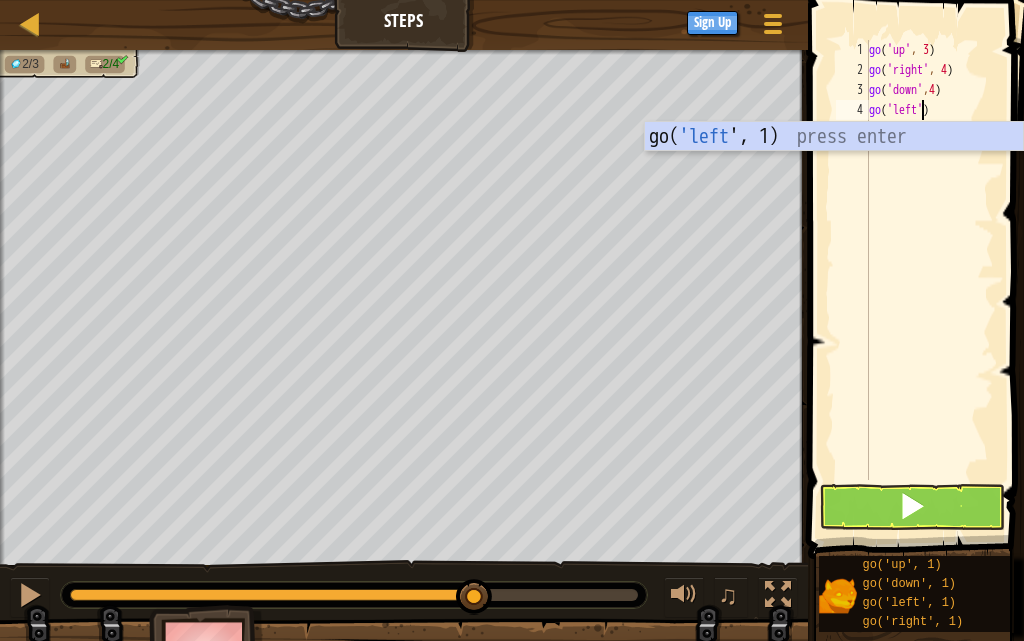 scroll, scrollTop: 9, scrollLeft: 4, axis: both 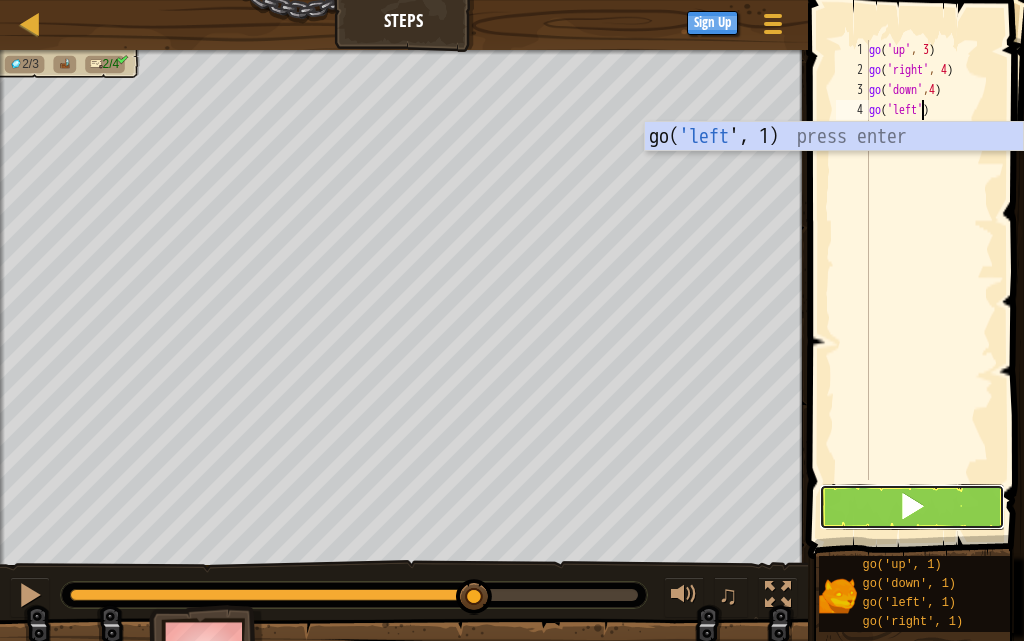 click at bounding box center (912, 506) 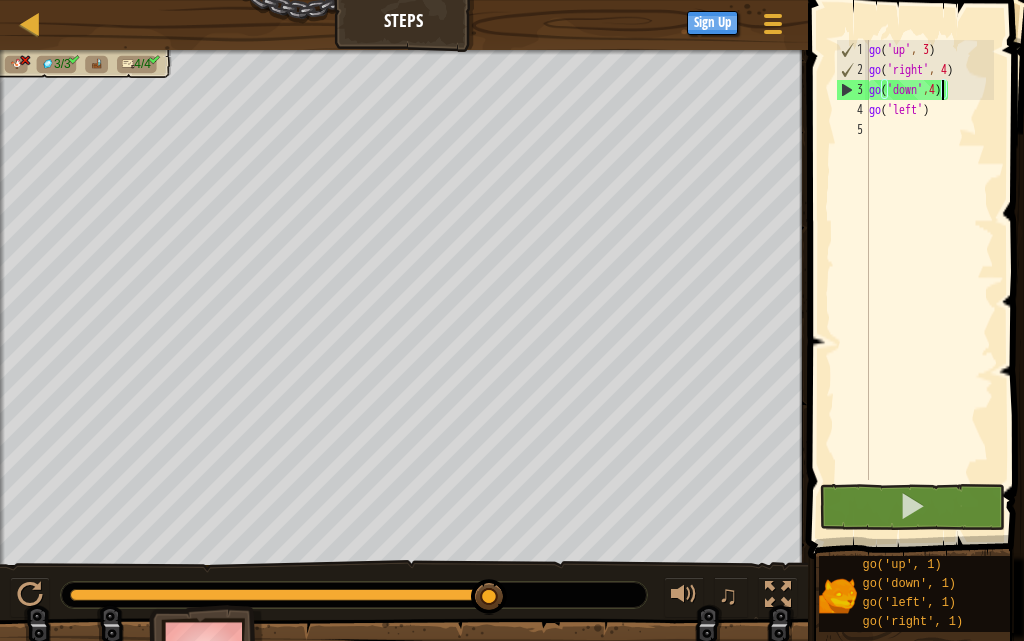 click on "go ( 'up' ,   3 ) go ( 'right' ,   4 ) go ( 'down' , 4 ) go ( 'left' )" at bounding box center [929, 280] 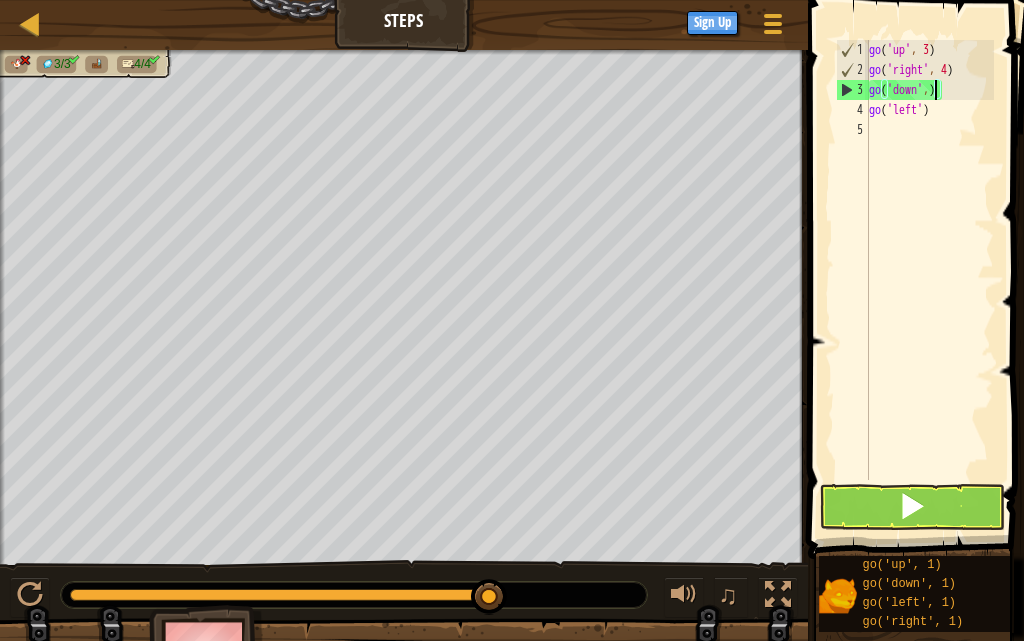 scroll, scrollTop: 9, scrollLeft: 5, axis: both 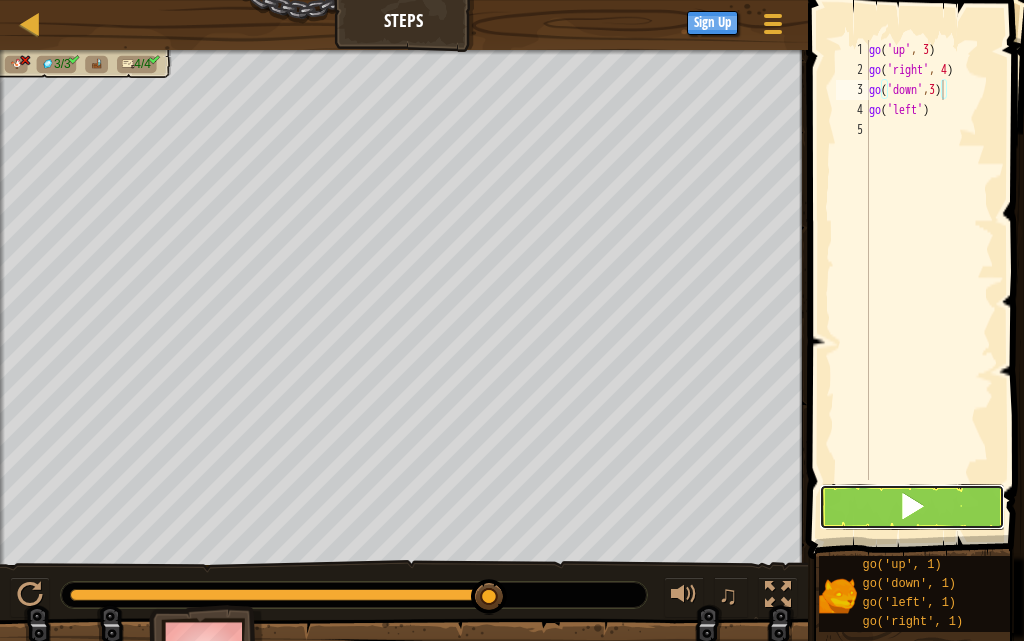 click at bounding box center (912, 507) 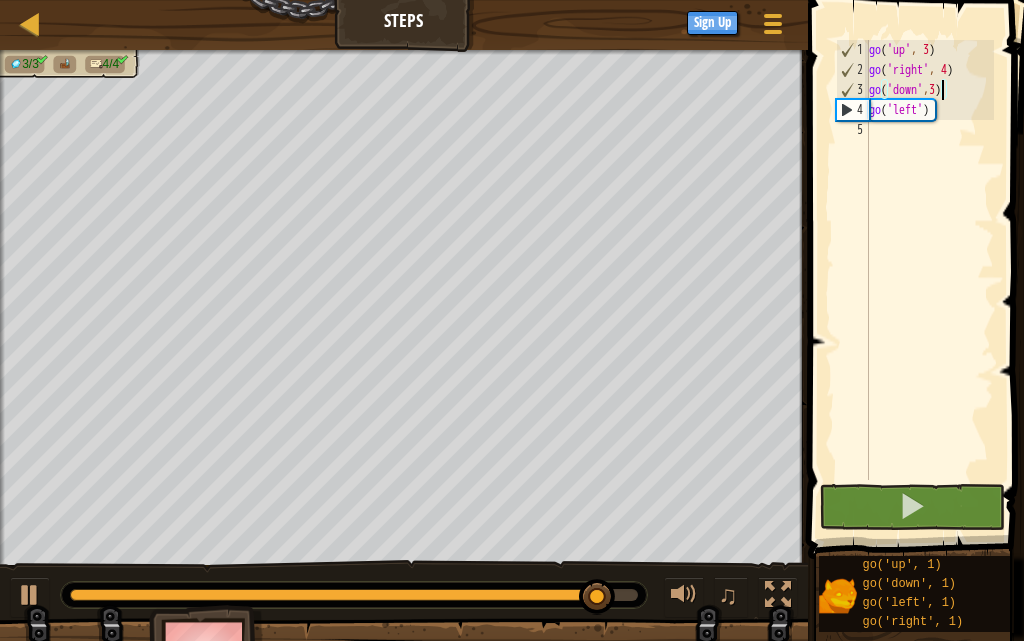 click on "go ( 'up' ,   3 ) go ( 'right' ,   4 ) go ( 'down' , 3 ) go ( 'left' )" at bounding box center (929, 280) 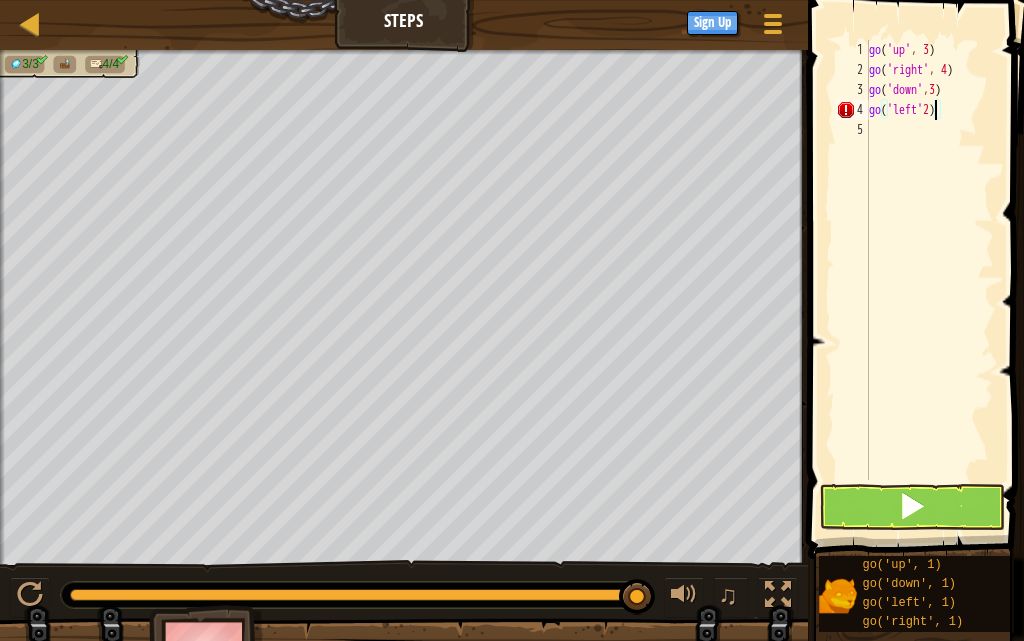 type on "go('left'2)" 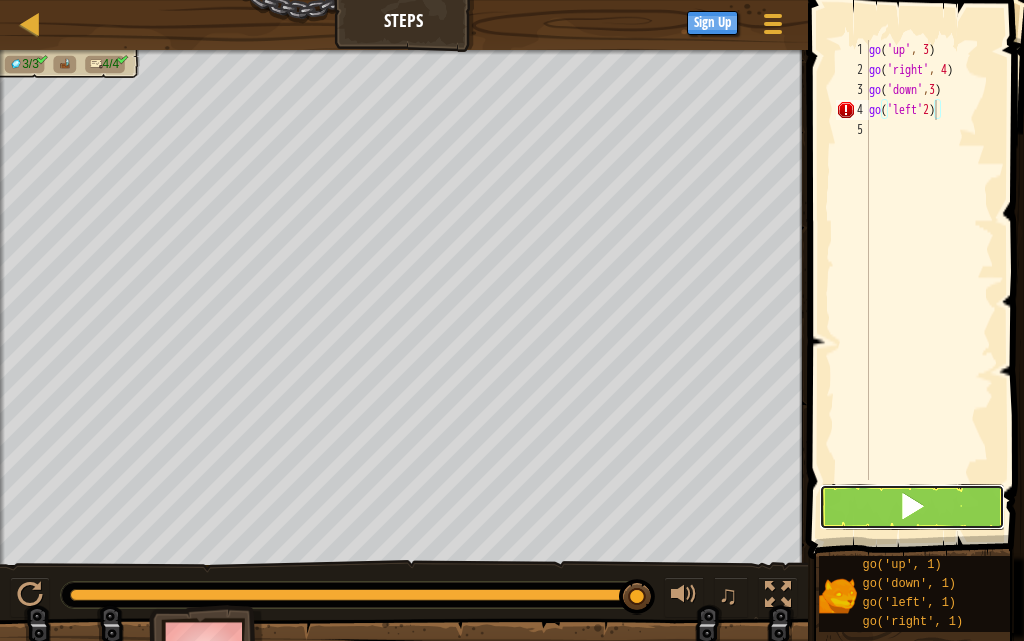 click at bounding box center (912, 506) 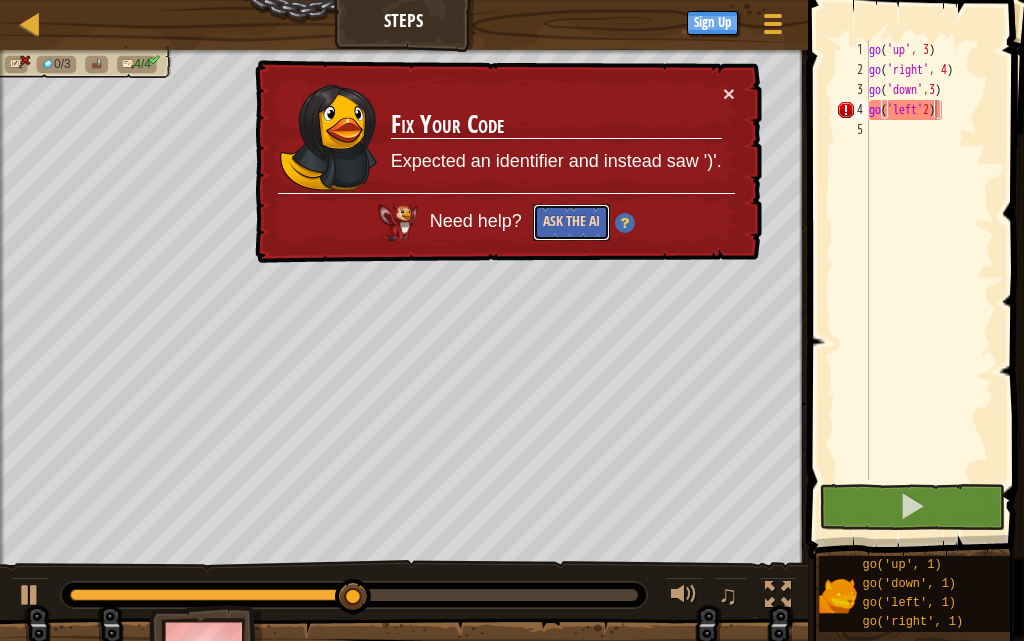 click on "Ask the AI" at bounding box center (571, 222) 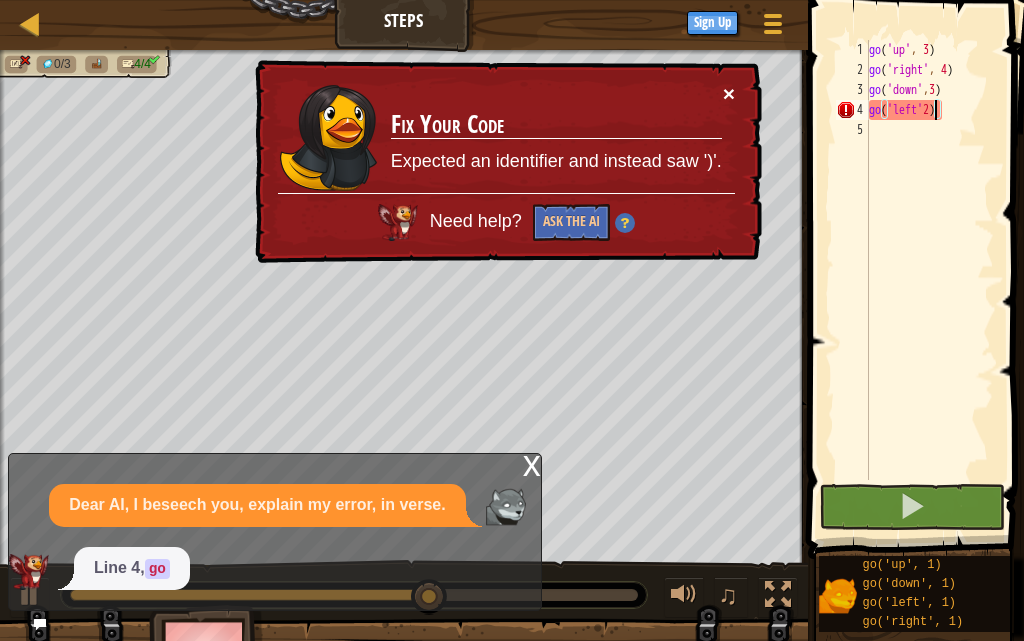 click on "×" at bounding box center (729, 93) 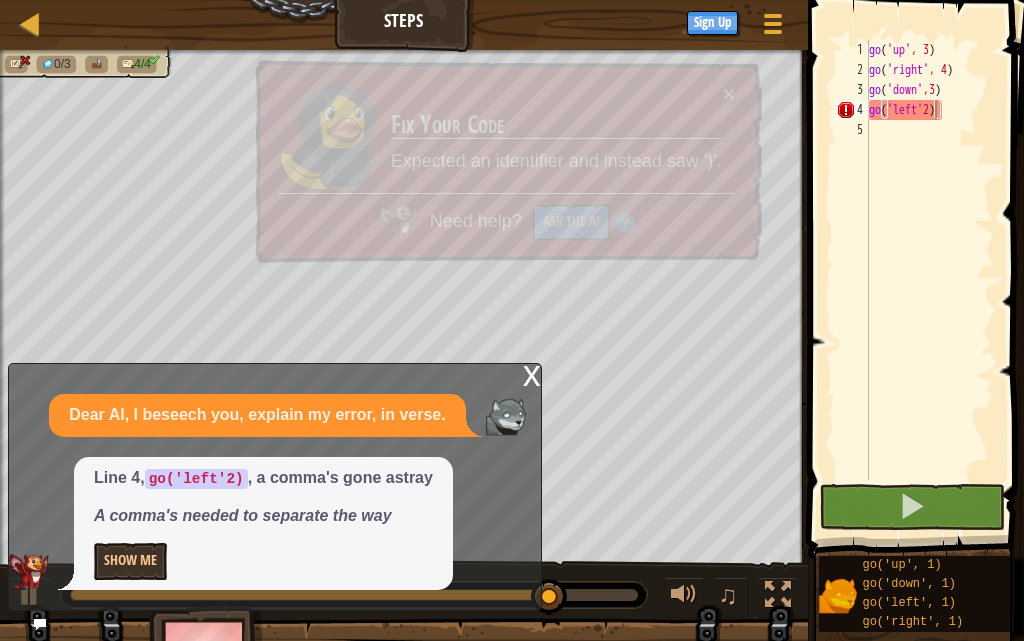 click on "x" at bounding box center [532, 374] 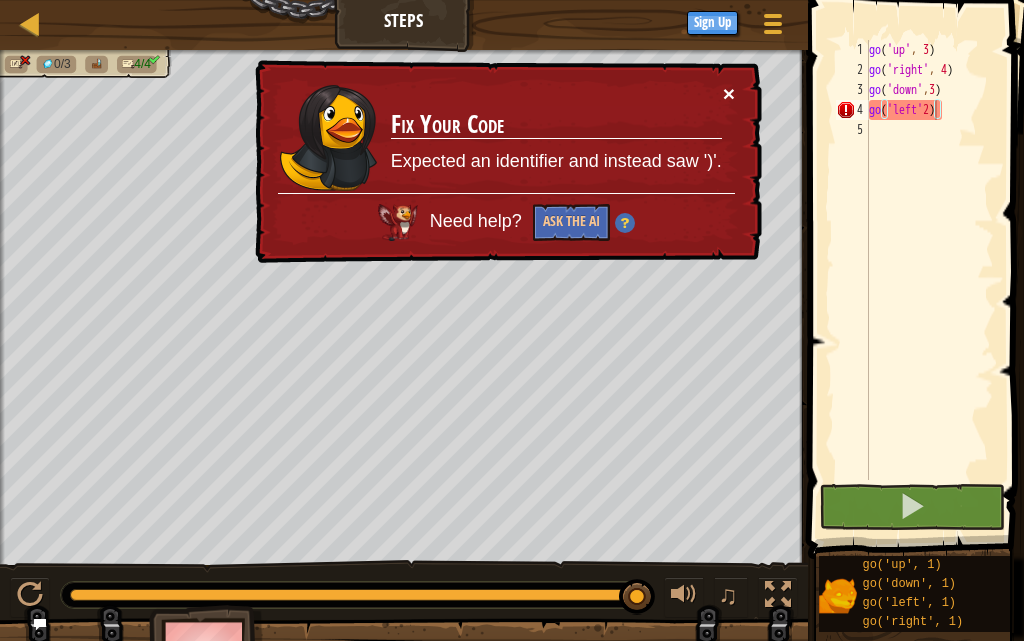 click on "×" at bounding box center (729, 93) 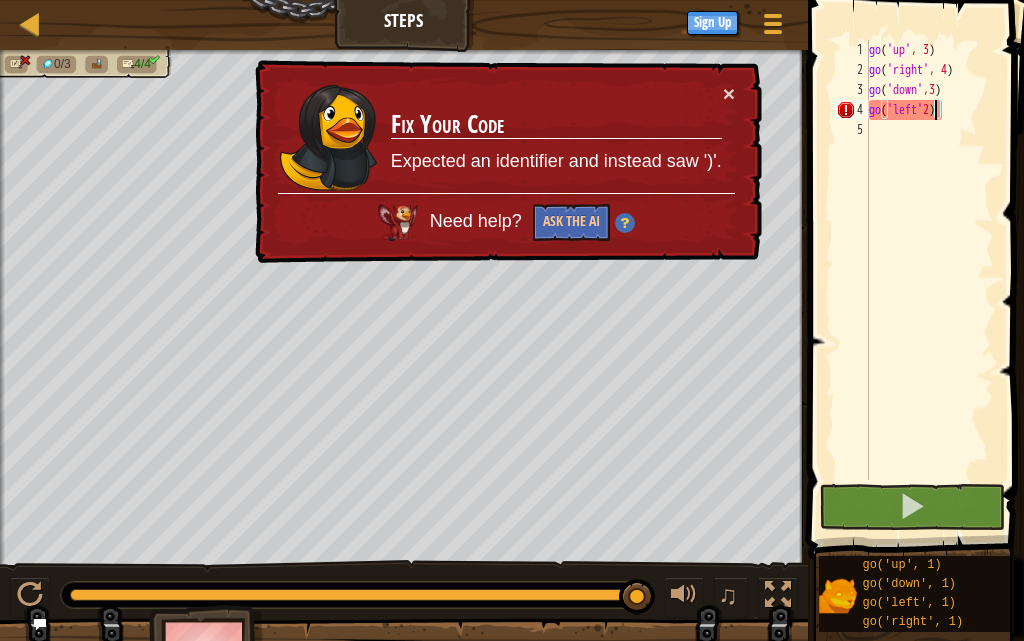 click at bounding box center [918, 251] 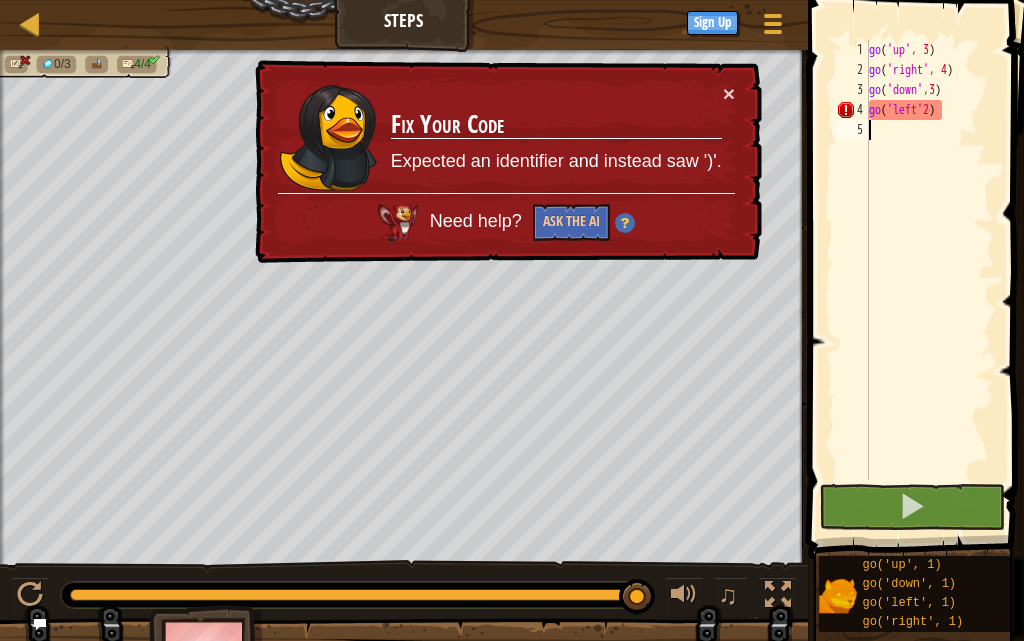 scroll, scrollTop: 9, scrollLeft: 0, axis: vertical 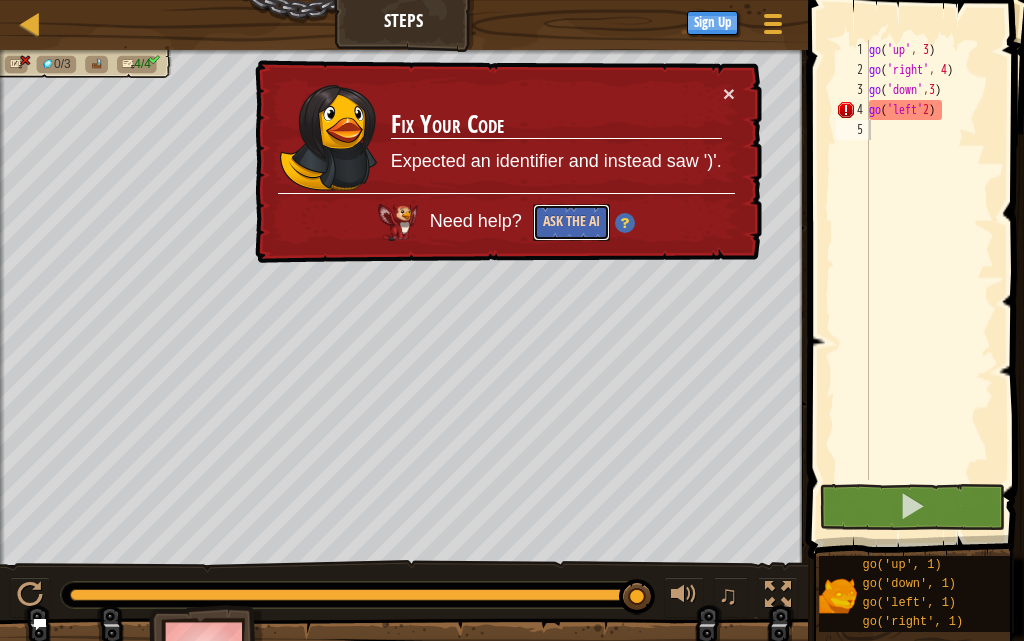 click on "Ask the AI" at bounding box center (571, 222) 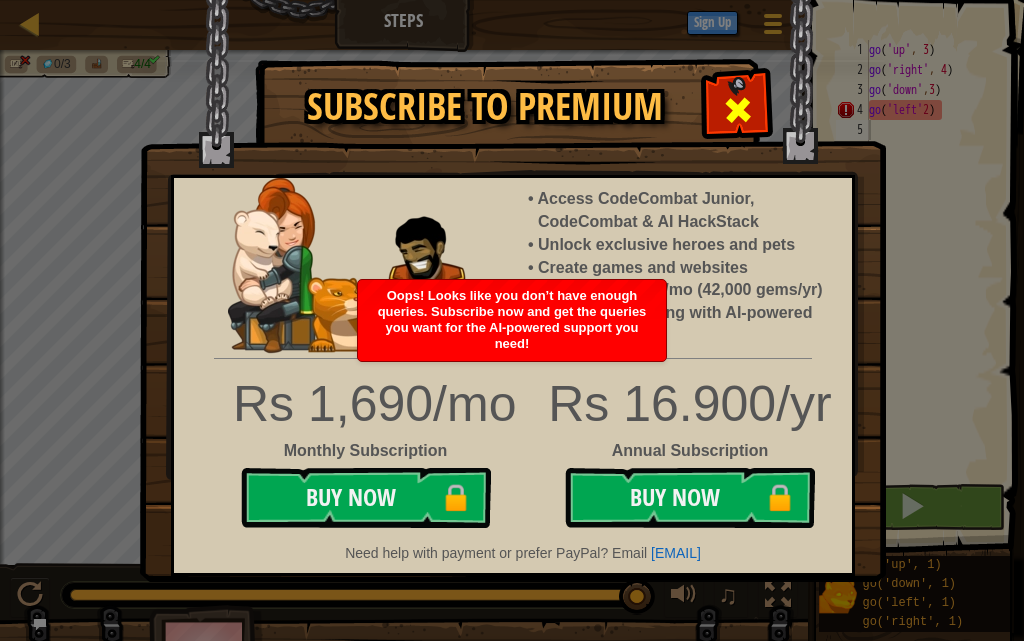 click at bounding box center (737, 107) 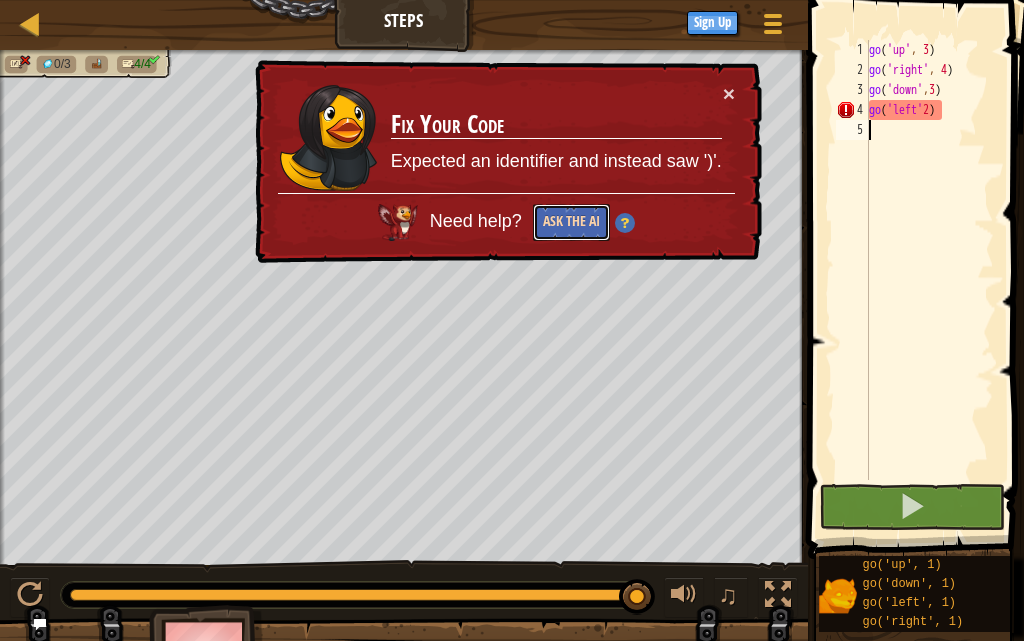 click on "Ask the AI" at bounding box center (571, 222) 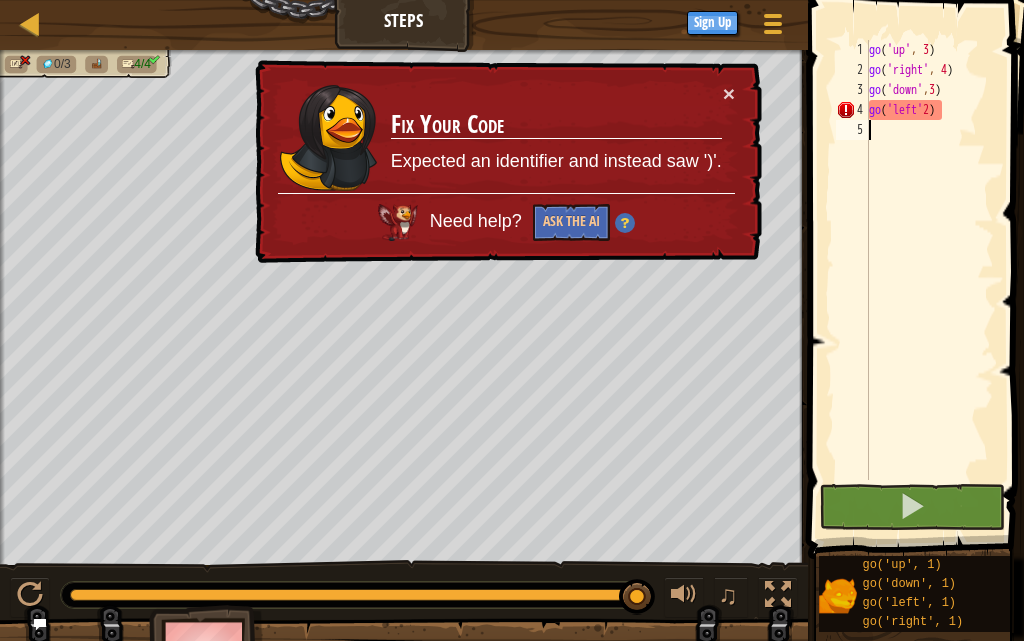 click on "go ( 'up' ,   3 ) go ( 'right' ,   4 ) go ( 'down' , 3 ) go ( 'left' 2 )" at bounding box center (929, 280) 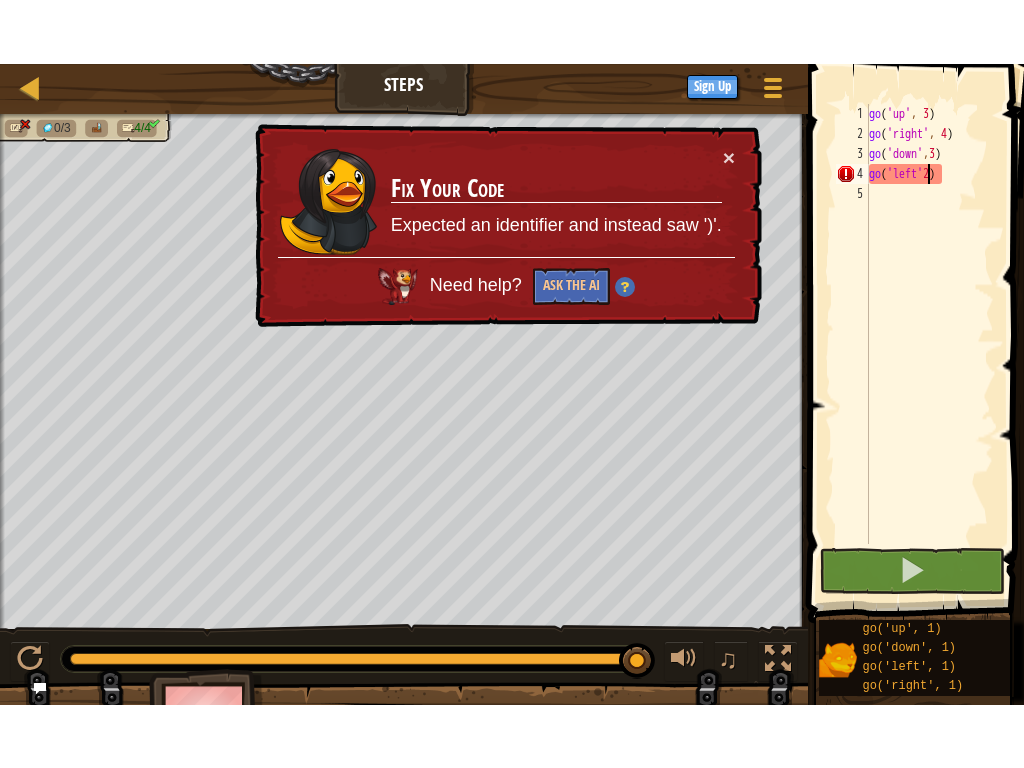 scroll, scrollTop: 9, scrollLeft: 5, axis: both 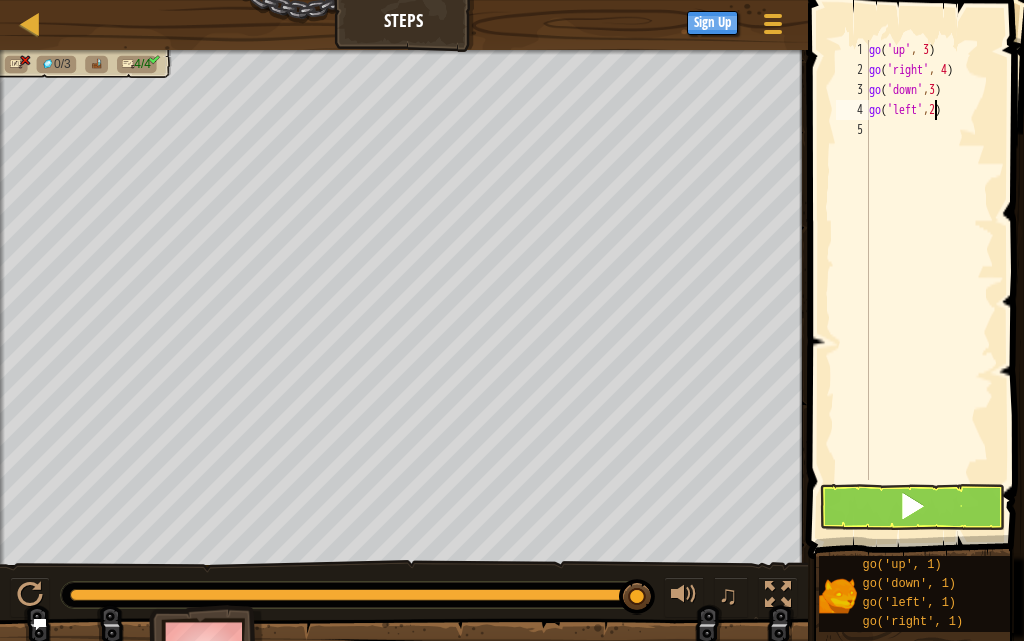type on "go('left',2)" 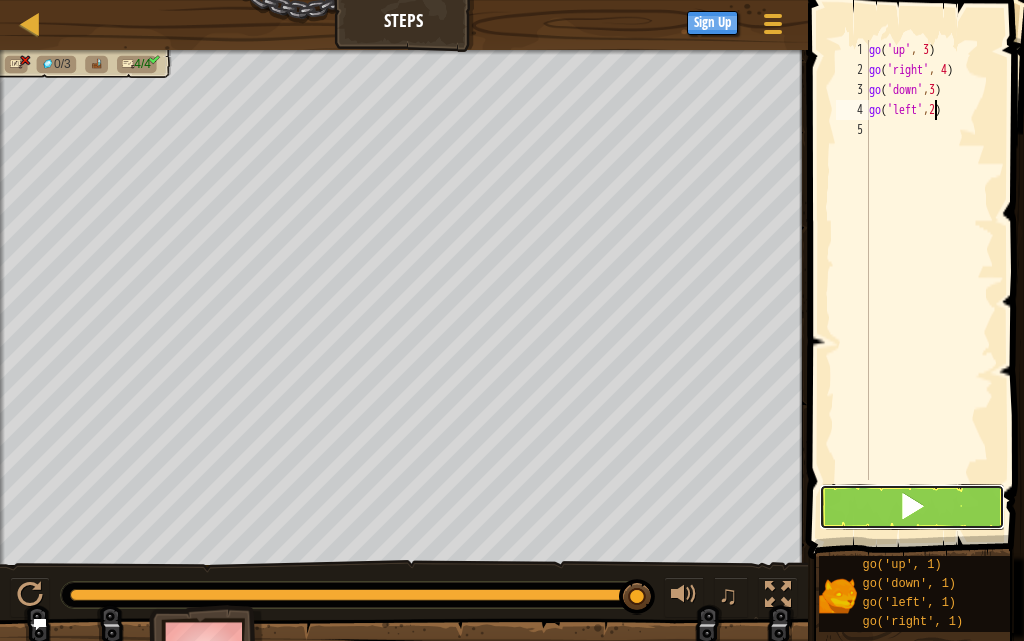 drag, startPoint x: 905, startPoint y: 511, endPoint x: 905, endPoint y: 494, distance: 17 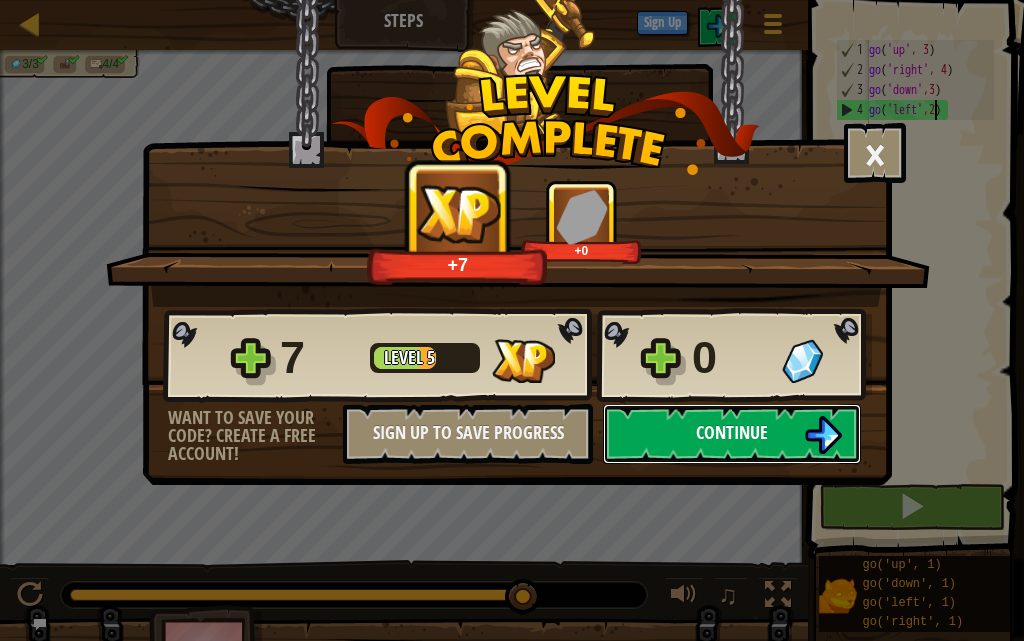 click on "Continue" at bounding box center [732, 434] 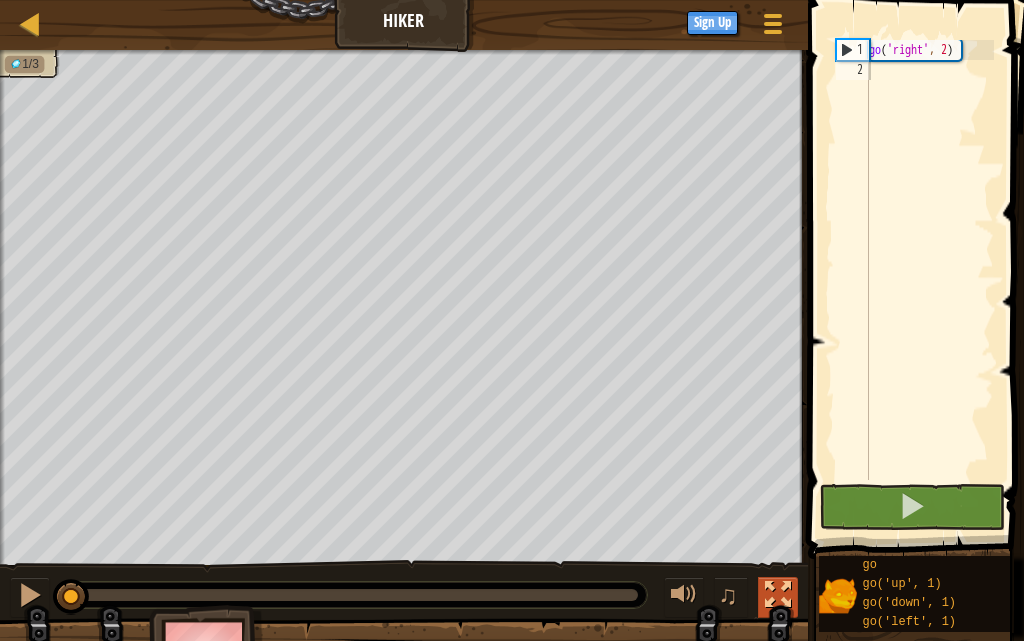 click at bounding box center [778, 595] 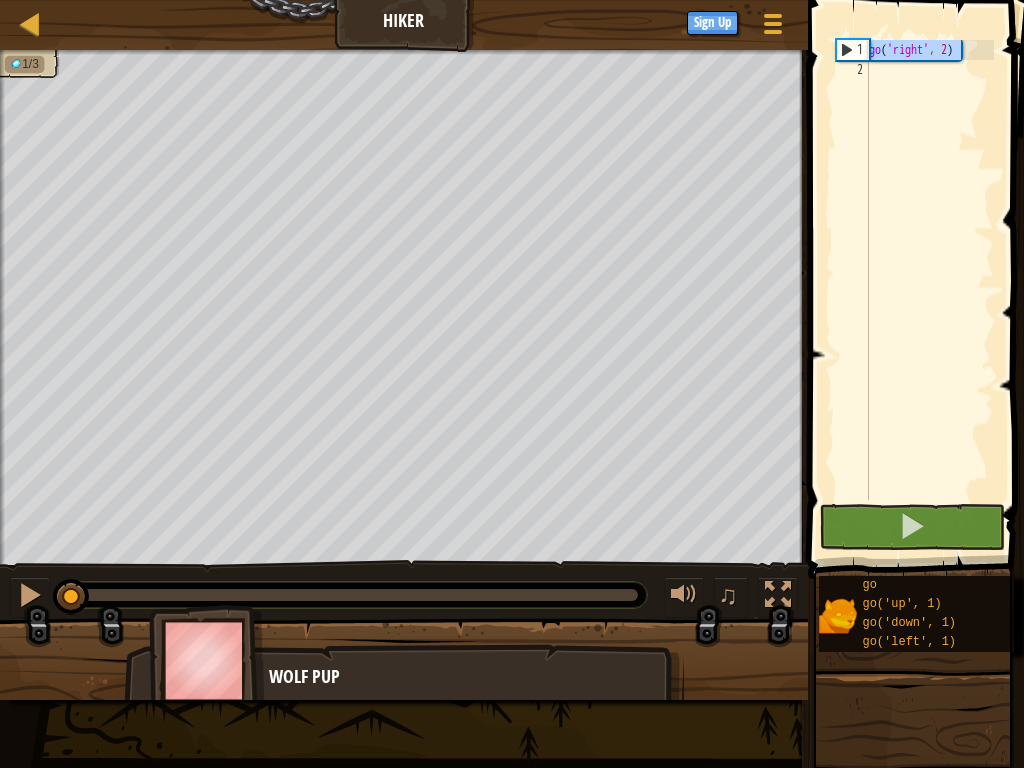 drag, startPoint x: 974, startPoint y: 51, endPoint x: 831, endPoint y: 44, distance: 143.17122 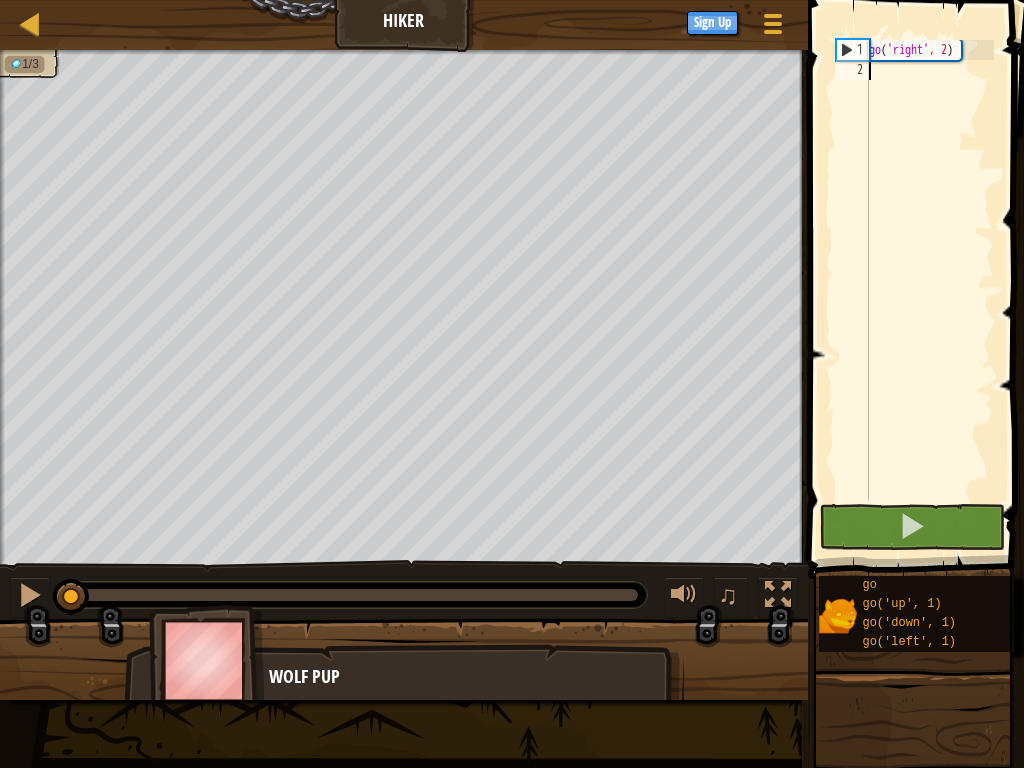 paste on "go('right', 2)" 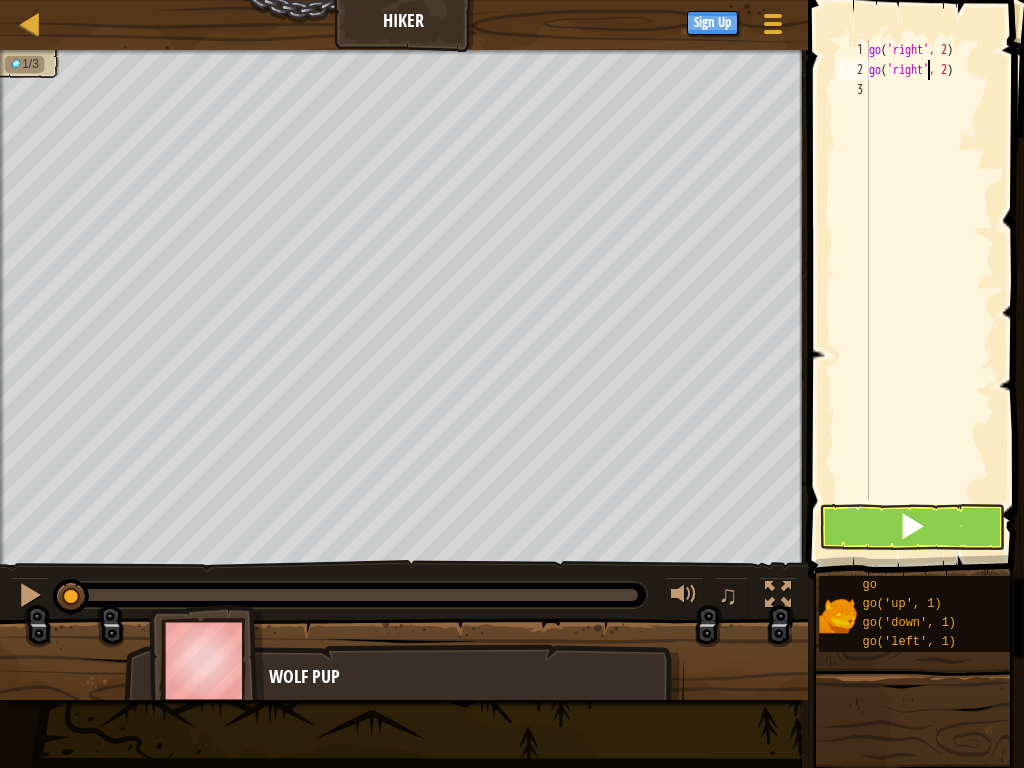click on "go ( 'right' ,   2 ) go ( 'right' ,   2 )" at bounding box center (929, 290) 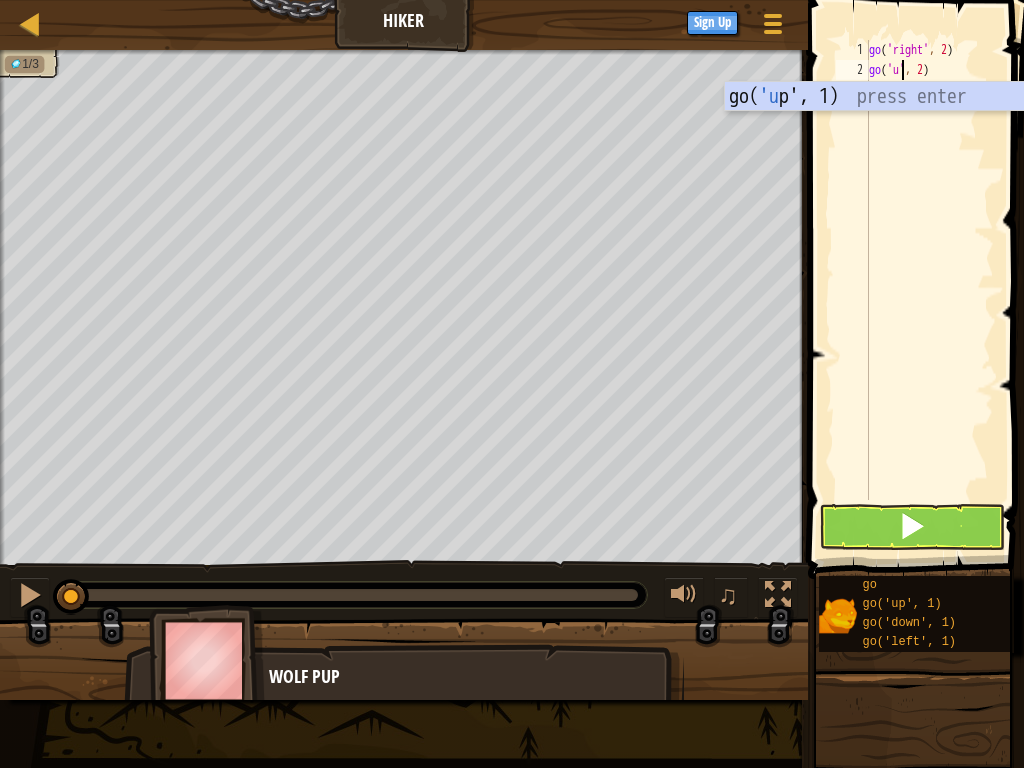 scroll, scrollTop: 9, scrollLeft: 3, axis: both 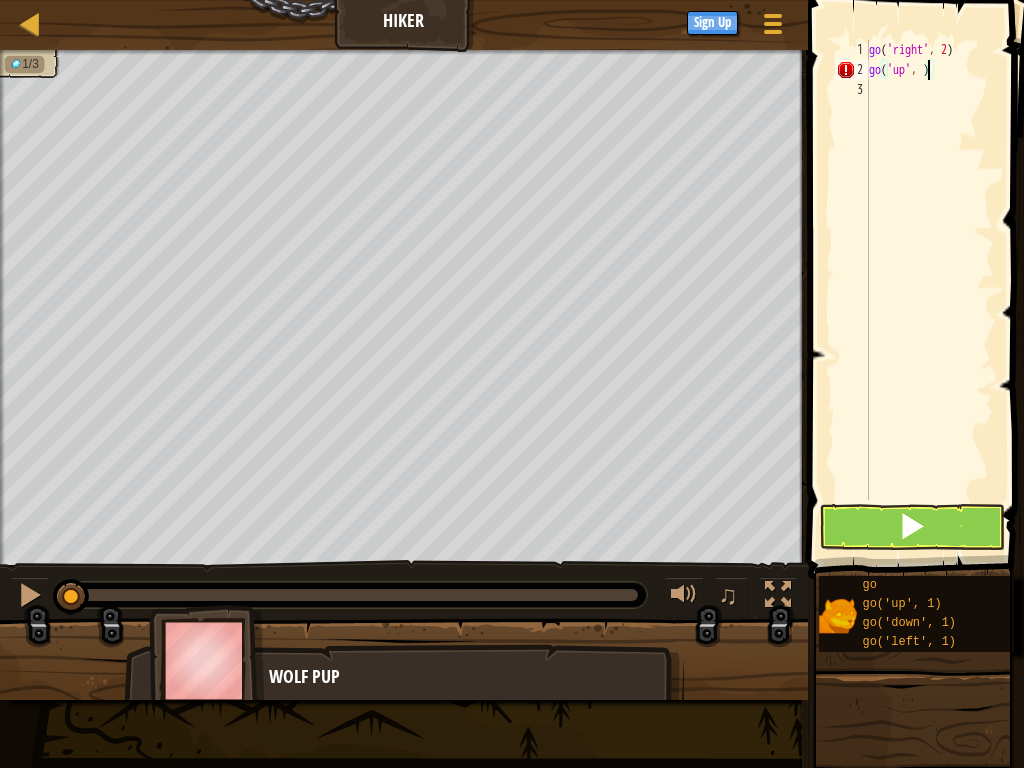 type on "go('up', 3)" 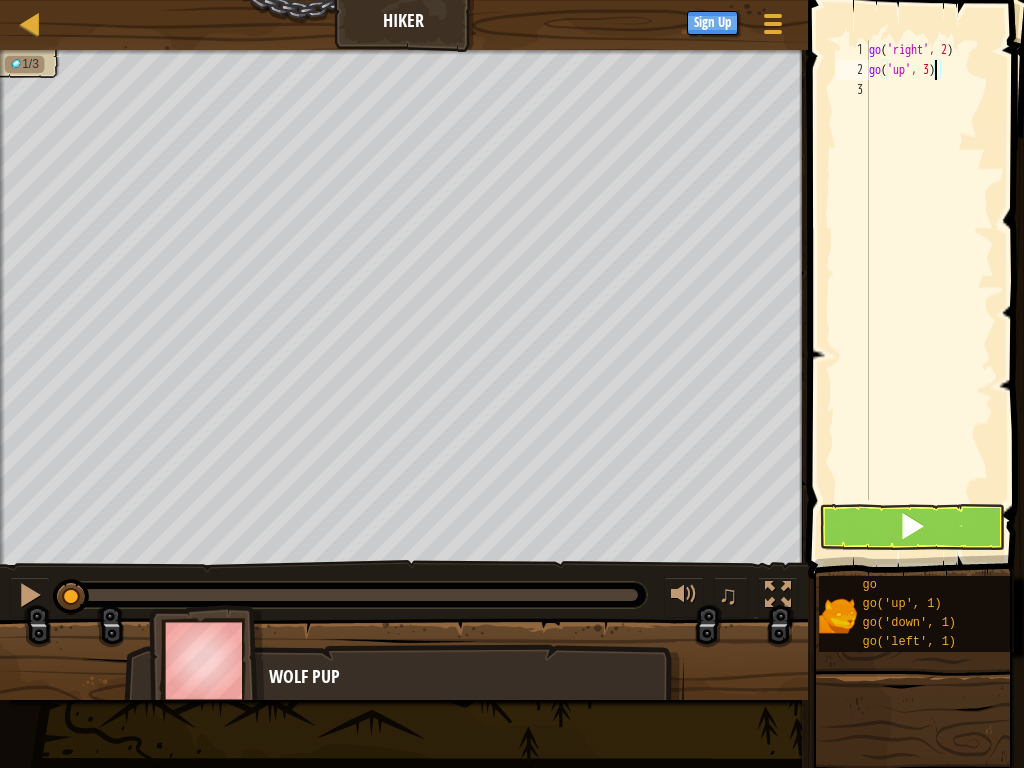 click on "go ( 'right' ,   2 ) go ( 'up' ,   3 )" at bounding box center (929, 290) 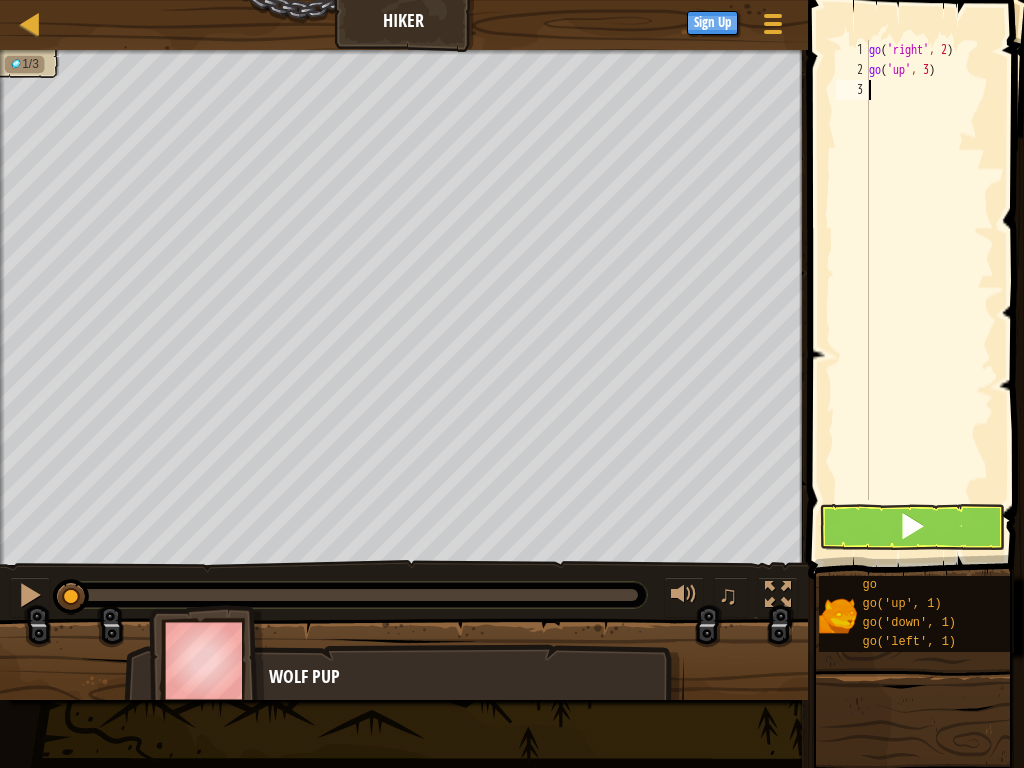 scroll, scrollTop: 9, scrollLeft: 0, axis: vertical 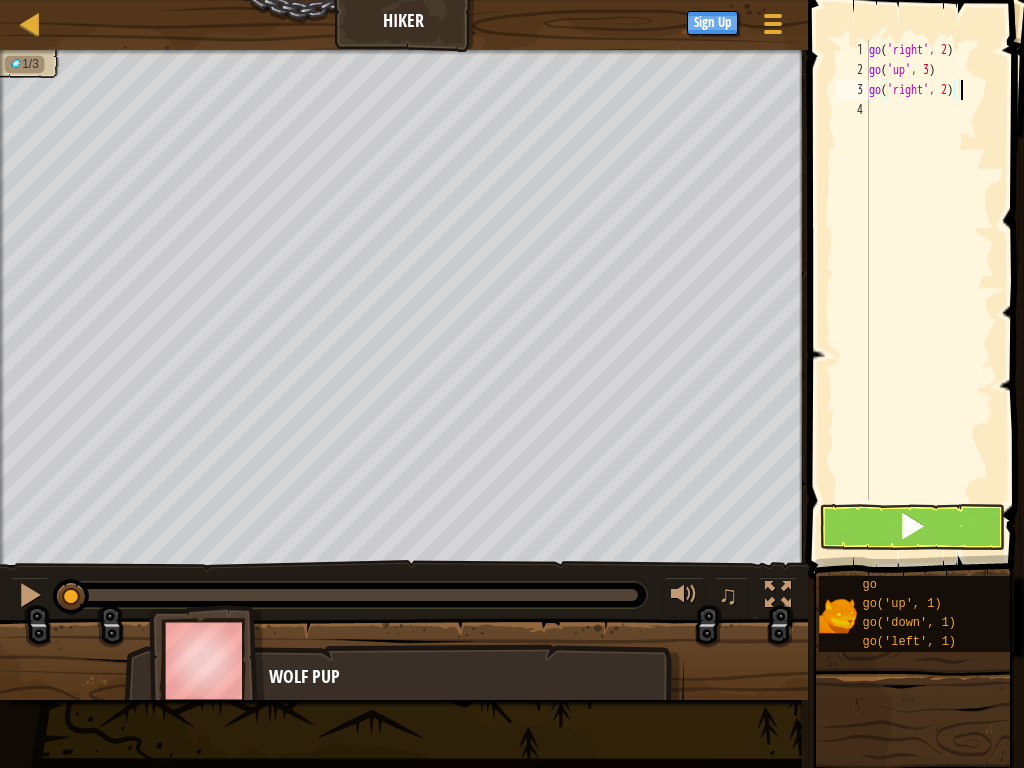 type on "go('right', 2)" 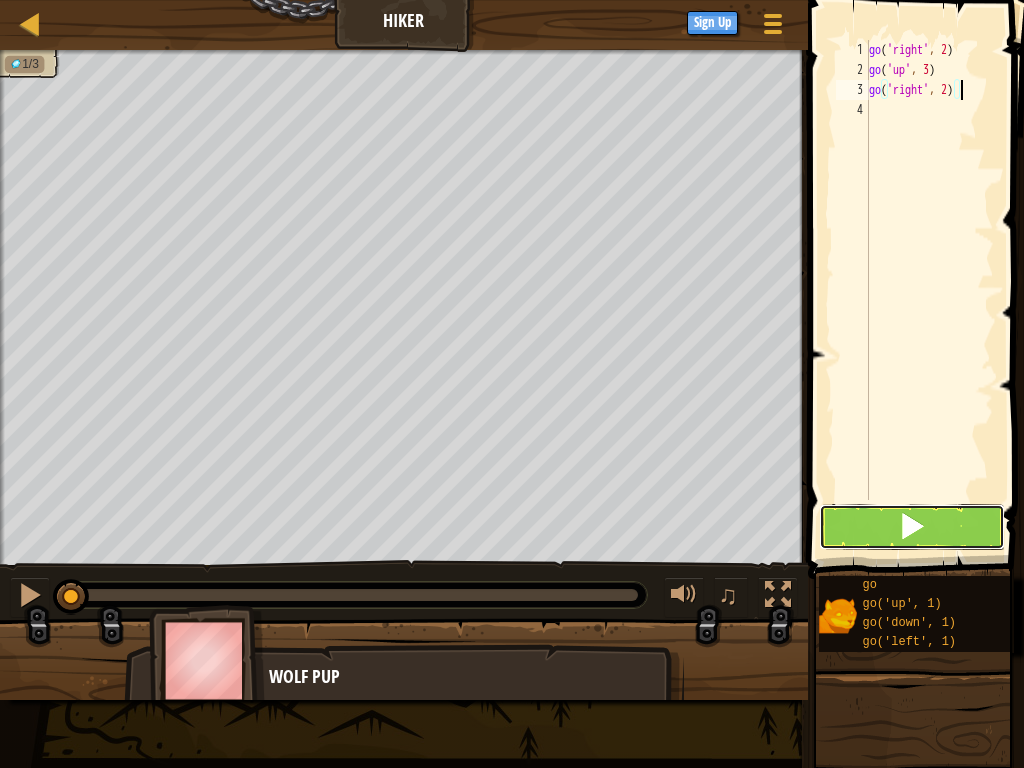 click at bounding box center [912, 526] 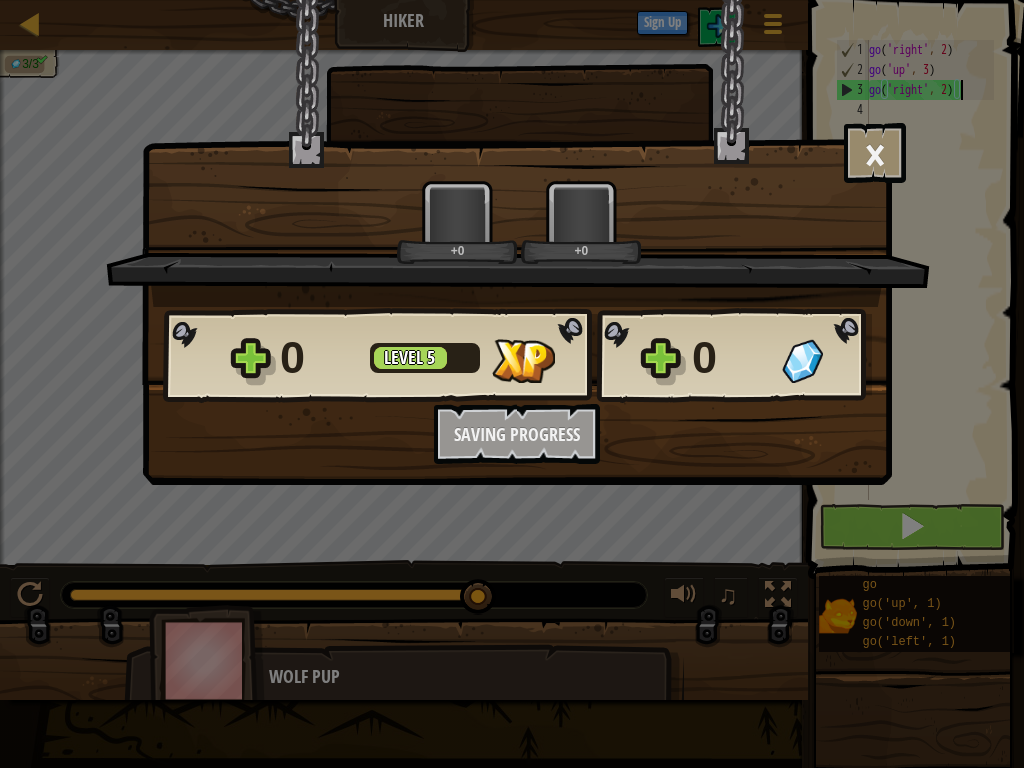 scroll, scrollTop: 9, scrollLeft: 6, axis: both 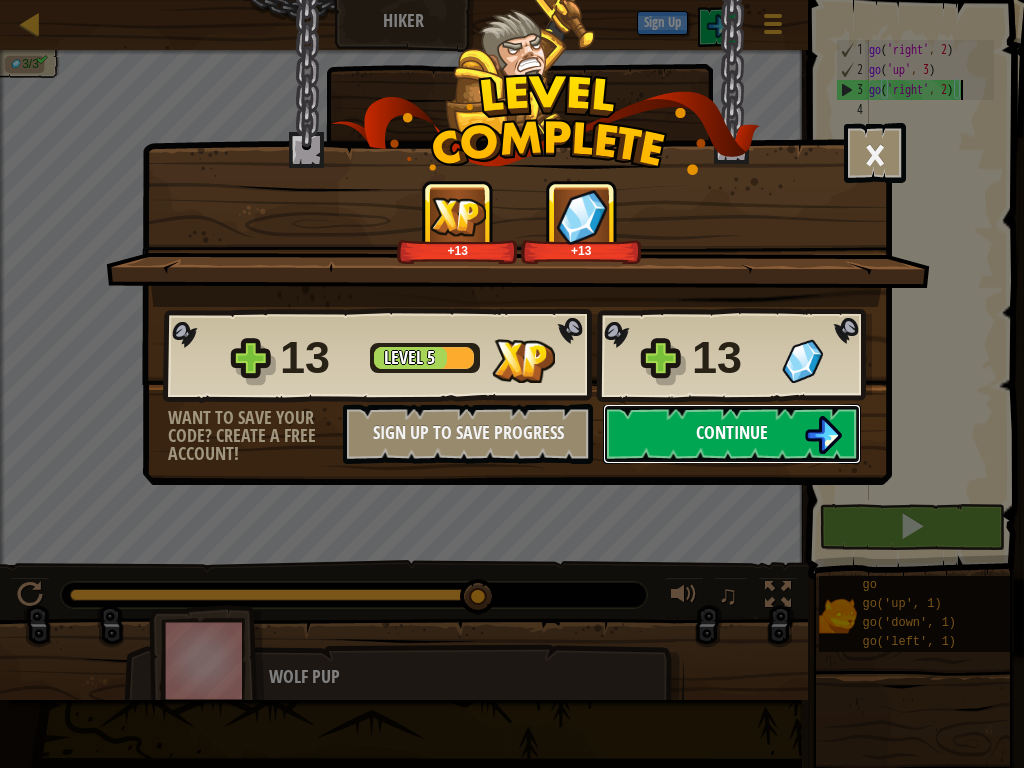 click on "Continue" at bounding box center [732, 434] 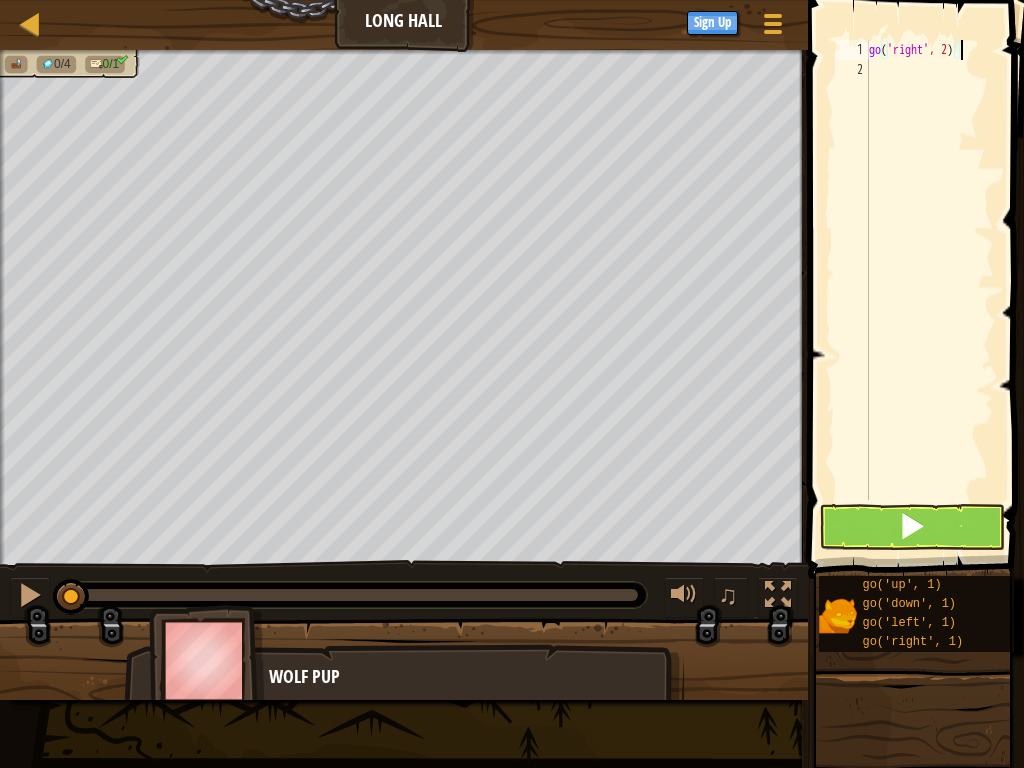 click on "go ( 'right' ,   2 )" at bounding box center (929, 290) 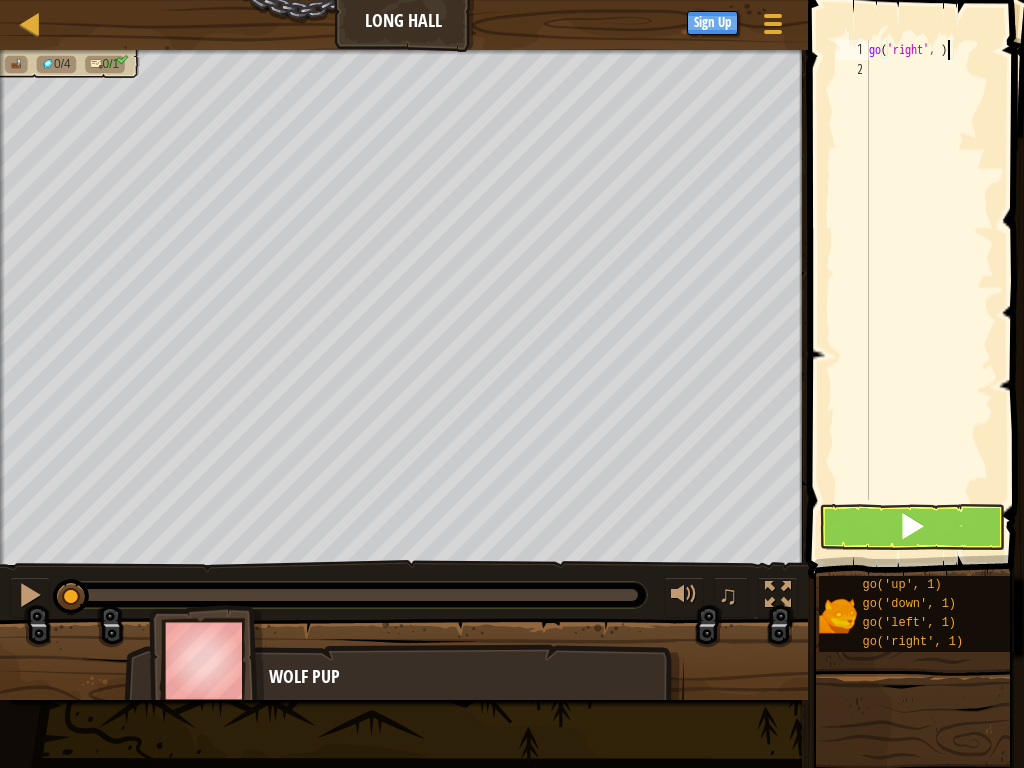 scroll, scrollTop: 9, scrollLeft: 6, axis: both 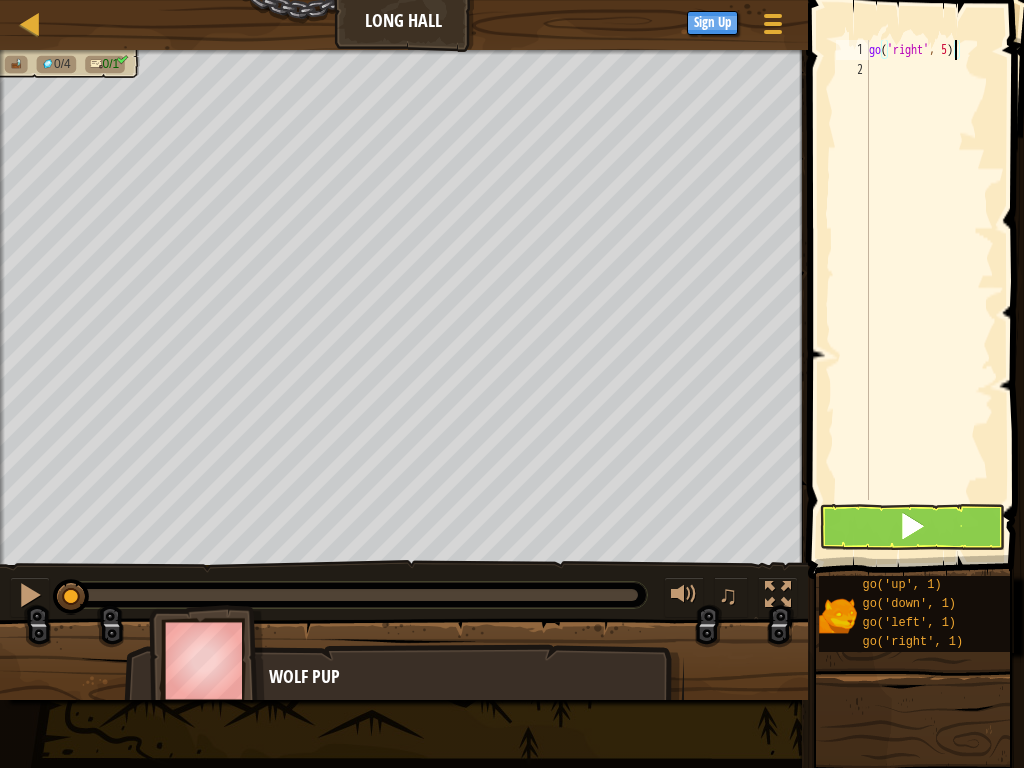 type on "go('right', 5)" 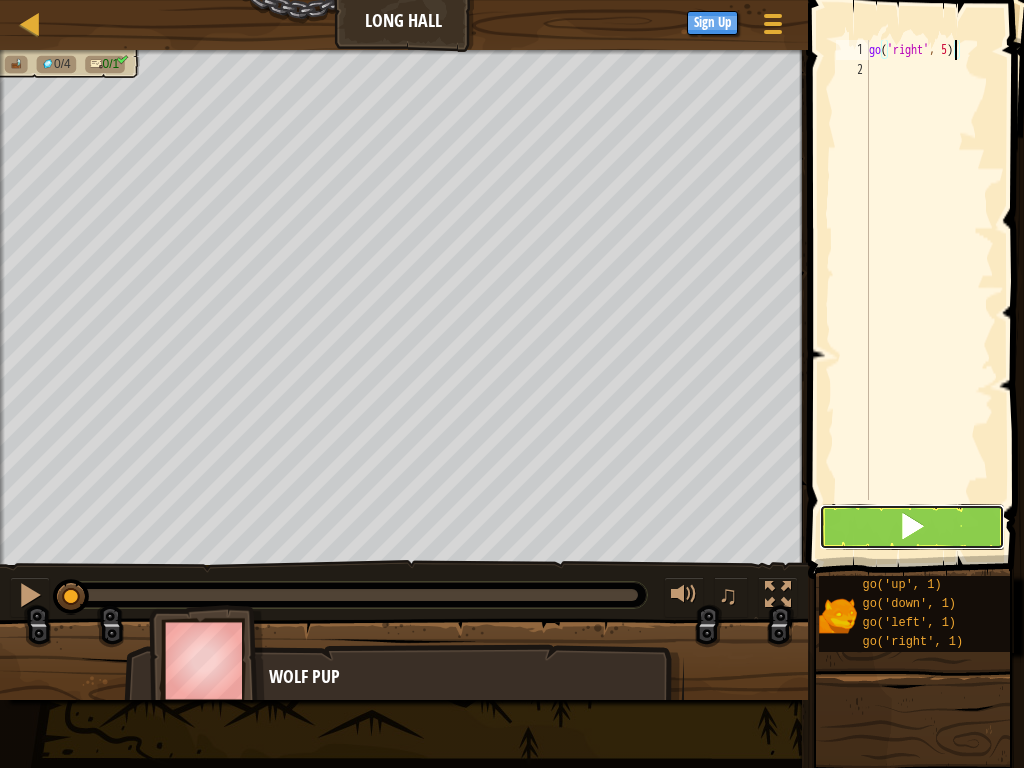 click at bounding box center [912, 527] 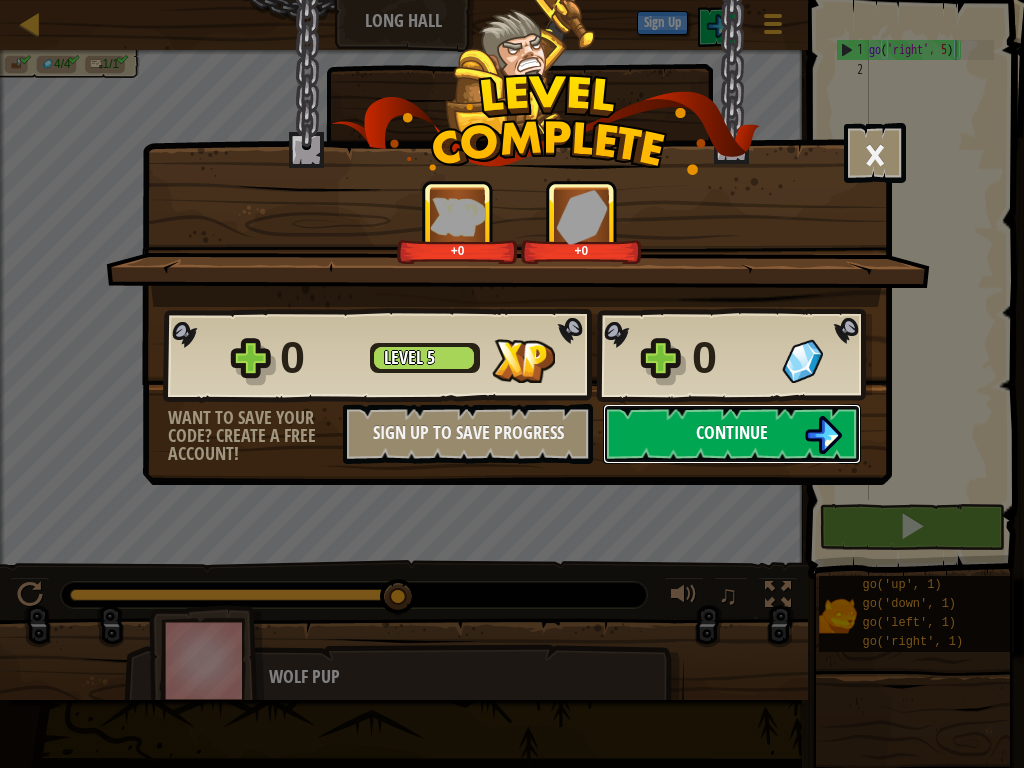 click on "Continue" at bounding box center (732, 432) 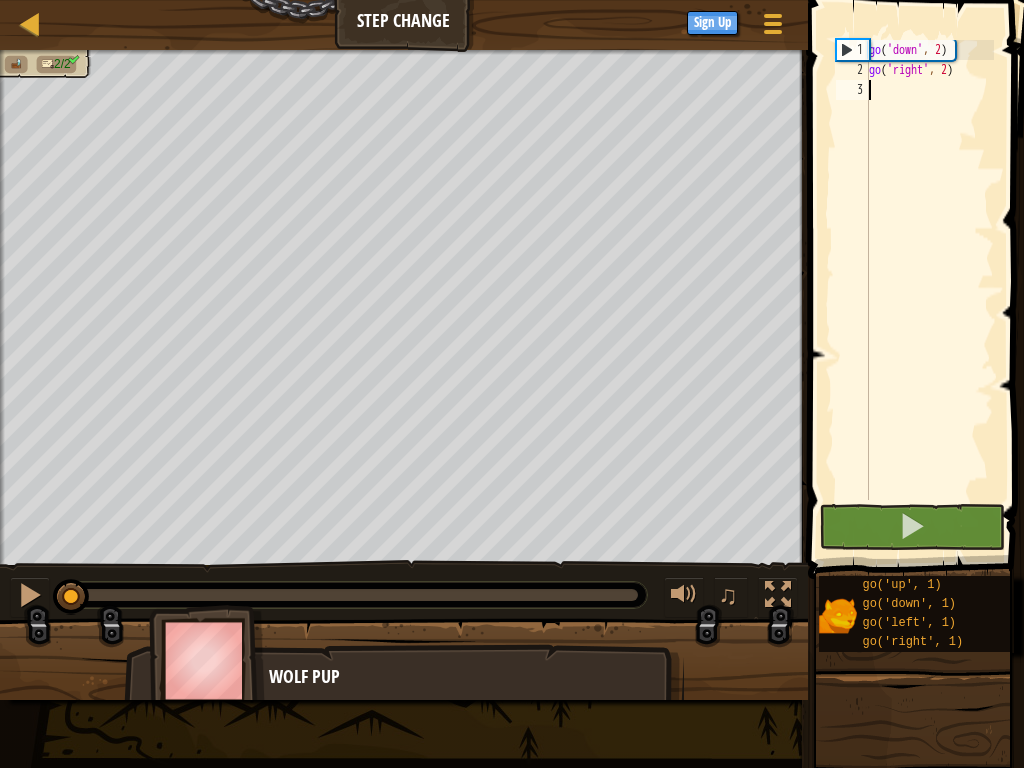 click on "go ( 'down' ,   2 ) go ( 'right' ,   2 )" at bounding box center [929, 290] 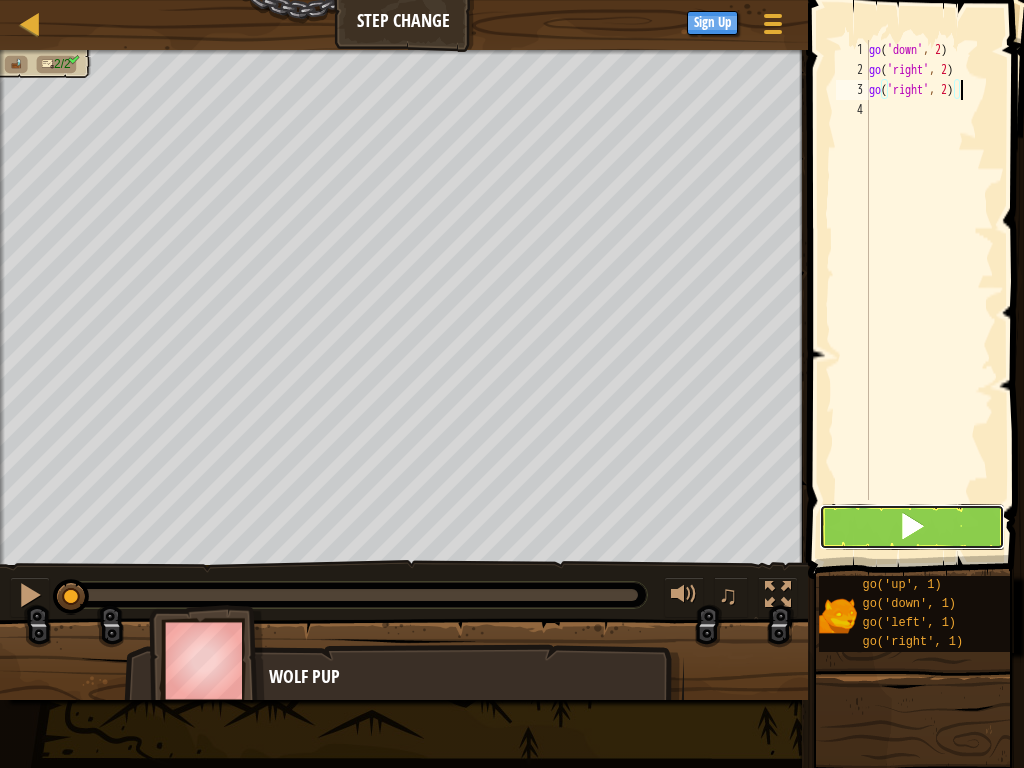 click at bounding box center [912, 526] 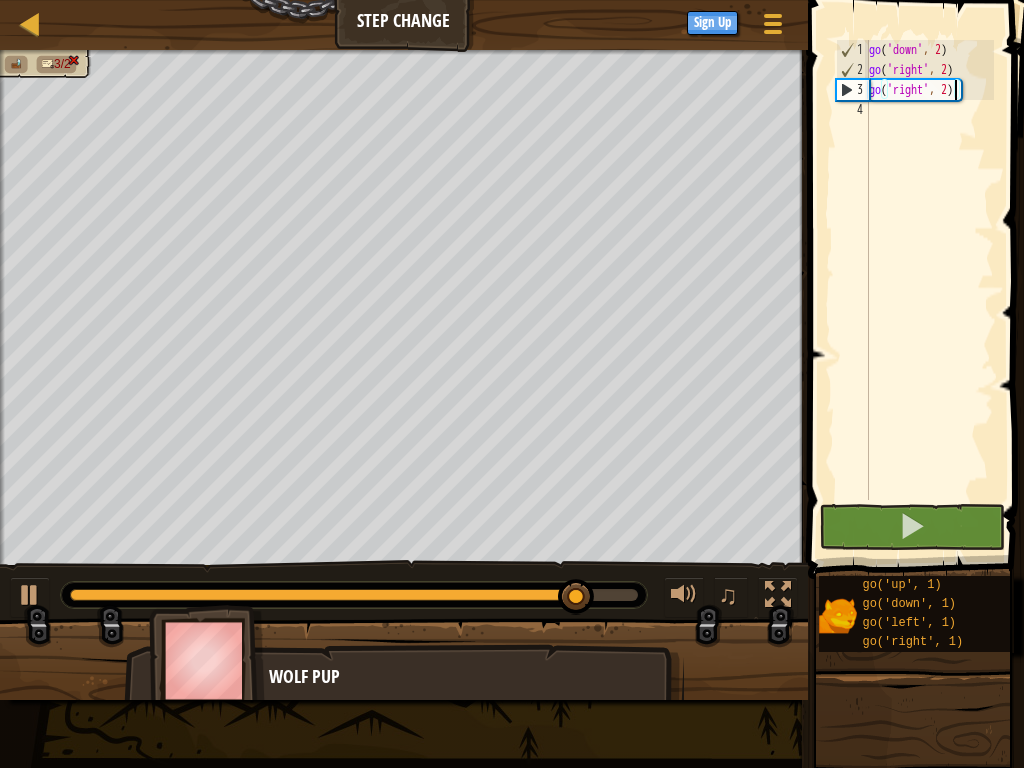 click on "go ( 'down' ,   2 ) go ( 'right' ,   2 ) go ( 'right' ,   2 )" at bounding box center [929, 290] 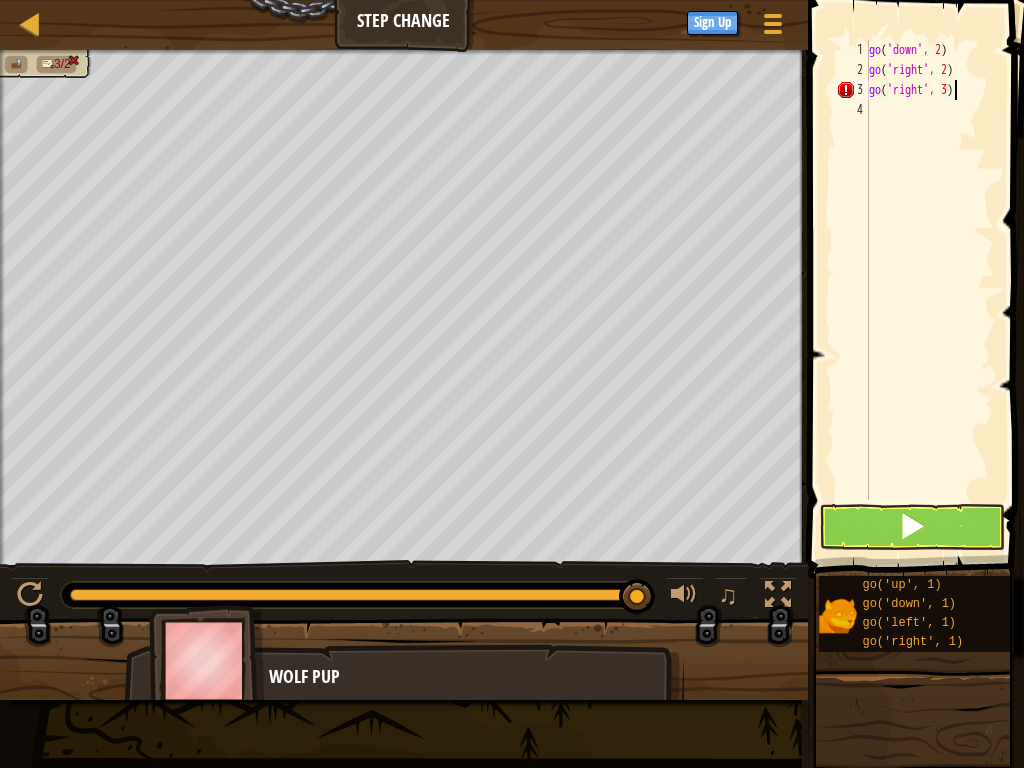 scroll, scrollTop: 9, scrollLeft: 6, axis: both 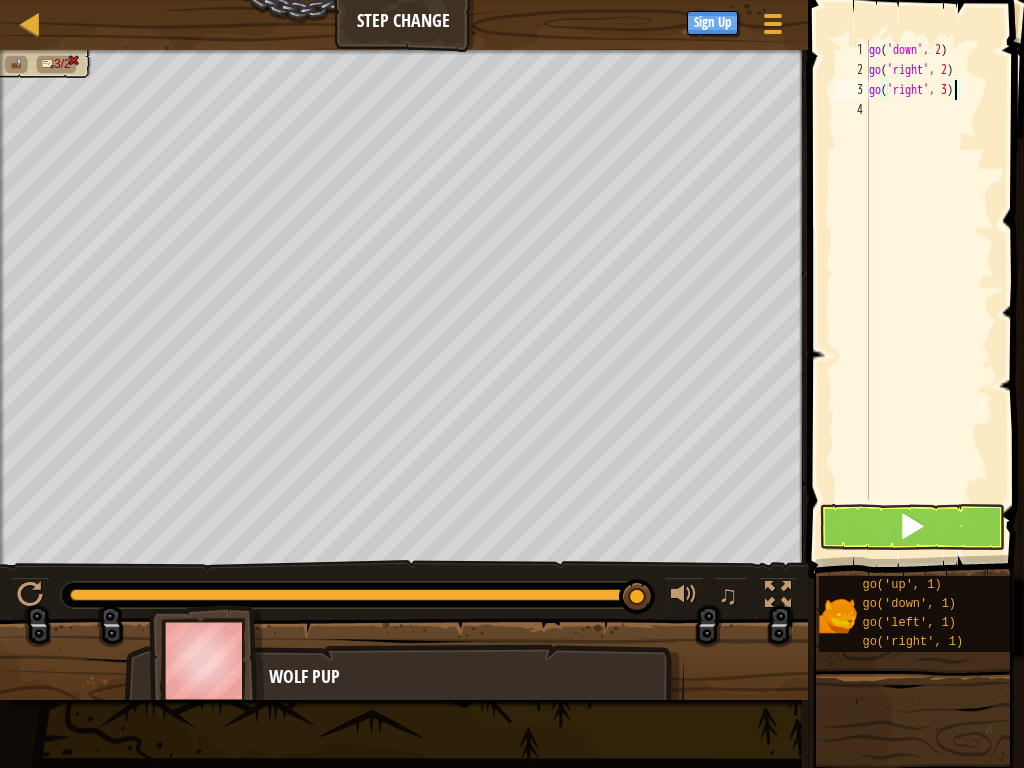 type on "go('right', 3)" 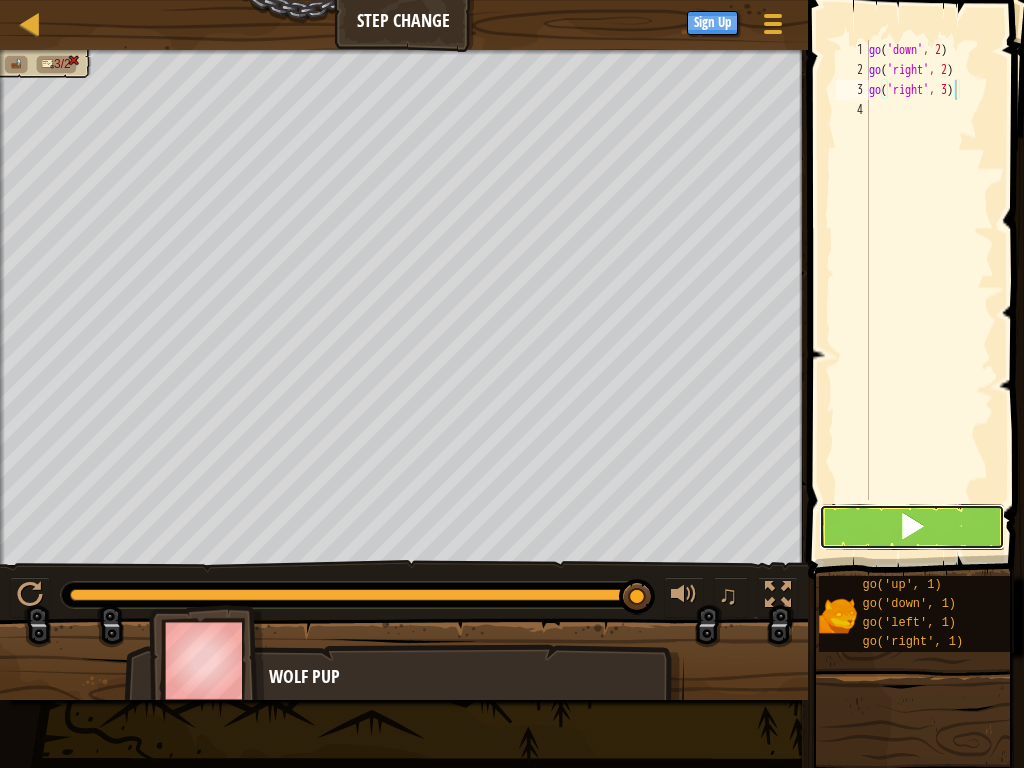 click at bounding box center (912, 527) 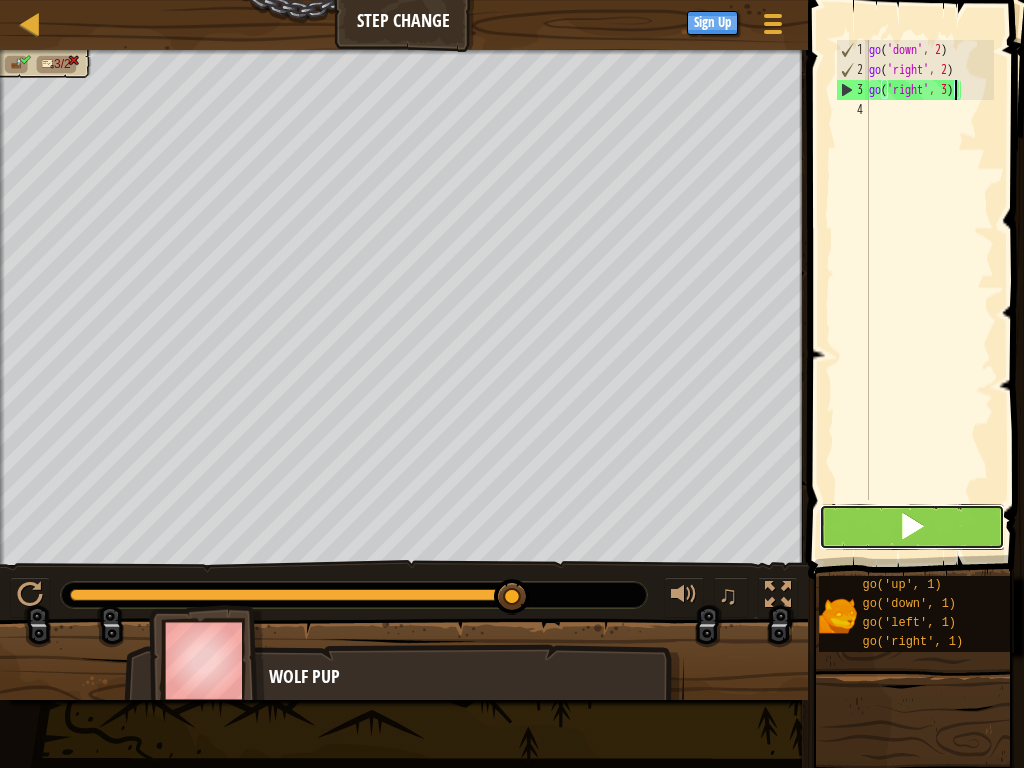 click at bounding box center (912, 526) 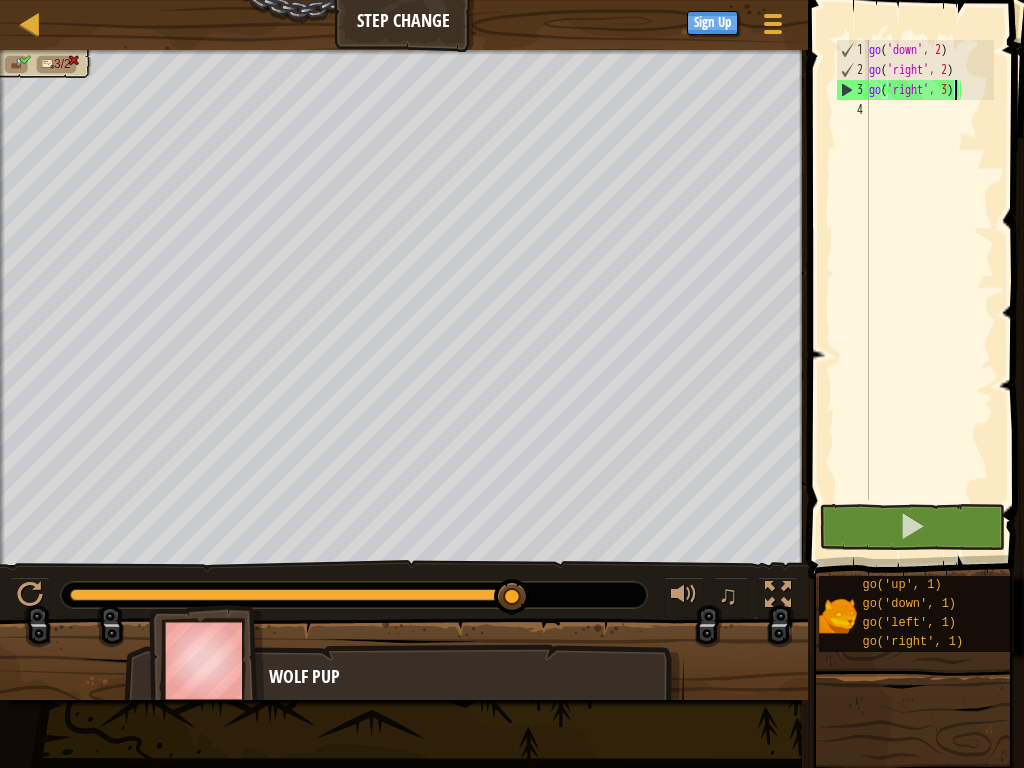 drag, startPoint x: 513, startPoint y: 584, endPoint x: 657, endPoint y: 594, distance: 144.3468 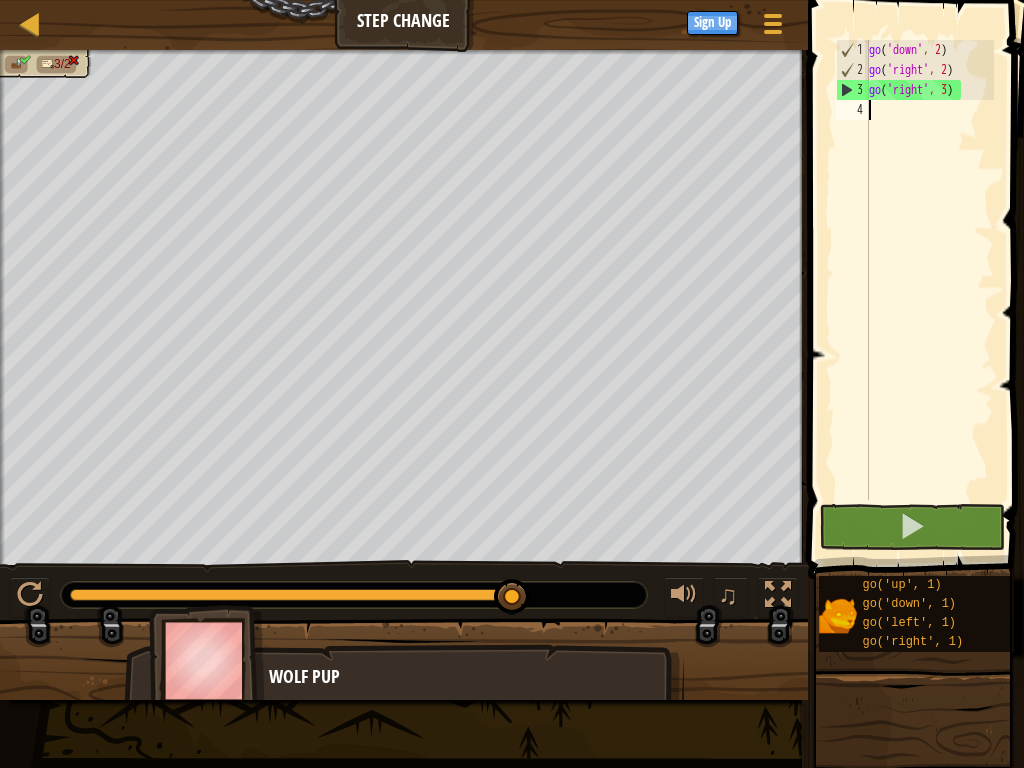 click on "go ( 'down' ,   2 ) go ( 'right' ,   2 ) go ( 'right' ,   3 )" at bounding box center [929, 290] 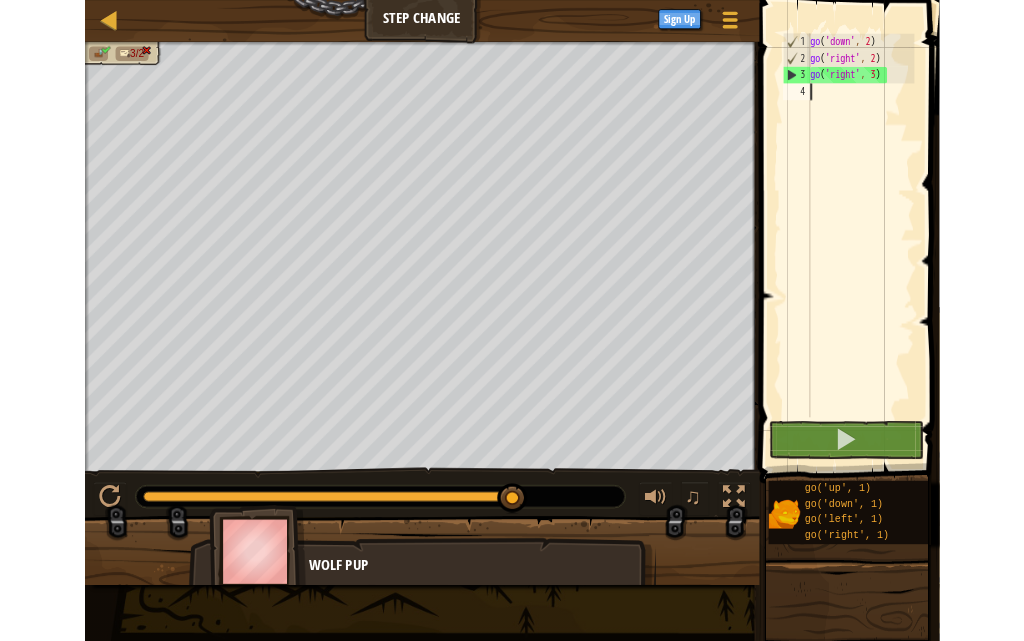 scroll, scrollTop: 9, scrollLeft: 0, axis: vertical 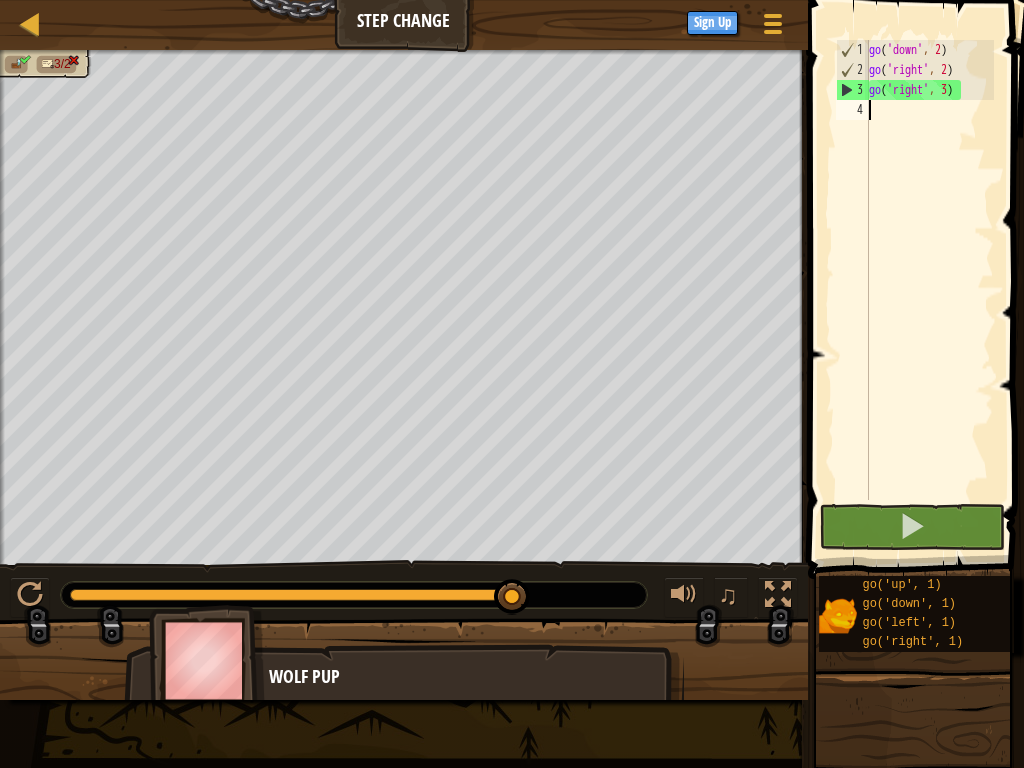paste on "go('right', 2)" 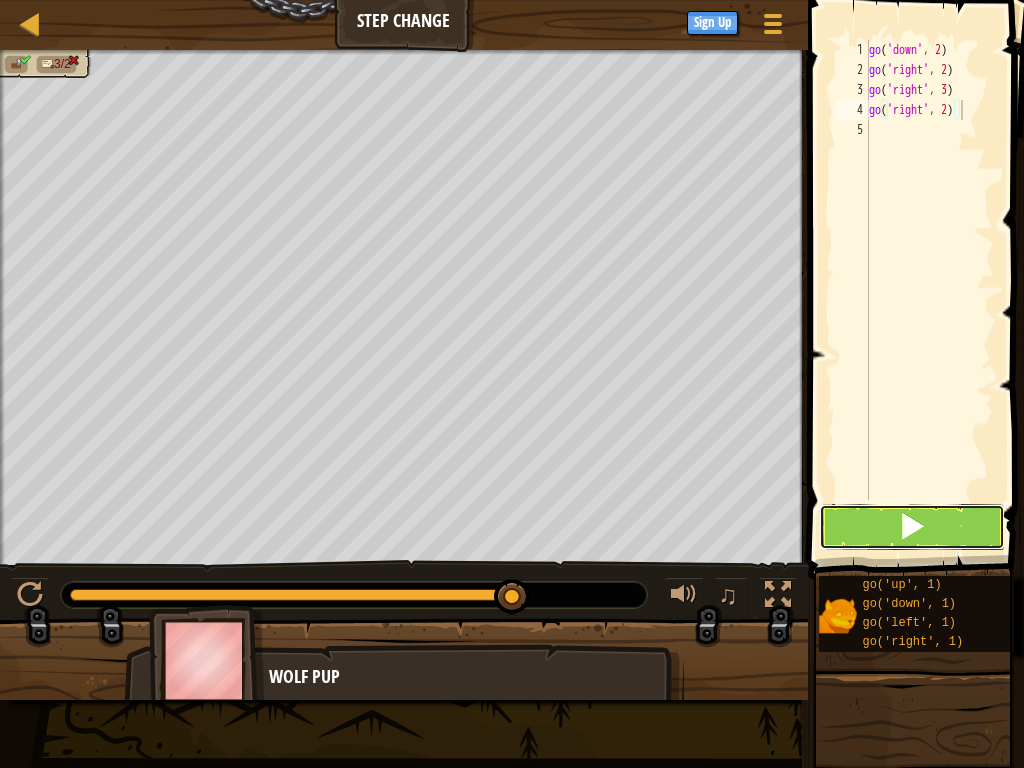 click at bounding box center [912, 526] 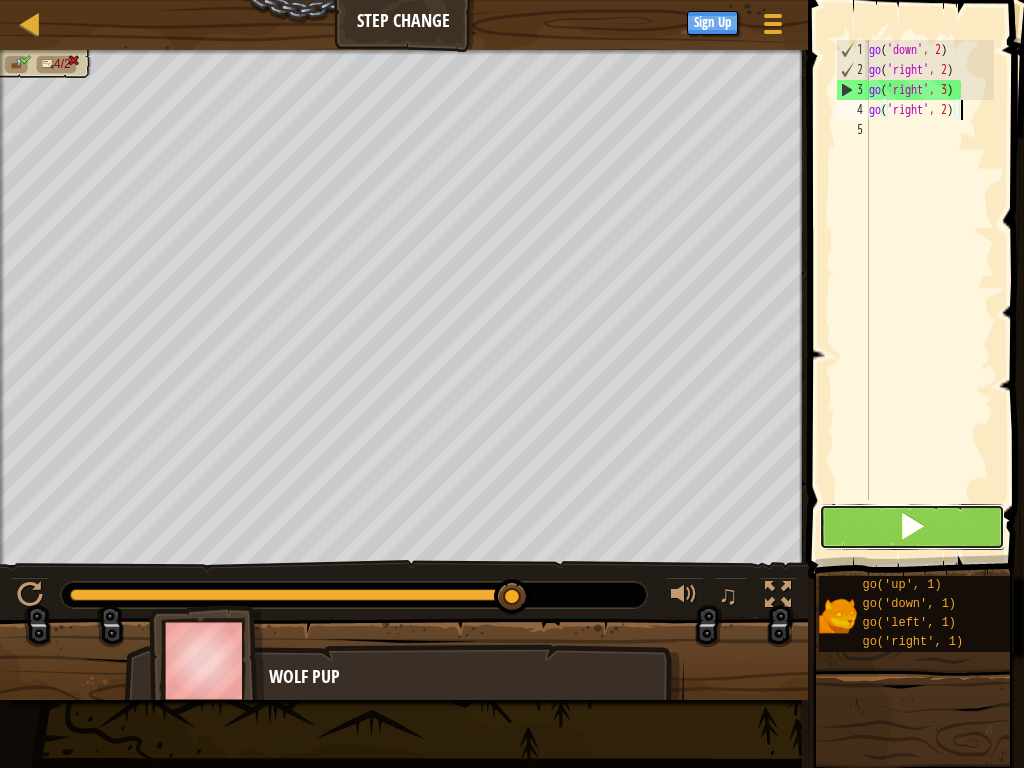 click at bounding box center (912, 527) 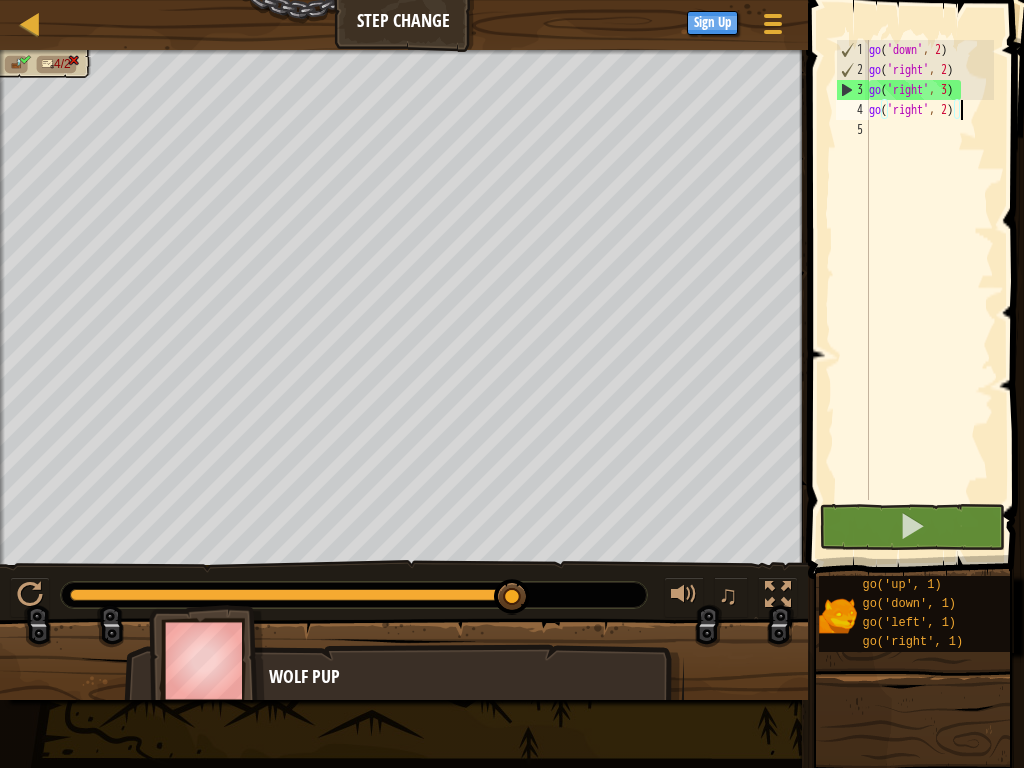 click on "♫" at bounding box center (404, 590) 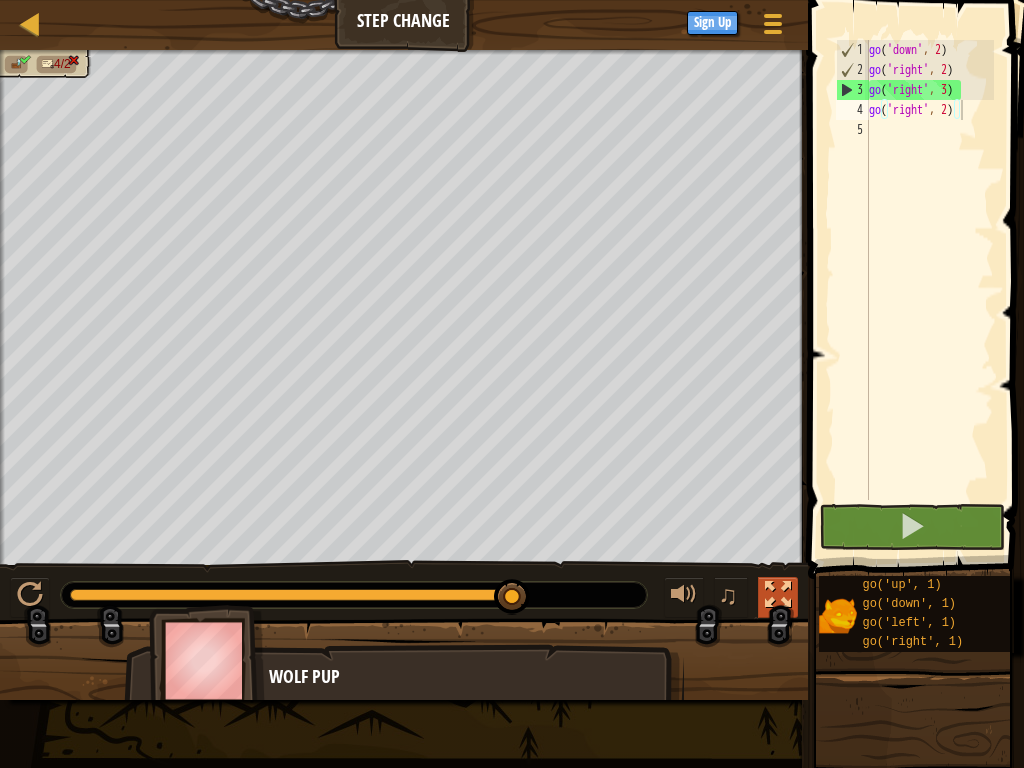 click at bounding box center [778, 595] 